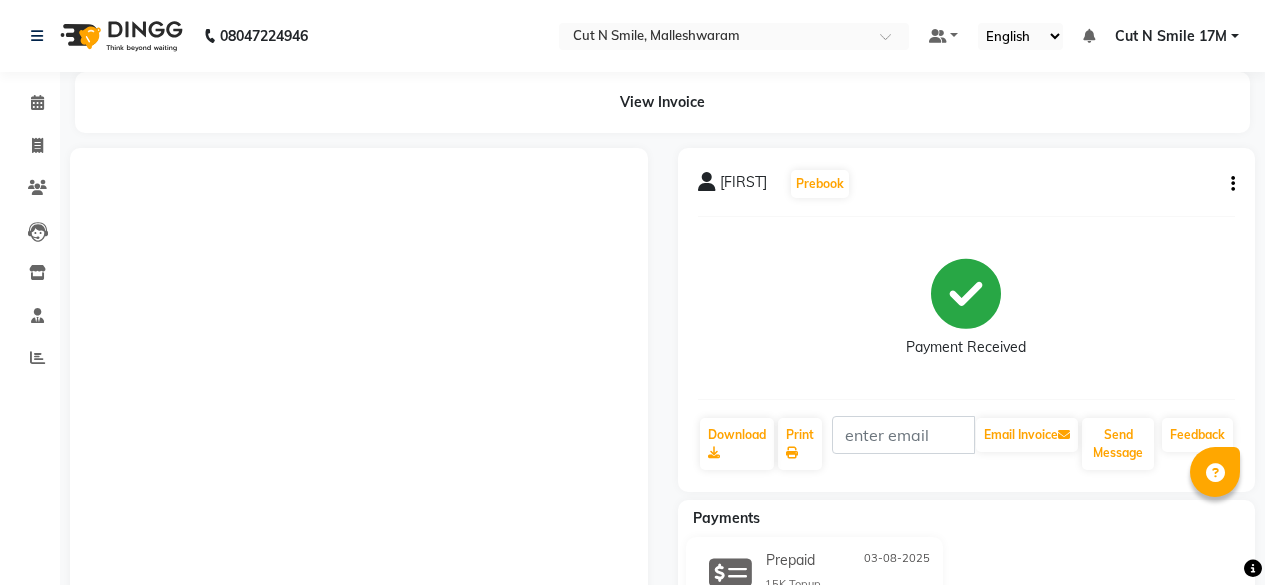 scroll, scrollTop: 0, scrollLeft: 0, axis: both 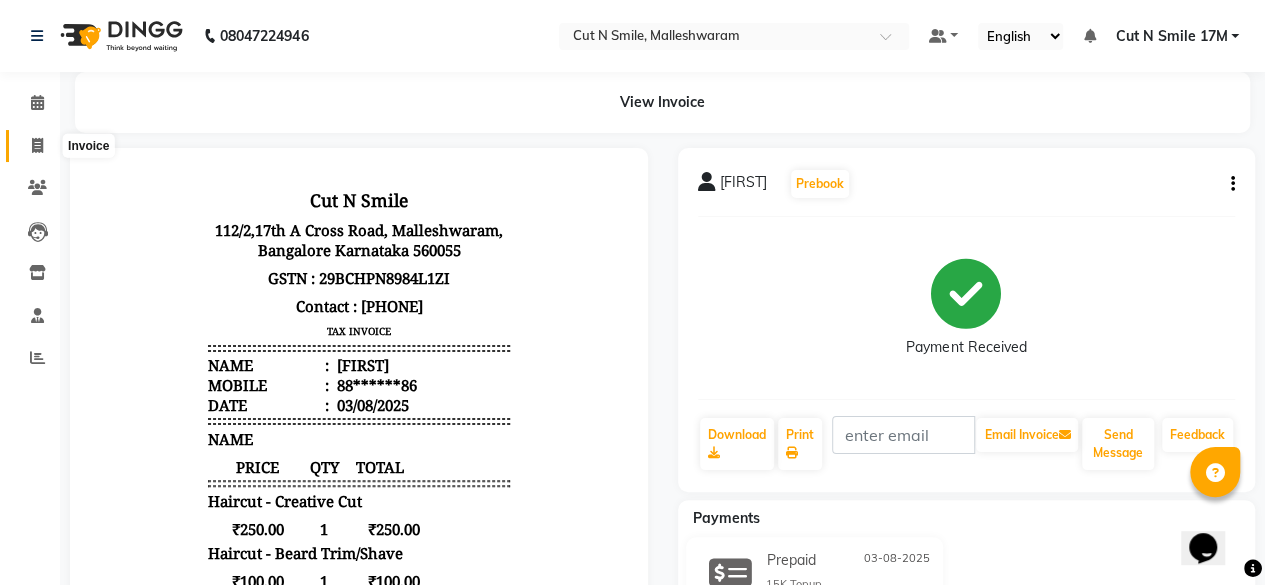 click 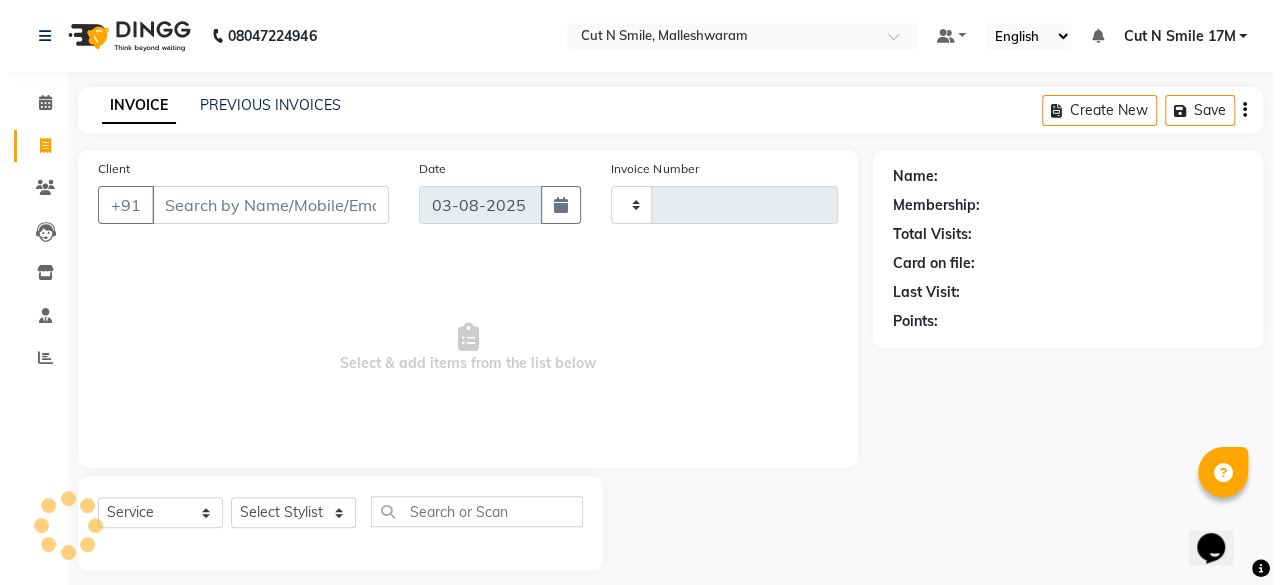 scroll, scrollTop: 15, scrollLeft: 0, axis: vertical 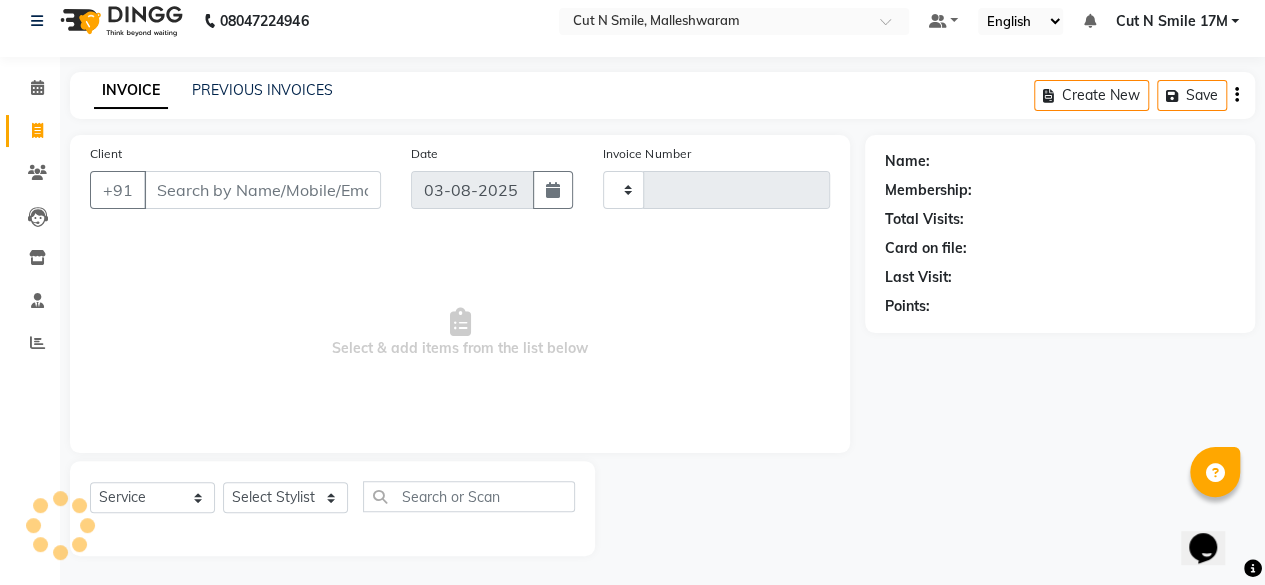 type on "165" 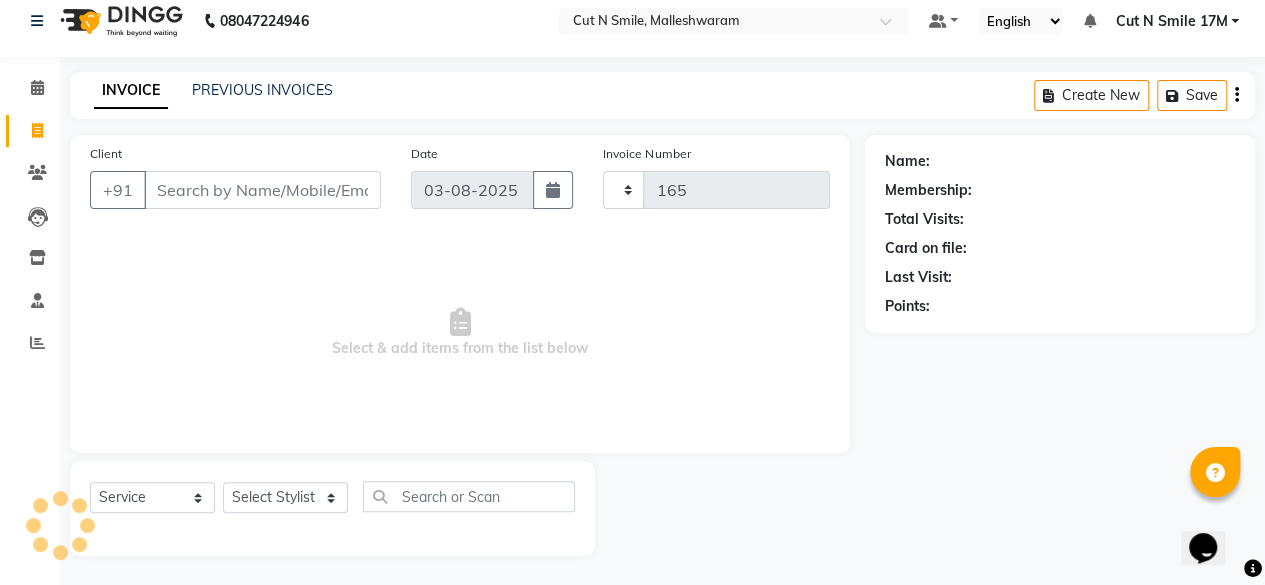 select on "7223" 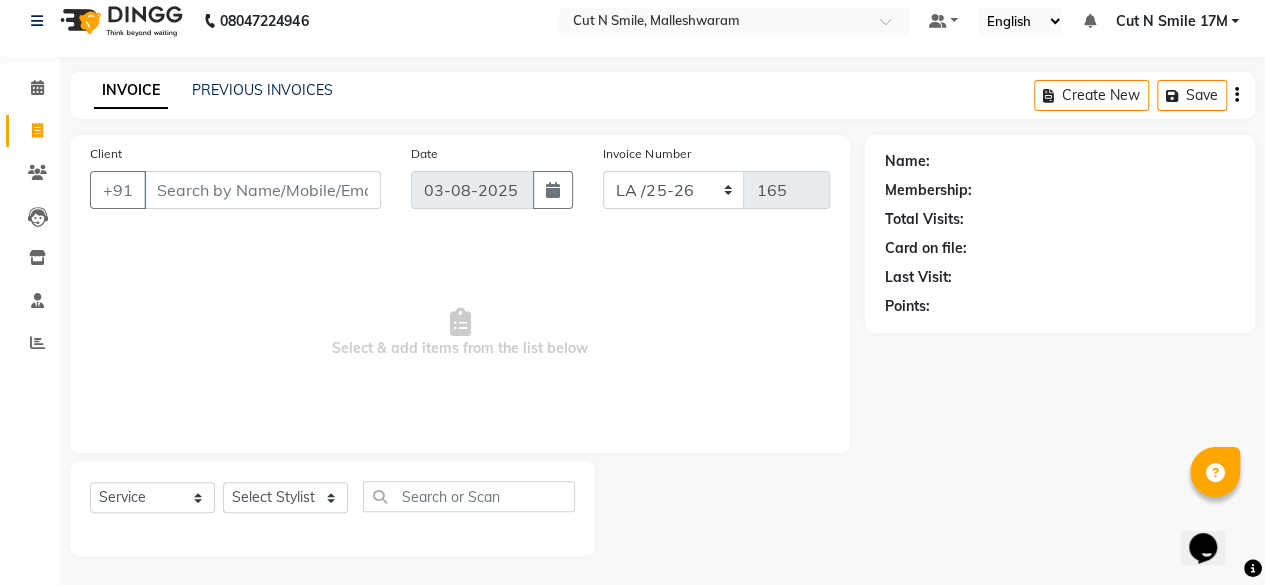 click on "Client" at bounding box center [262, 190] 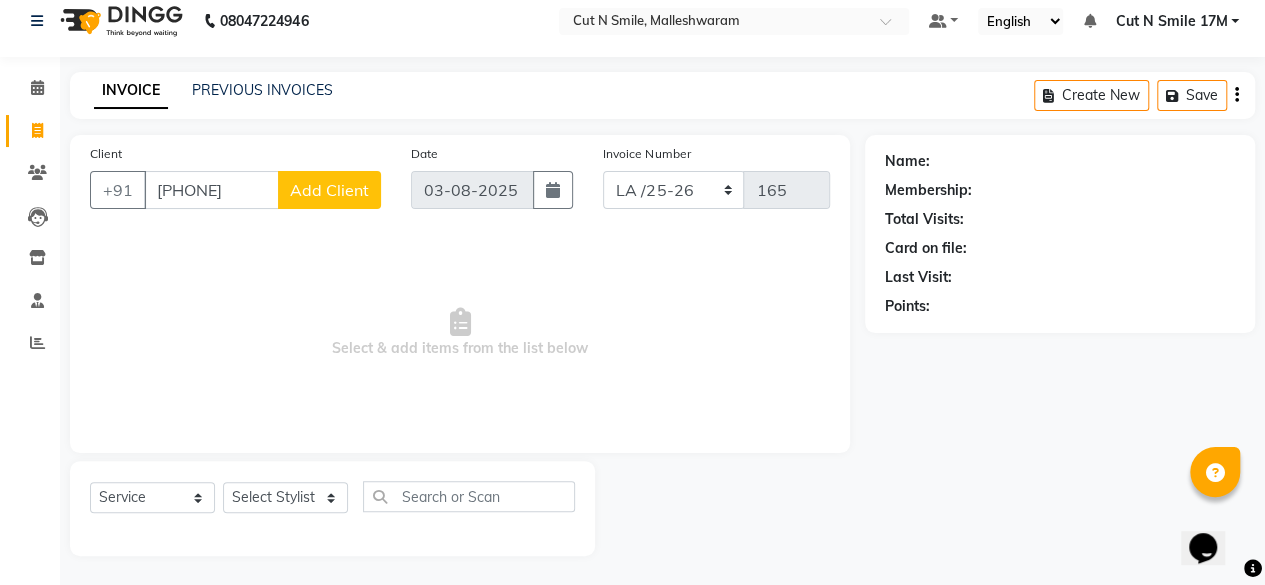 type on "[PHONE]" 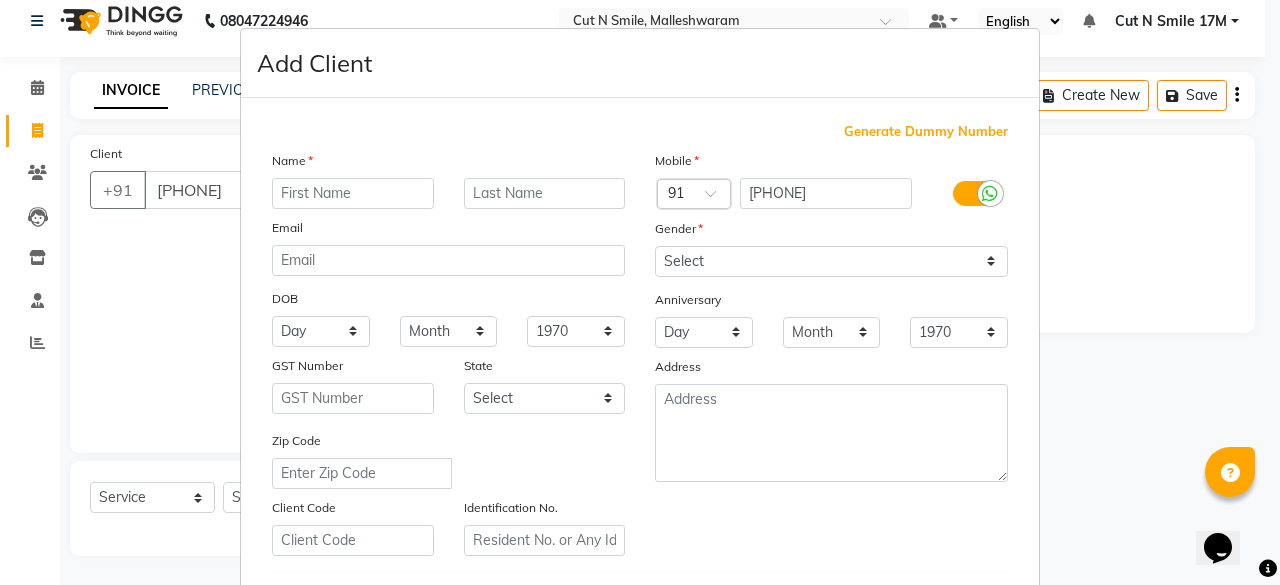 click at bounding box center [353, 193] 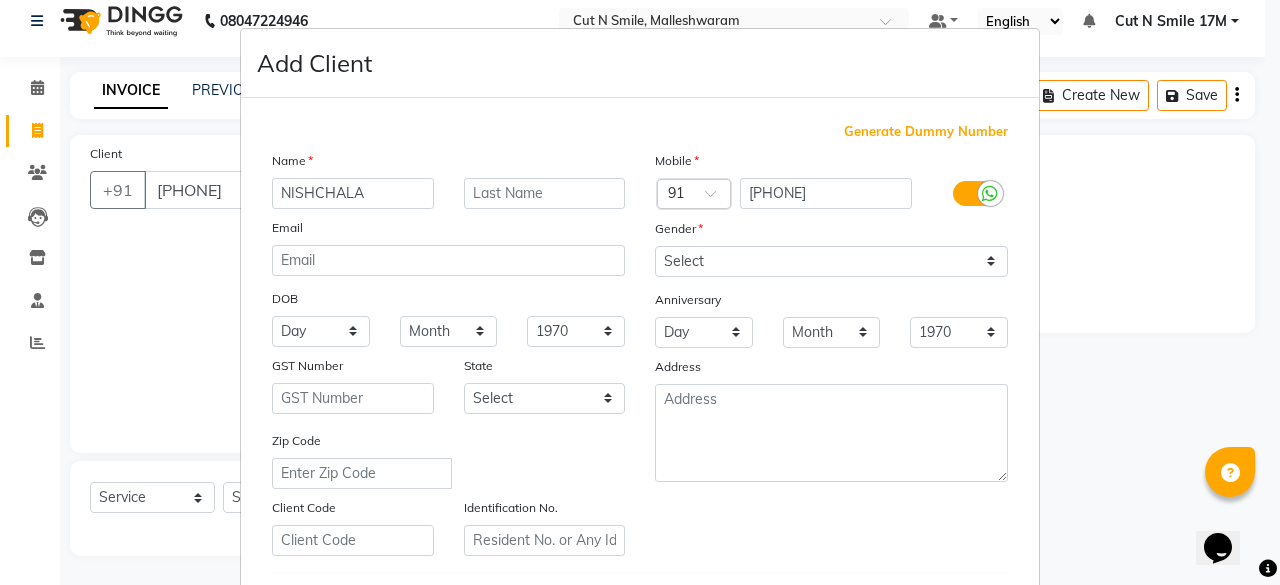 type on "NISHCHALA" 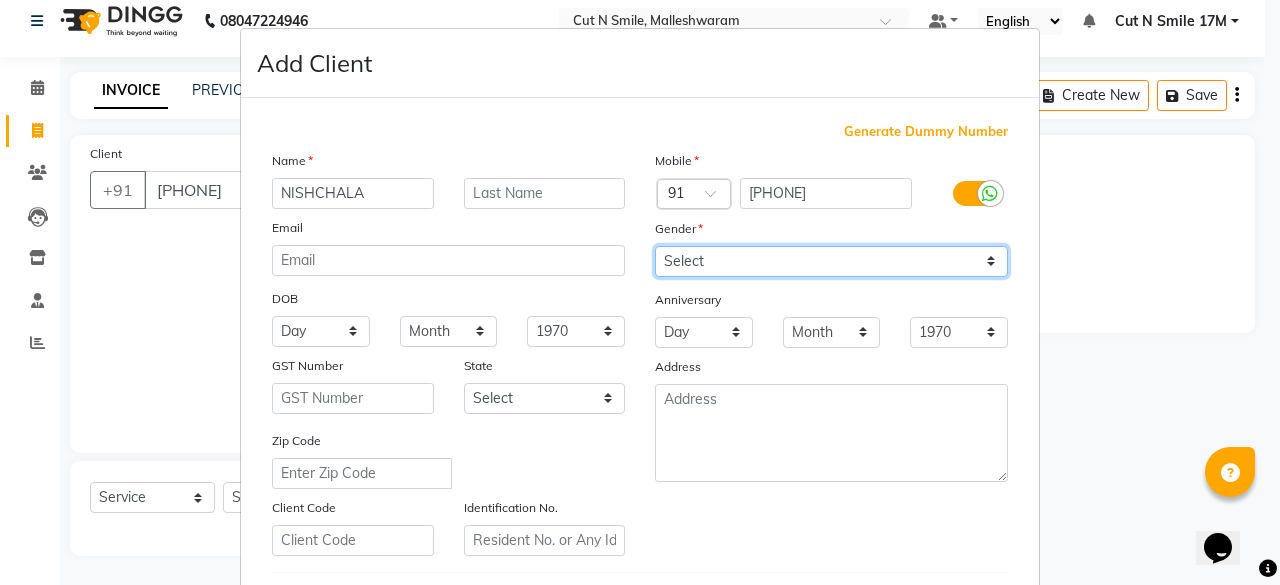 click on "Select Male Female Other Prefer Not To Say" at bounding box center [831, 261] 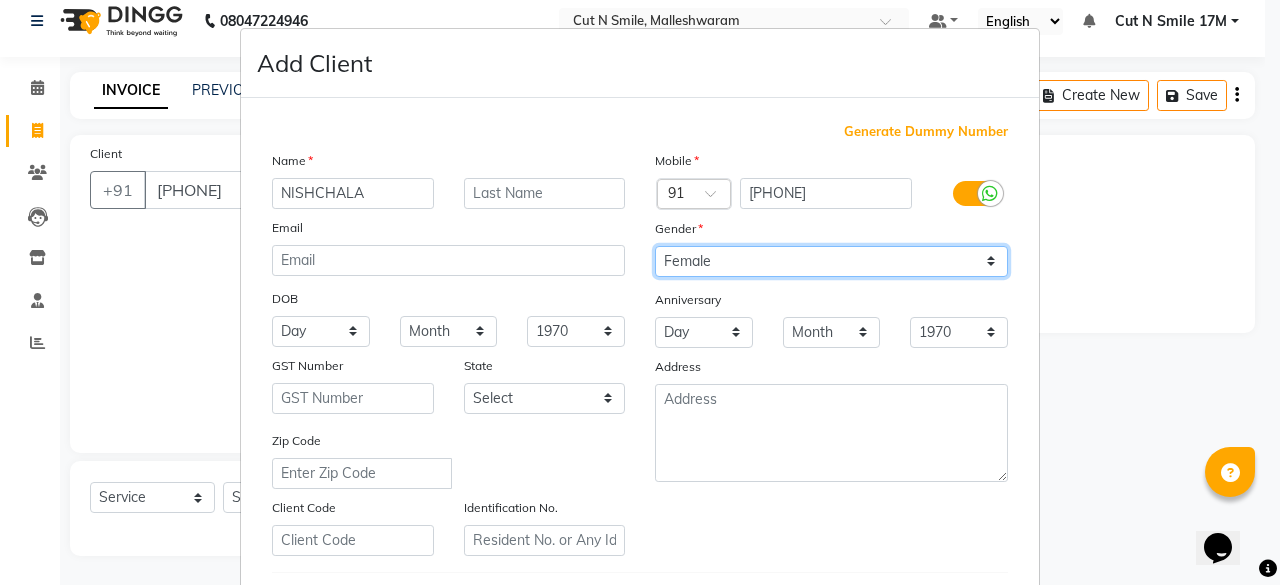 click on "Select Male Female Other Prefer Not To Say" at bounding box center [831, 261] 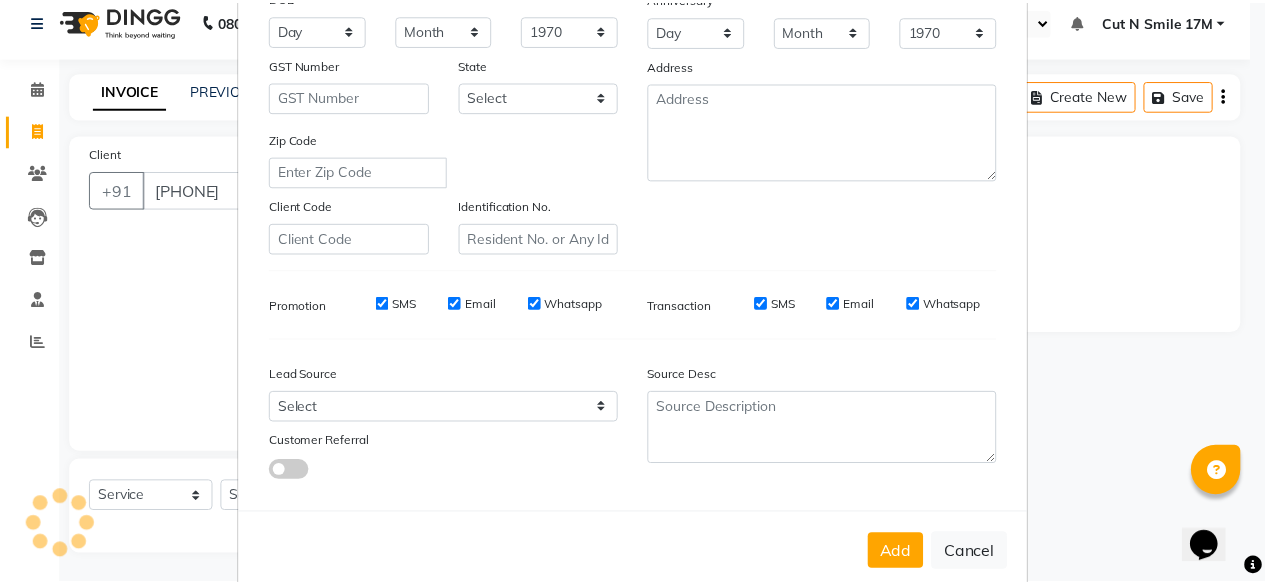scroll, scrollTop: 334, scrollLeft: 0, axis: vertical 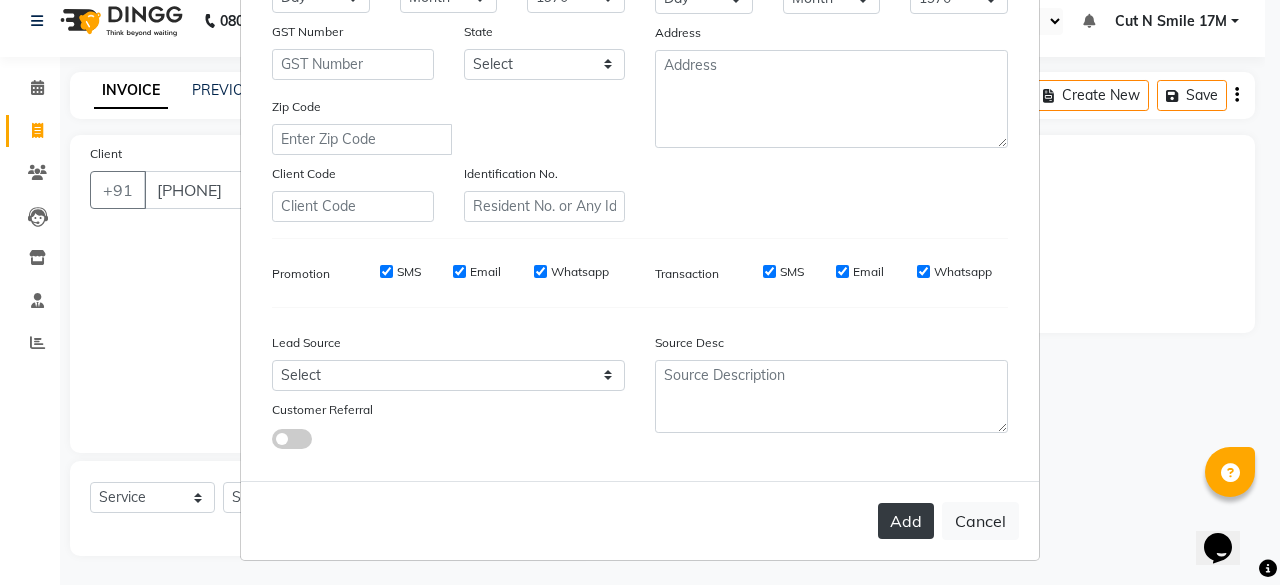 click on "Add" at bounding box center [906, 521] 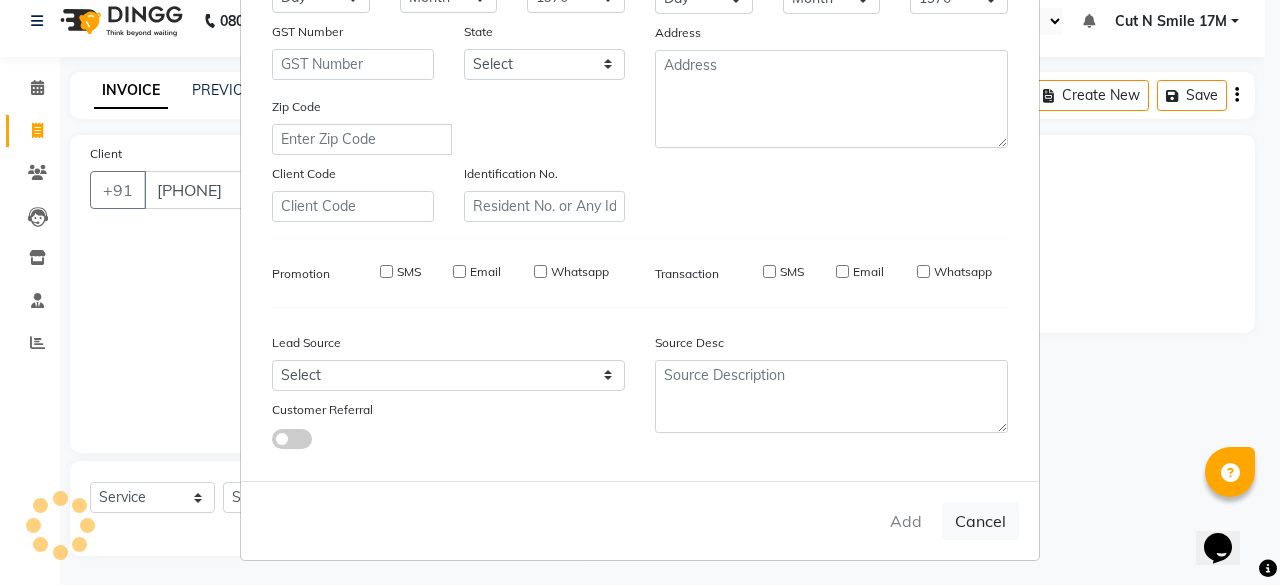 type on "88******36" 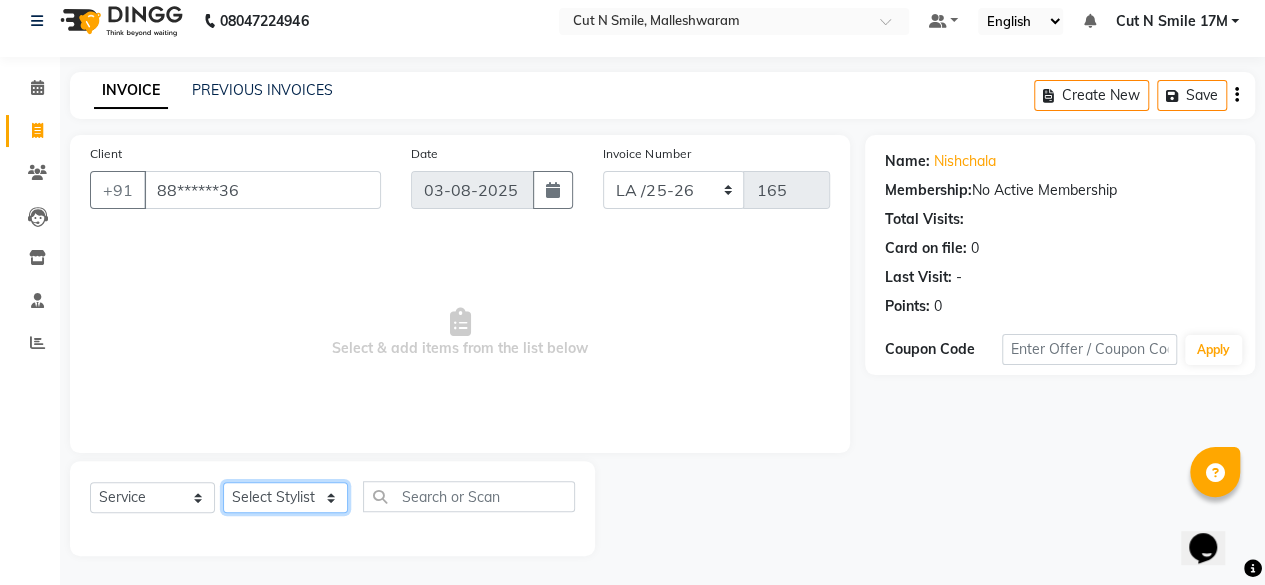 click on "Select Stylist Aarif 17M Adnan 9M Ajim 17M  Ali 17M Ali ML Alim ML Anjali 17M Armaan 17M Armaan 17O Arshad 17O Asahika ML Babbu ML  Cena 17M Chandrika 9M CNS 17 Malleshwaram CNS 9 Malleshwaram CNS Mahalakshmi Layout Cut N Smile 17O Deena 9M Dharani 17M  Fahim 9M Firoz ML Ganesh 9M Ganga 9M Govind ML Jessy 17M Madhu Thakur 17O Manjunath 17M Meena ML Mercy ML Mohammed 17M Monika 17M Mosim ML Nabijan 9M Nagrathna 9M Naveed 17M Pankaj 17M  Pavan Pavithra 9M Prashanth 9M Raghu 17M Rahil 9M Rajan ML Raju 9M Ranjith 9M Raza Raza 17M Riyaz 17O Sandeep 9M Sangeetha 17M Shakeel 17ML Shakir ML Shameem 17M Sharafath ML Sharanya  Sharanya ML SHubham 17M Sopna ML Sushila Suvarna 17M Tanjua 9M Teja 17M Tofeek 9M Tulsi 17O Viresh 17M Vishal 17M Vishal Bhatti 17O  Wasim ML" 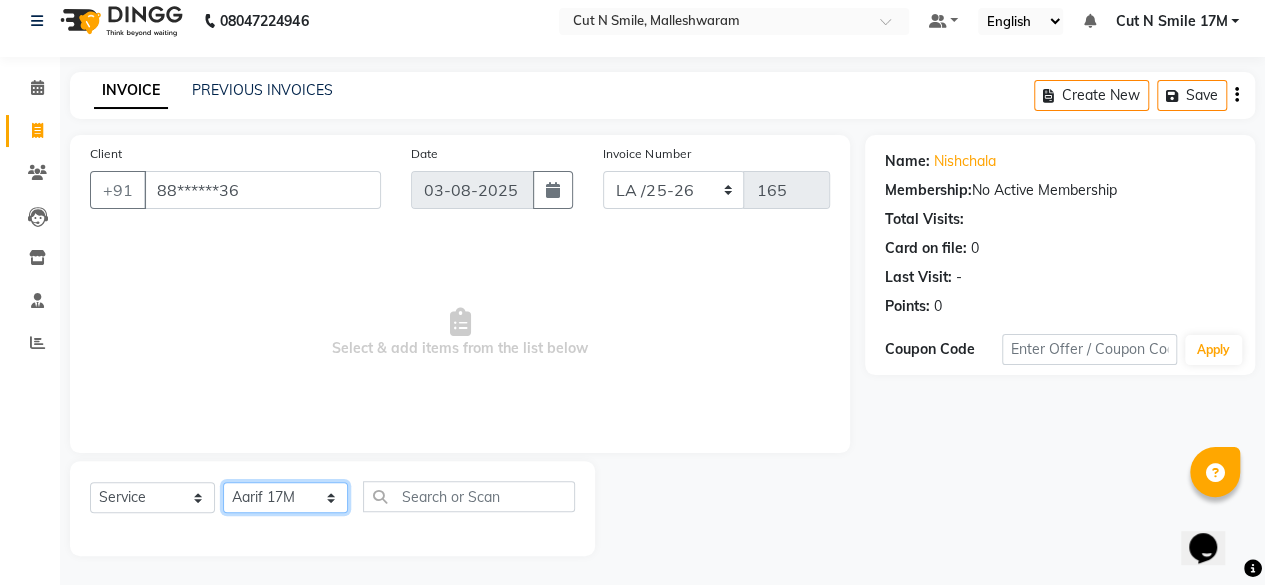 click on "Select Stylist Aarif 17M Adnan 9M Ajim 17M  Ali 17M Ali ML Alim ML Anjali 17M Armaan 17M Armaan 17O Arshad 17O Asahika ML Babbu ML  Cena 17M Chandrika 9M CNS 17 Malleshwaram CNS 9 Malleshwaram CNS Mahalakshmi Layout Cut N Smile 17O Deena 9M Dharani 17M  Fahim 9M Firoz ML Ganesh 9M Ganga 9M Govind ML Jessy 17M Madhu Thakur 17O Manjunath 17M Meena ML Mercy ML Mohammed 17M Monika 17M Mosim ML Nabijan 9M Nagrathna 9M Naveed 17M Pankaj 17M  Pavan Pavithra 9M Prashanth 9M Raghu 17M Rahil 9M Rajan ML Raju 9M Ranjith 9M Raza Raza 17M Riyaz 17O Sandeep 9M Sangeetha 17M Shakeel 17ML Shakir ML Shameem 17M Sharafath ML Sharanya  Sharanya ML SHubham 17M Sopna ML Sushila Suvarna 17M Tanjua 9M Teja 17M Tofeek 9M Tulsi 17O Viresh 17M Vishal 17M Vishal Bhatti 17O  Wasim ML" 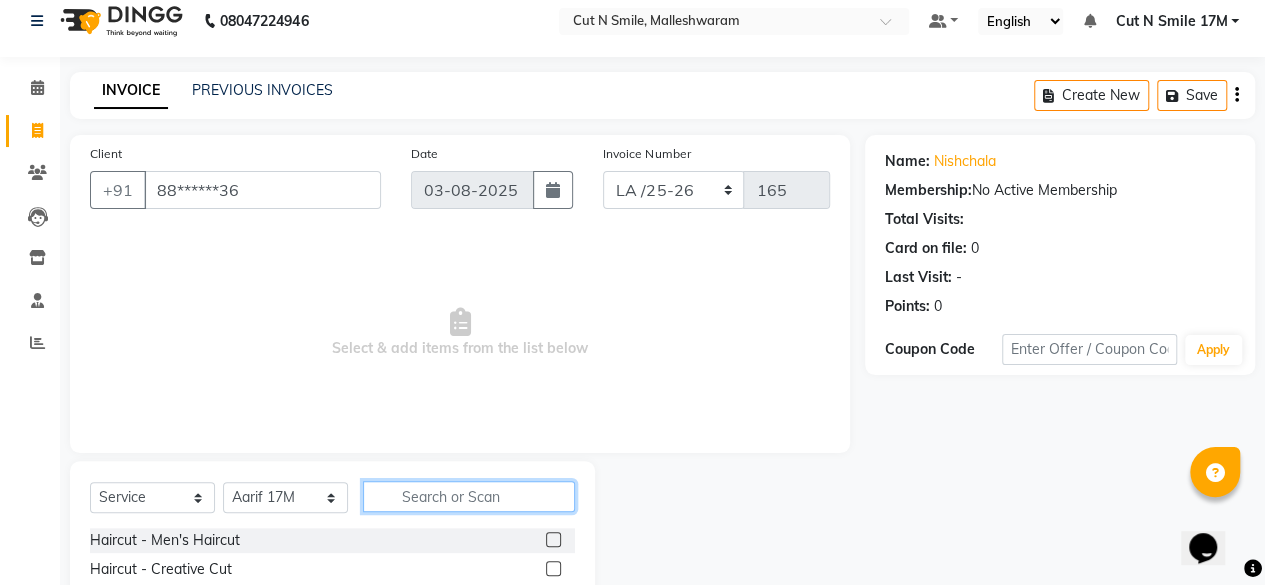 click 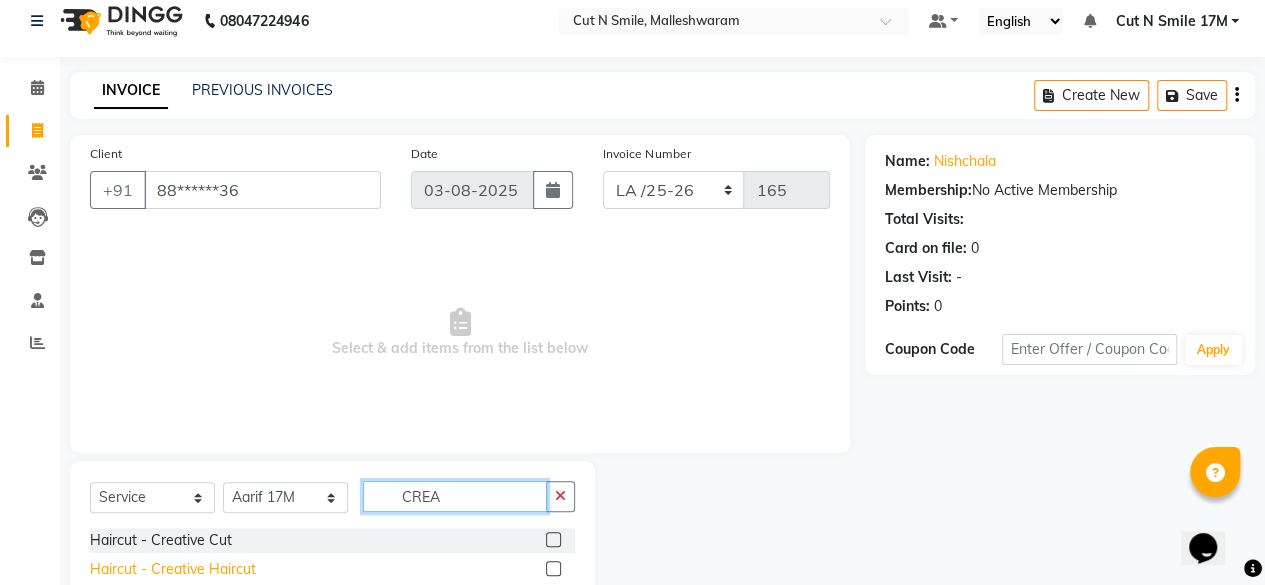 type on "CREA" 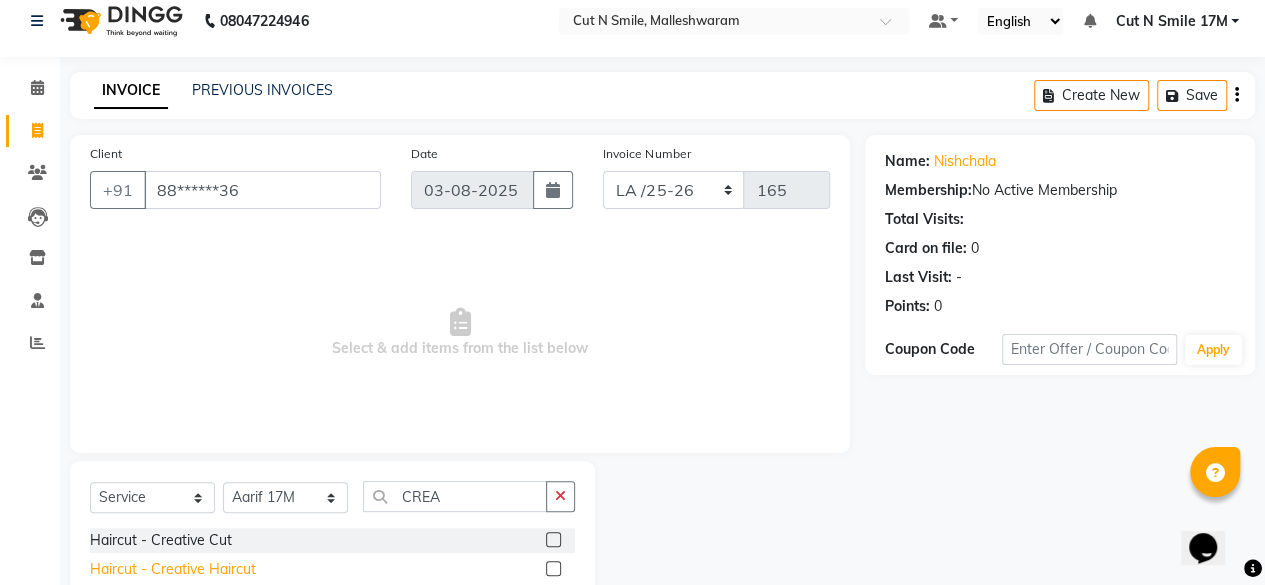 click on "Haircut - Creative Haircut" 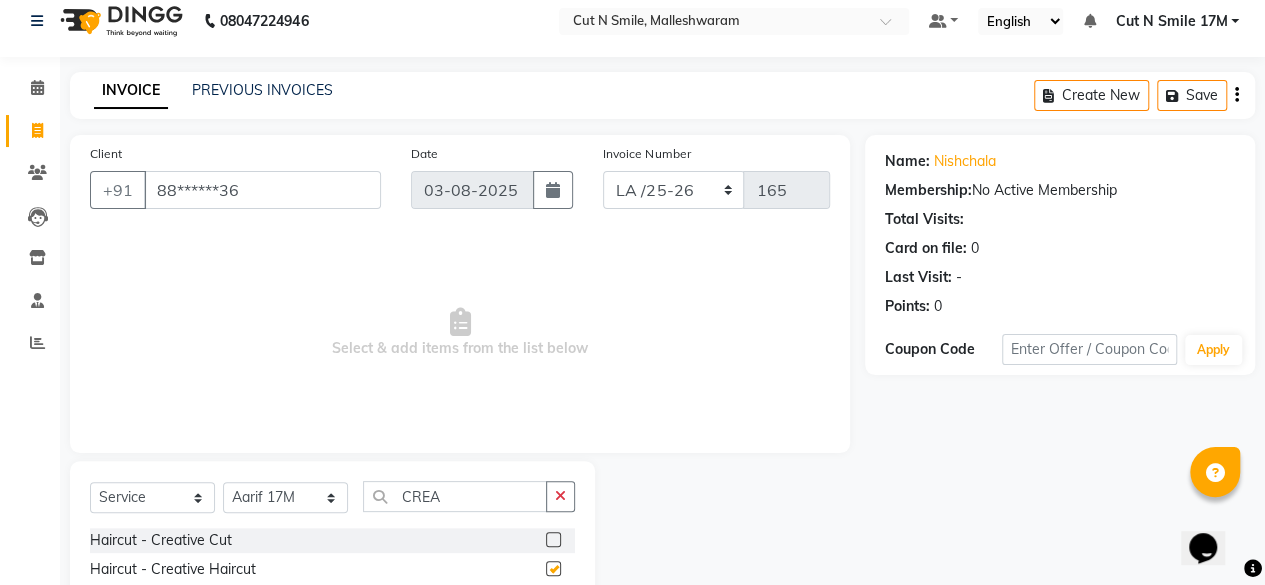 checkbox on "false" 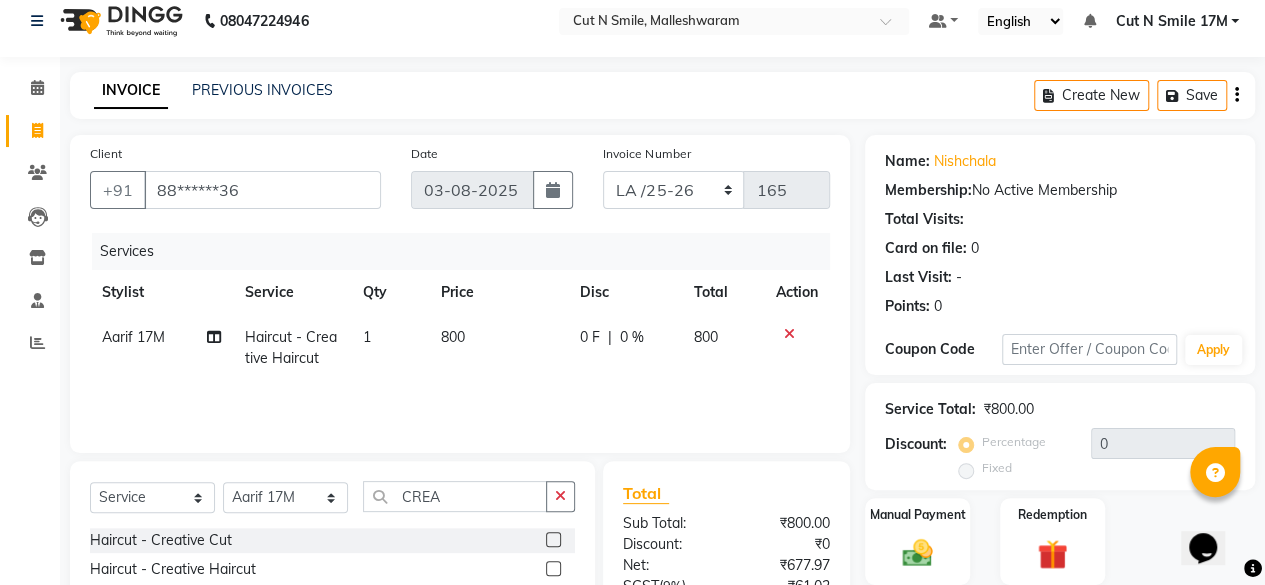 click on "800" 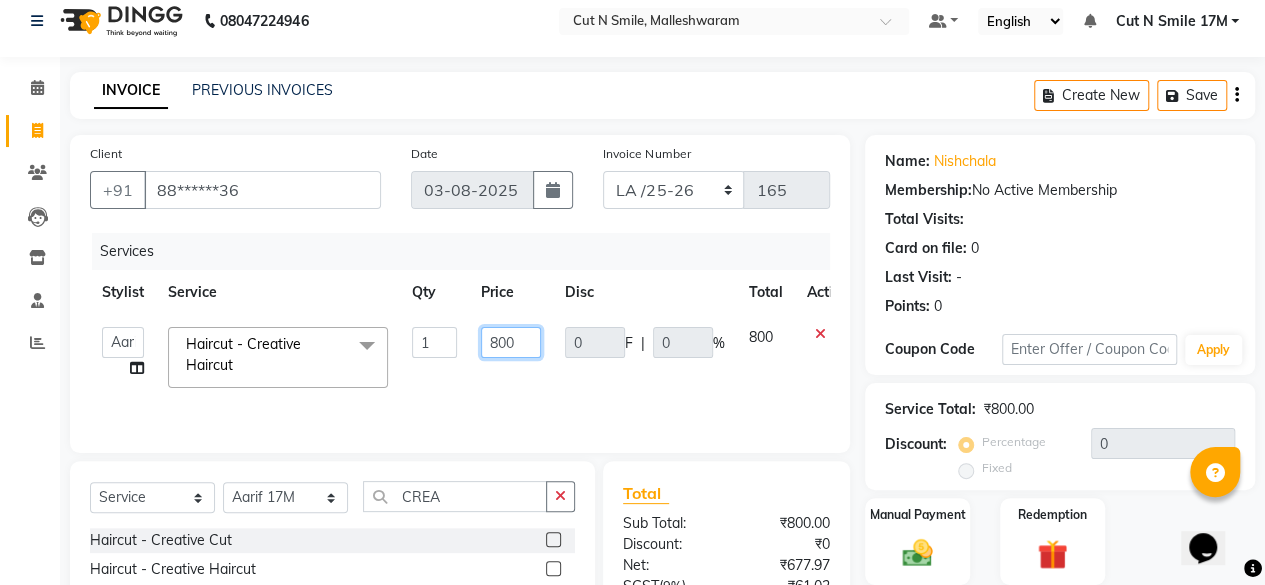 drag, startPoint x: 541, startPoint y: 344, endPoint x: 348, endPoint y: 310, distance: 195.97194 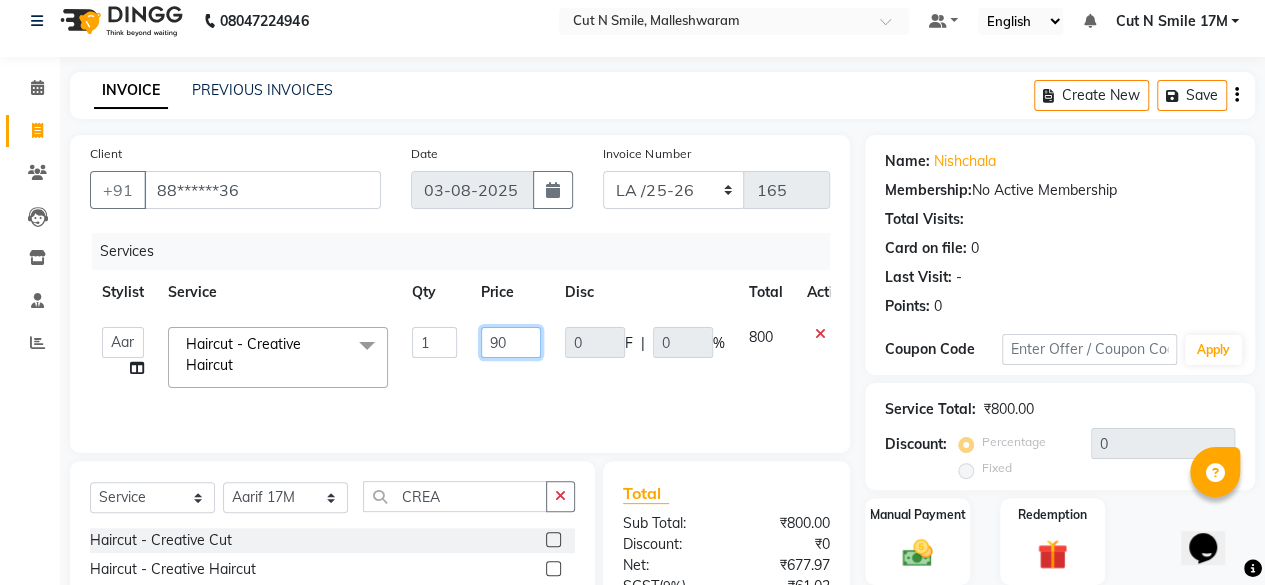 type on "900" 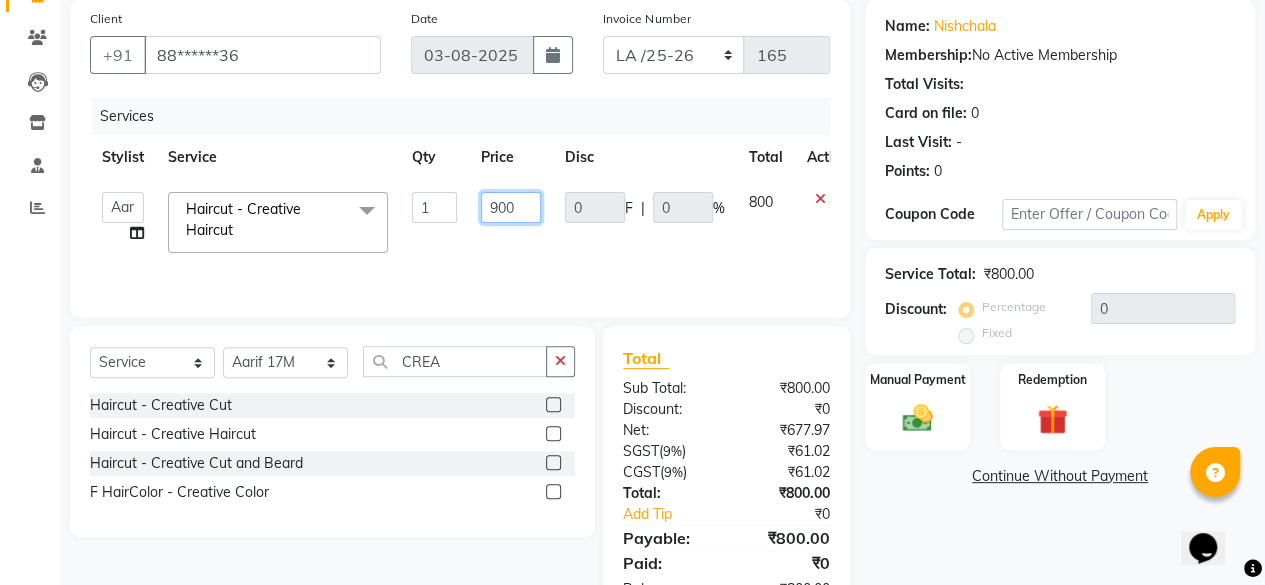 scroll, scrollTop: 213, scrollLeft: 0, axis: vertical 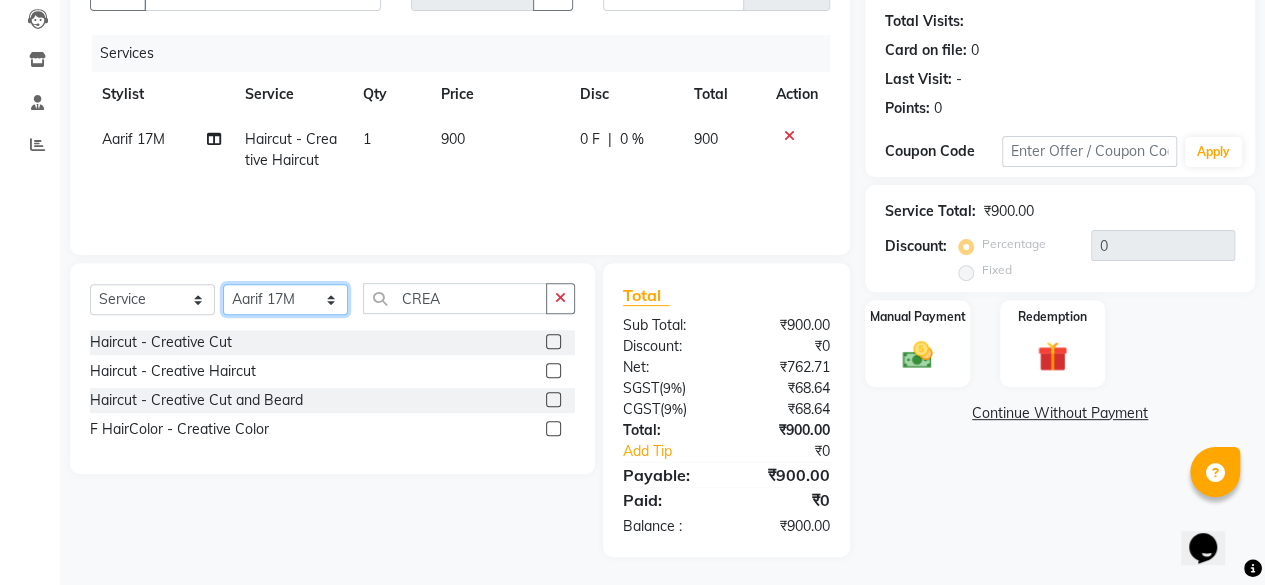 click on "Select Stylist Aarif 17M Adnan 9M Ajim 17M  Ali 17M Ali ML Alim ML Anjali 17M Armaan 17M Armaan 17O Arshad 17O Asahika ML Babbu ML  Cena 17M Chandrika 9M CNS 17 Malleshwaram CNS 9 Malleshwaram CNS Mahalakshmi Layout Cut N Smile 17O Deena 9M Dharani 17M  Fahim 9M Firoz ML Ganesh 9M Ganga 9M Govind ML Jessy 17M Madhu Thakur 17O Manjunath 17M Meena ML Mercy ML Mohammed 17M Monika 17M Mosim ML Nabijan 9M Nagrathna 9M Naveed 17M Pankaj 17M  Pavan Pavithra 9M Prashanth 9M Raghu 17M Rahil 9M Rajan ML Raju 9M Ranjith 9M Raza Raza 17M Riyaz 17O Sandeep 9M Sangeetha 17M Shakeel 17ML Shakir ML Shameem 17M Sharafath ML Sharanya  Sharanya ML SHubham 17M Sopna ML Sushila Suvarna 17M Tanjua 9M Teja 17M Tofeek 9M Tulsi 17O Viresh 17M Vishal 17M Vishal Bhatti 17O  Wasim ML" 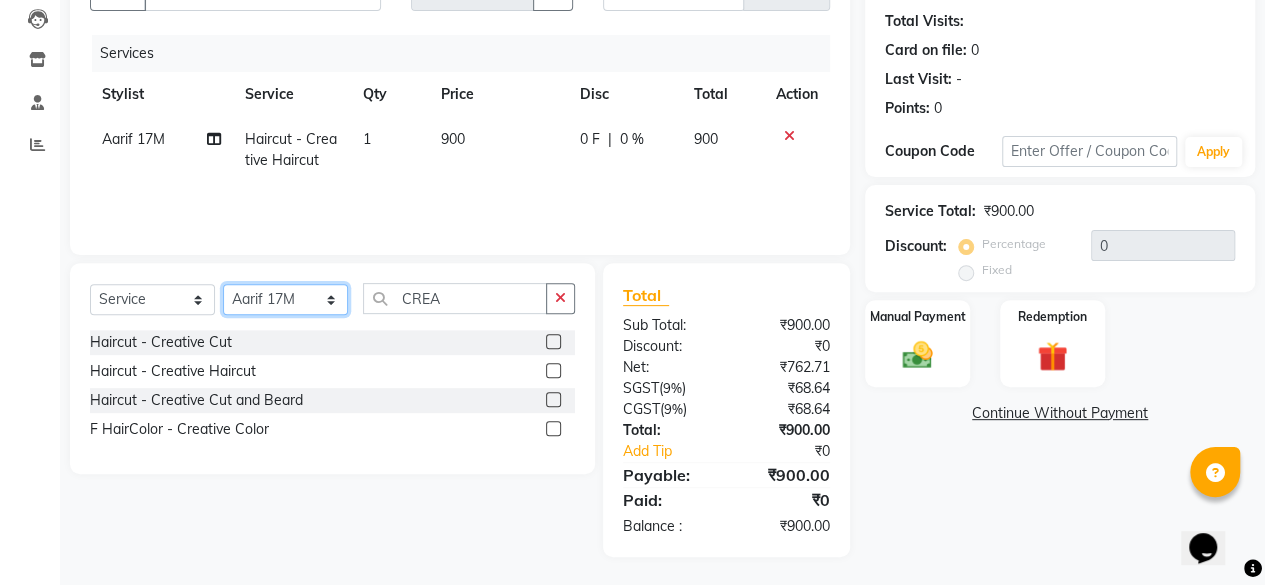 select on "61387" 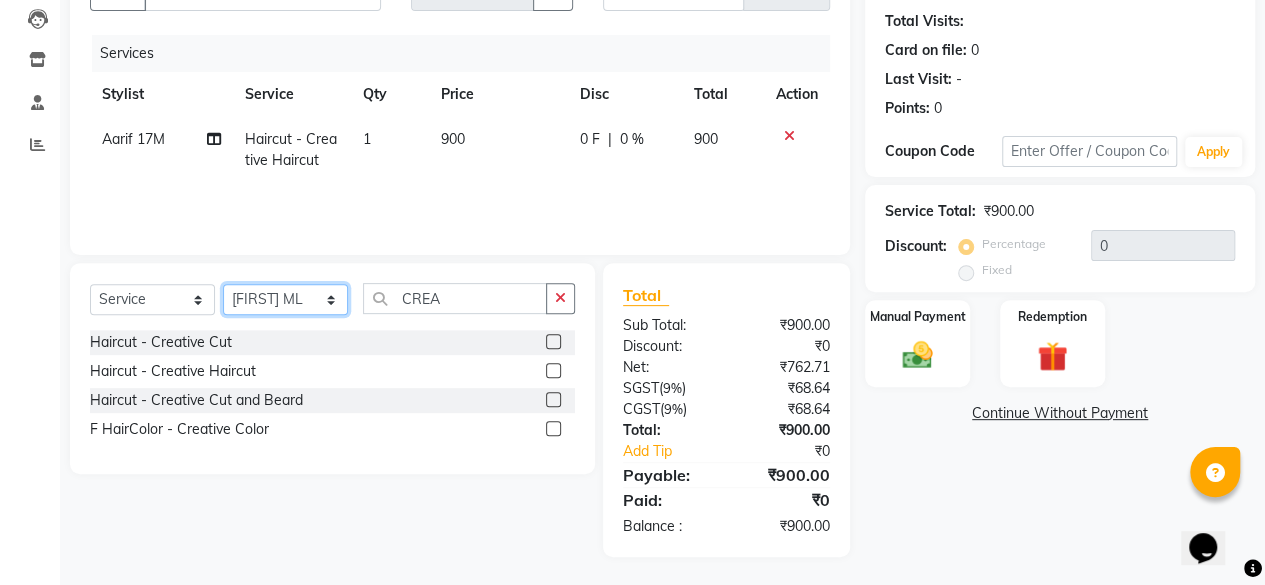 click on "Select Stylist Aarif 17M Adnan 9M Ajim 17M  Ali 17M Ali ML Alim ML Anjali 17M Armaan 17M Armaan 17O Arshad 17O Asahika ML Babbu ML  Cena 17M Chandrika 9M CNS 17 Malleshwaram CNS 9 Malleshwaram CNS Mahalakshmi Layout Cut N Smile 17O Deena 9M Dharani 17M  Fahim 9M Firoz ML Ganesh 9M Ganga 9M Govind ML Jessy 17M Madhu Thakur 17O Manjunath 17M Meena ML Mercy ML Mohammed 17M Monika 17M Mosim ML Nabijan 9M Nagrathna 9M Naveed 17M Pankaj 17M  Pavan Pavithra 9M Prashanth 9M Raghu 17M Rahil 9M Rajan ML Raju 9M Ranjith 9M Raza Raza 17M Riyaz 17O Sandeep 9M Sangeetha 17M Shakeel 17ML Shakir ML Shameem 17M Sharafath ML Sharanya  Sharanya ML SHubham 17M Sopna ML Sushila Suvarna 17M Tanjua 9M Teja 17M Tofeek 9M Tulsi 17O Viresh 17M Vishal 17M Vishal Bhatti 17O  Wasim ML" 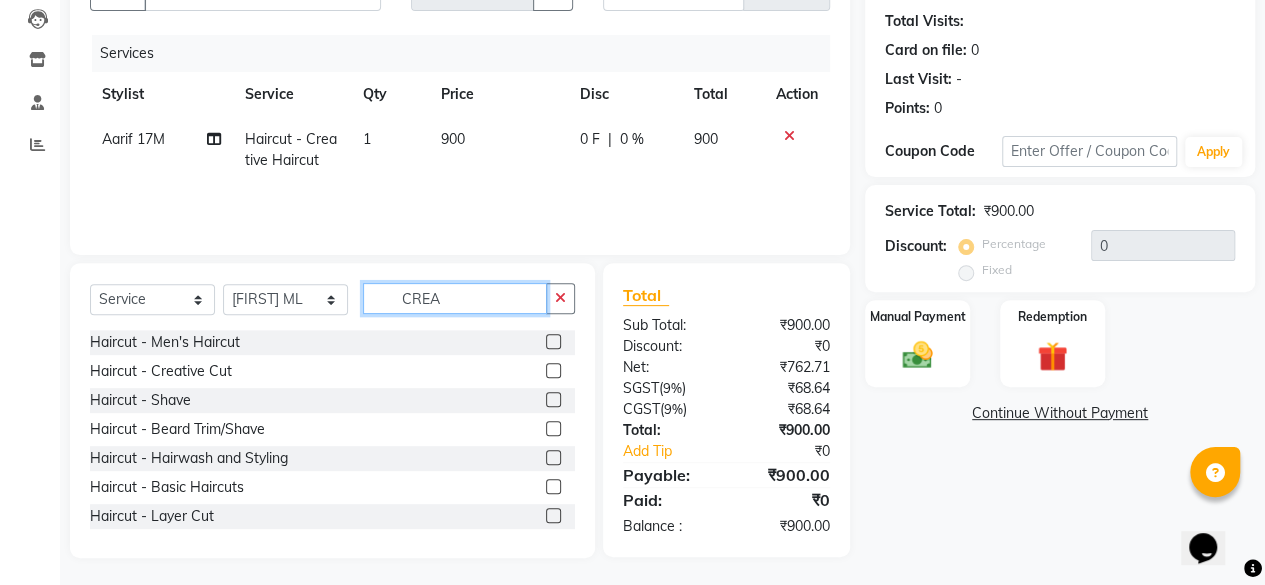 drag, startPoint x: 483, startPoint y: 297, endPoint x: 346, endPoint y: 279, distance: 138.17743 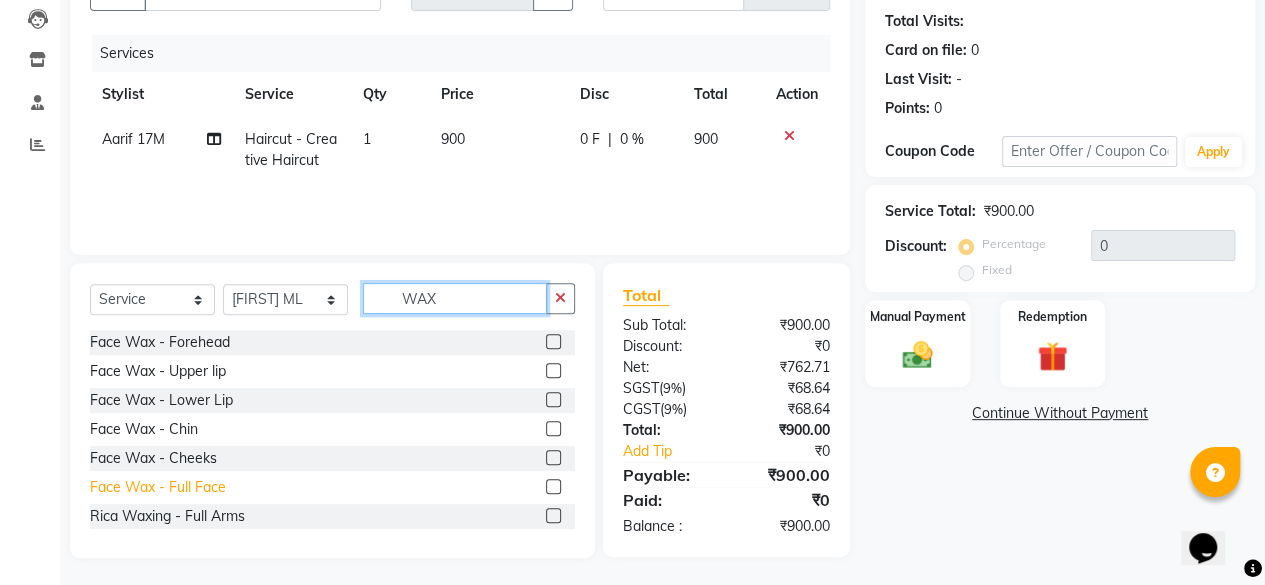 type on "WAX" 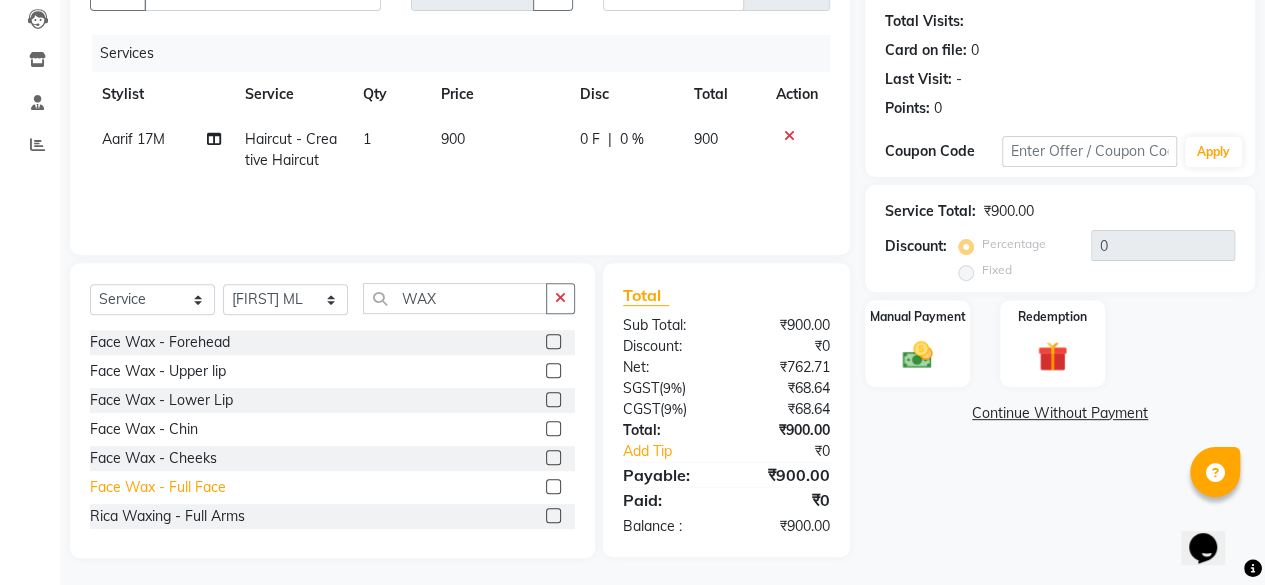 click on "Face Wax  - Full Face" 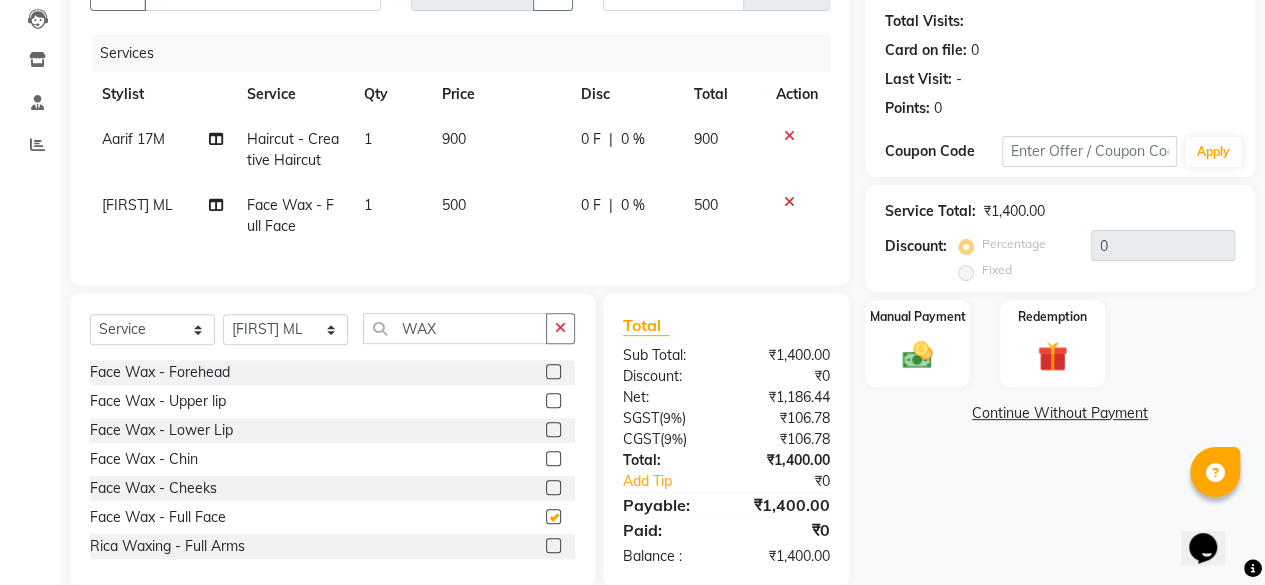 checkbox on "false" 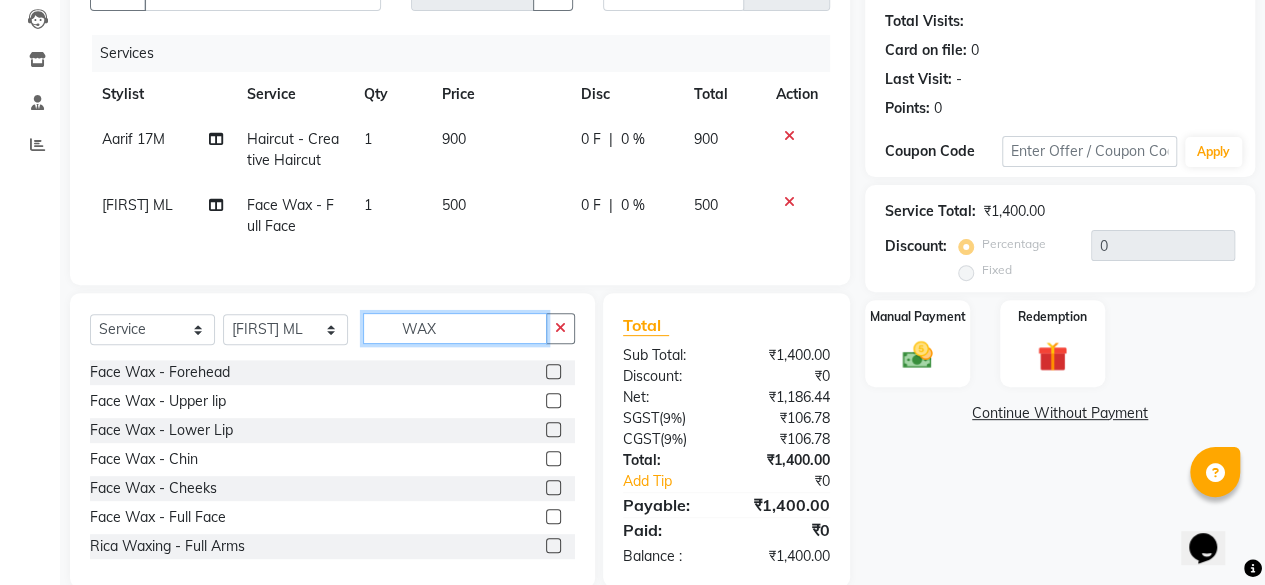 drag, startPoint x: 446, startPoint y: 342, endPoint x: 297, endPoint y: 317, distance: 151.08276 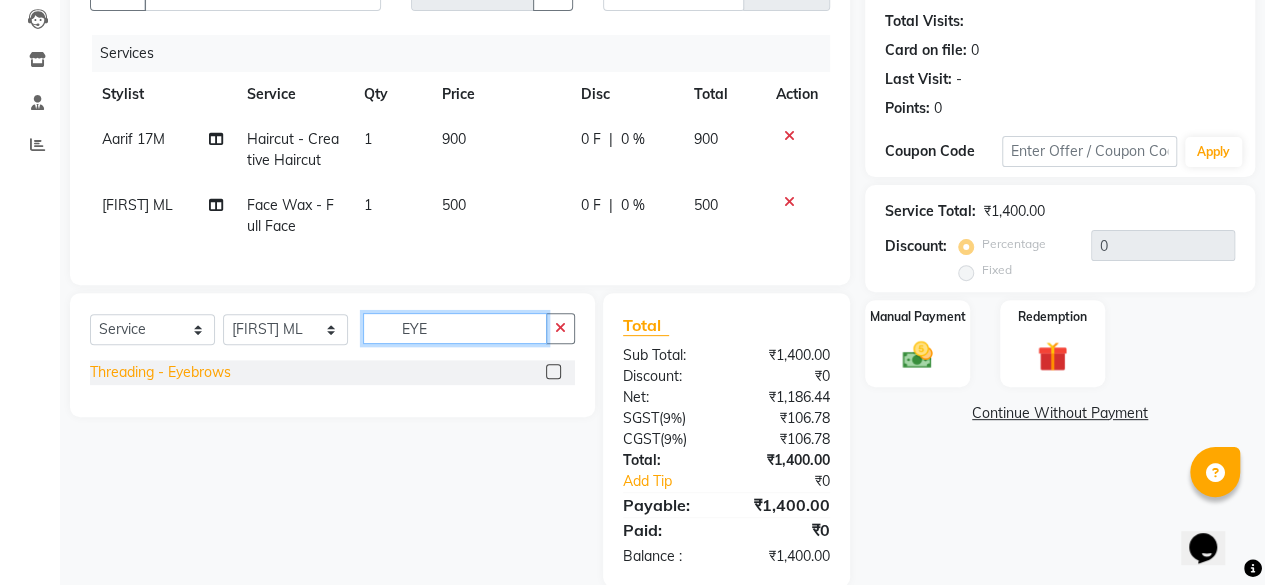 type on "EYE" 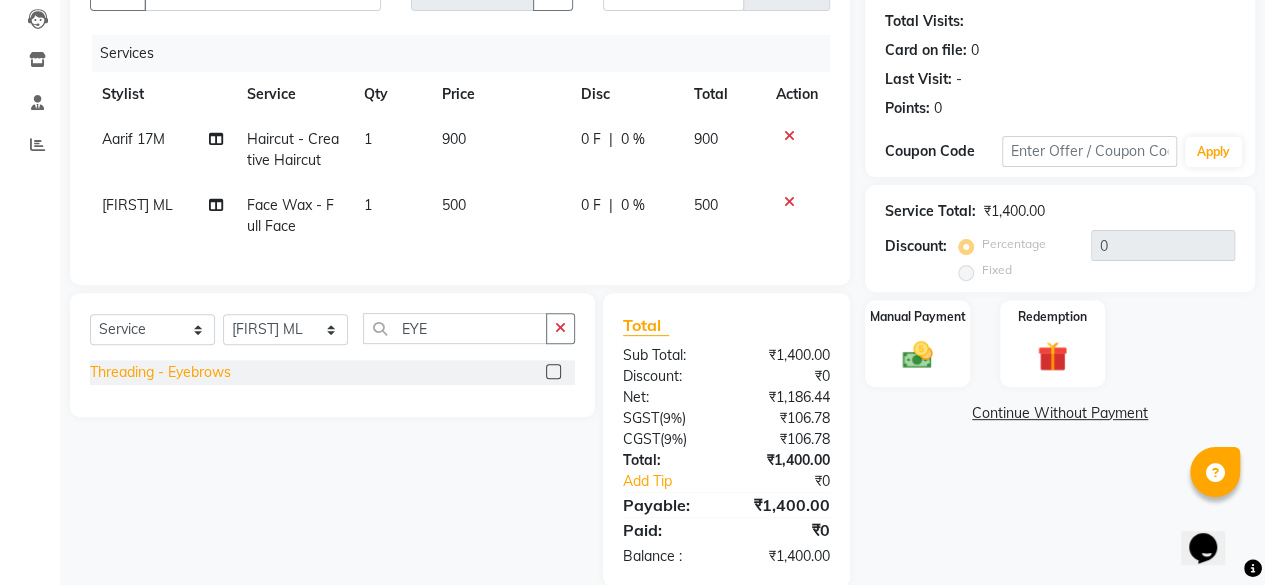 click on "Threading  - Eyebrows" 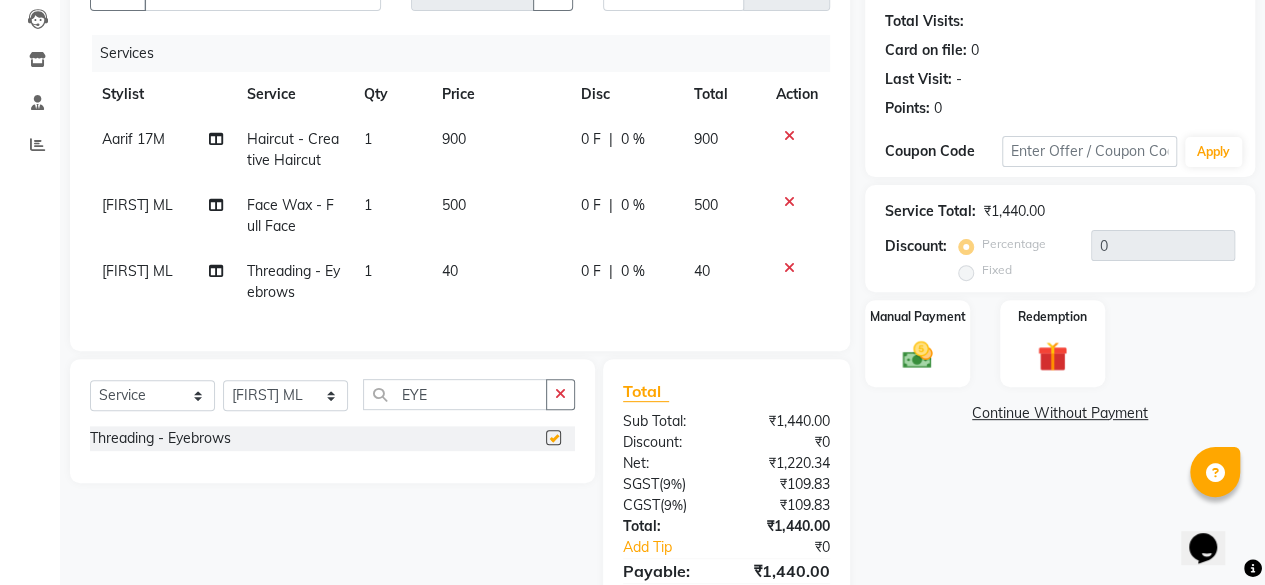 checkbox on "false" 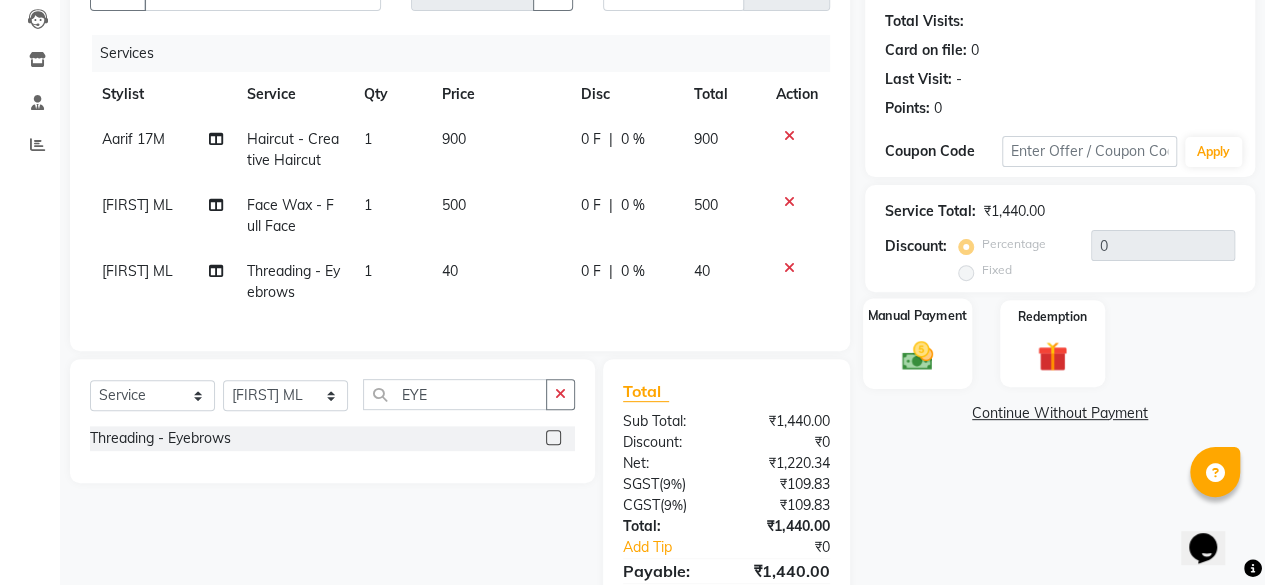 click 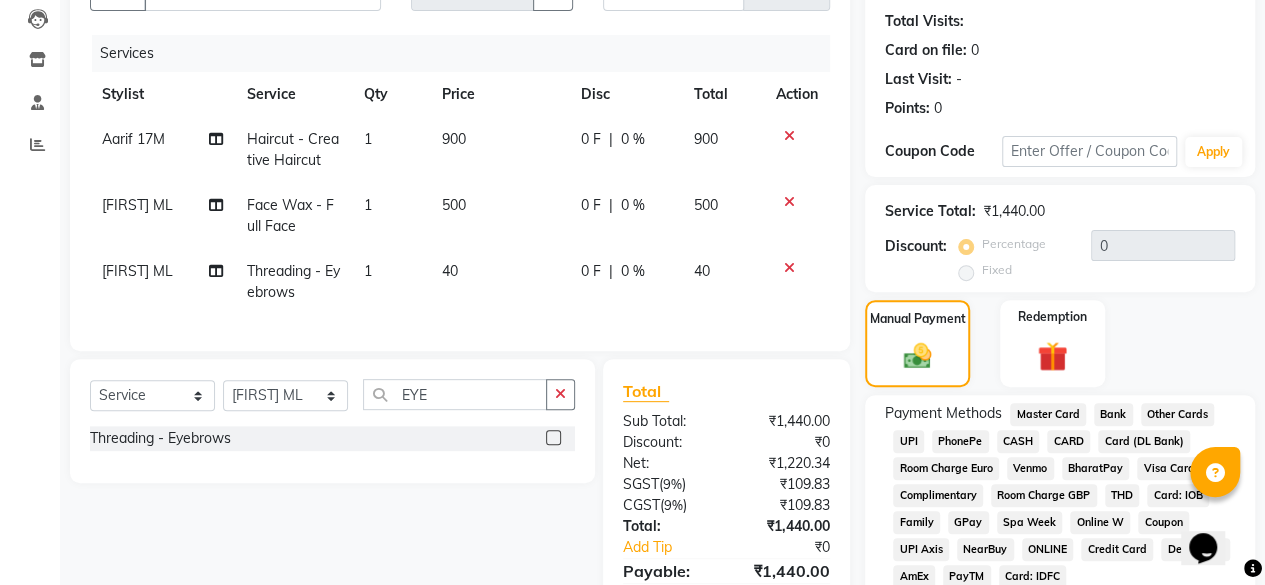 click on "UPI" 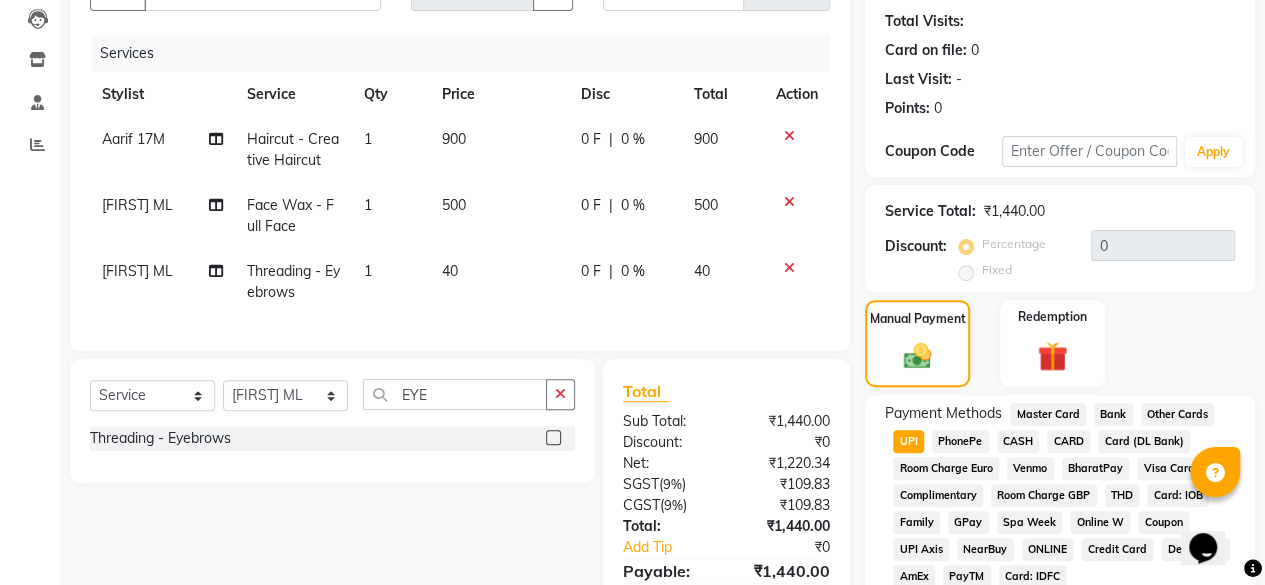 scroll, scrollTop: 405, scrollLeft: 0, axis: vertical 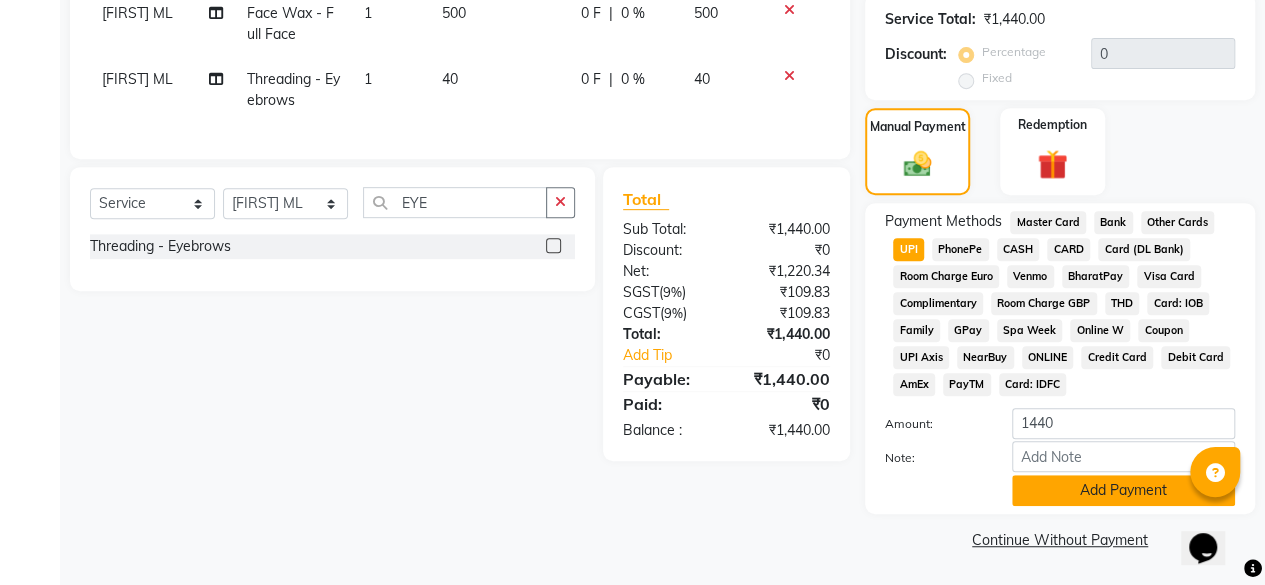 click on "Add Payment" 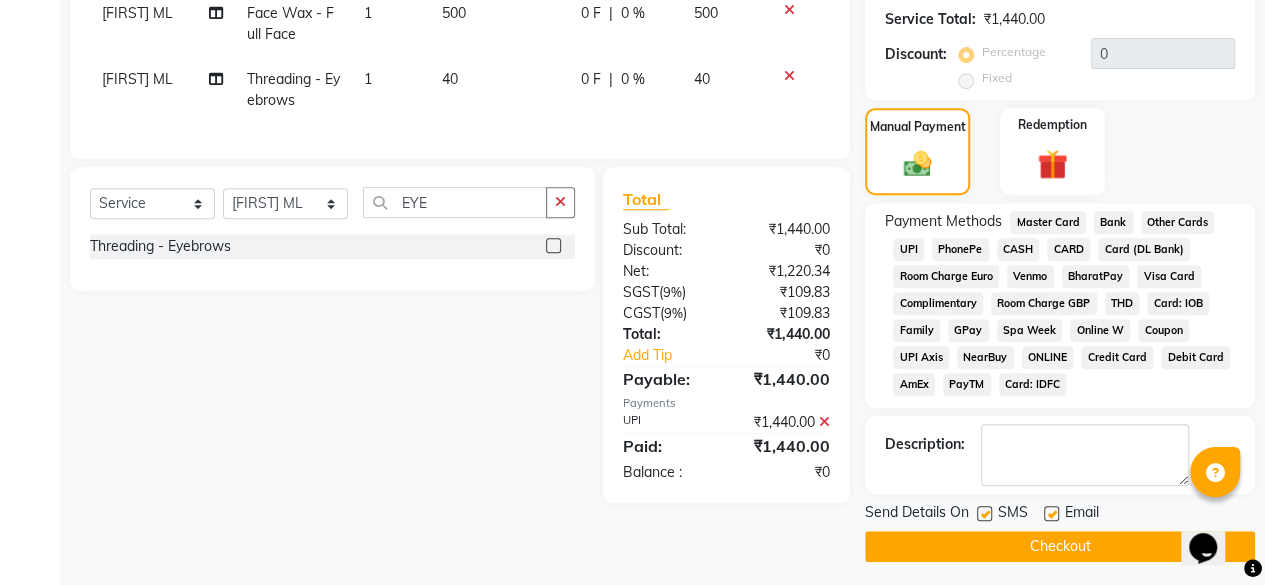 click on "Checkout" 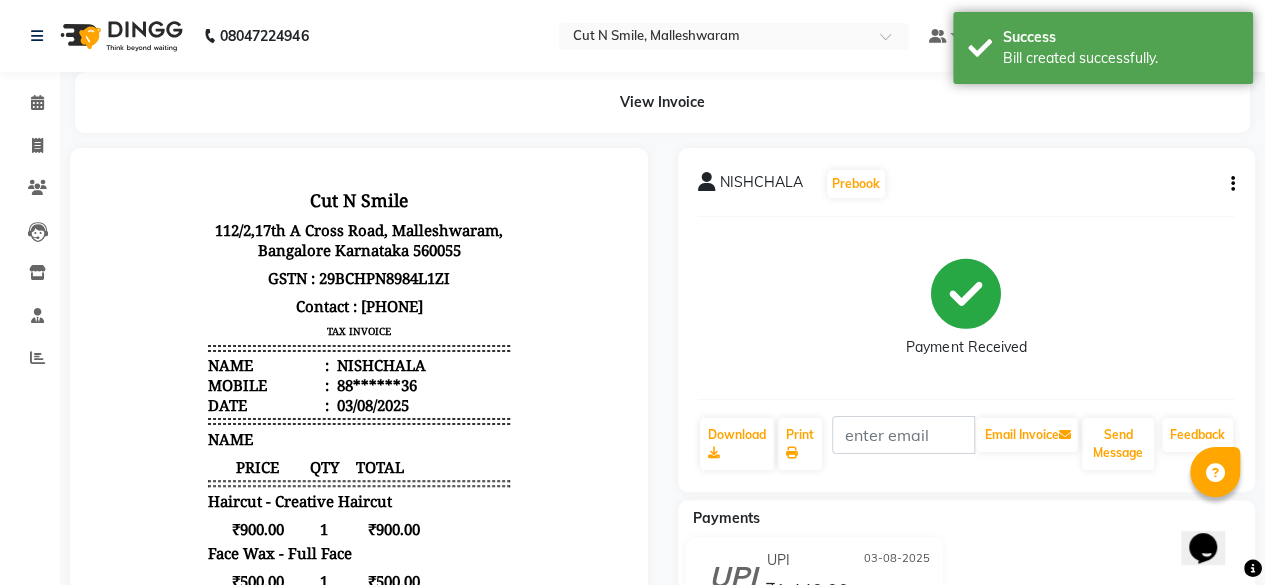 scroll, scrollTop: 0, scrollLeft: 0, axis: both 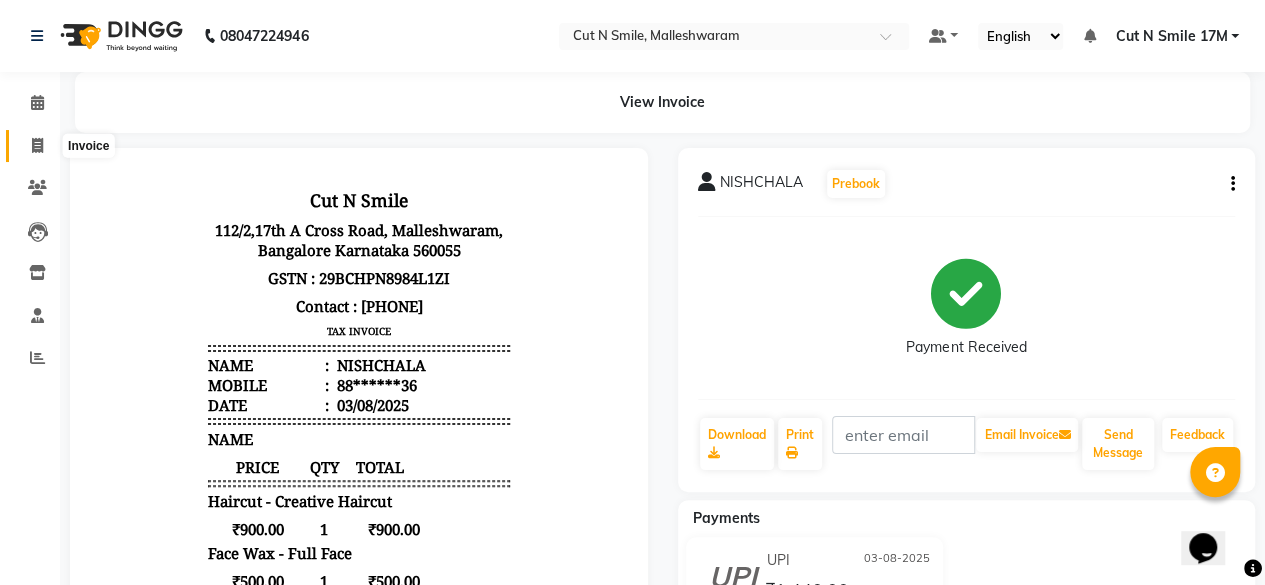 click 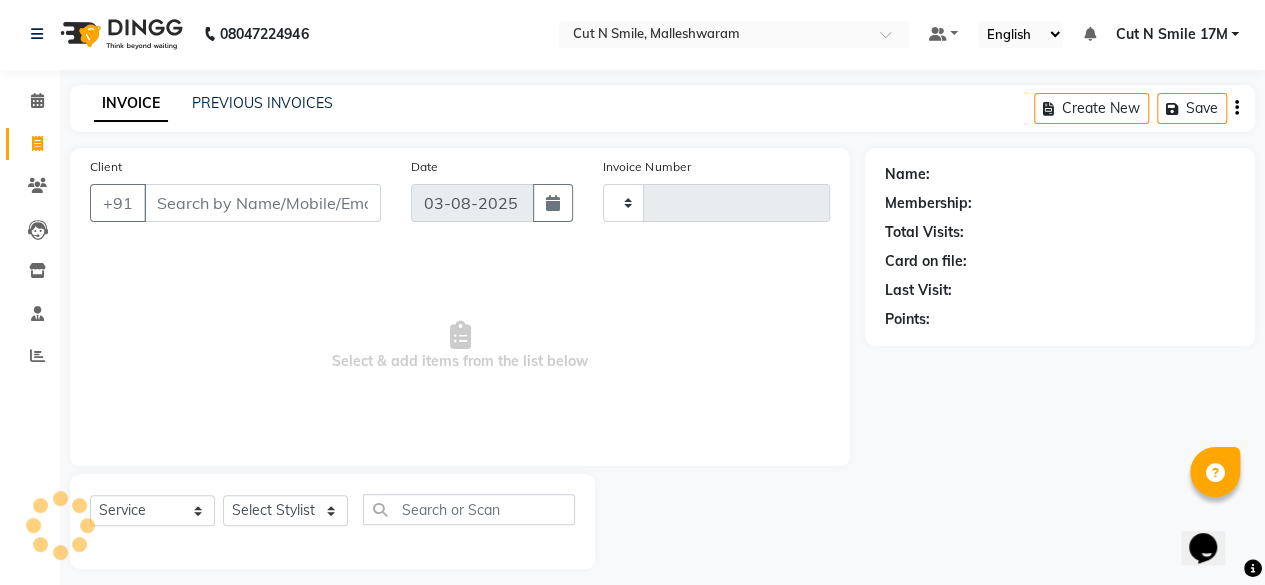 type on "166" 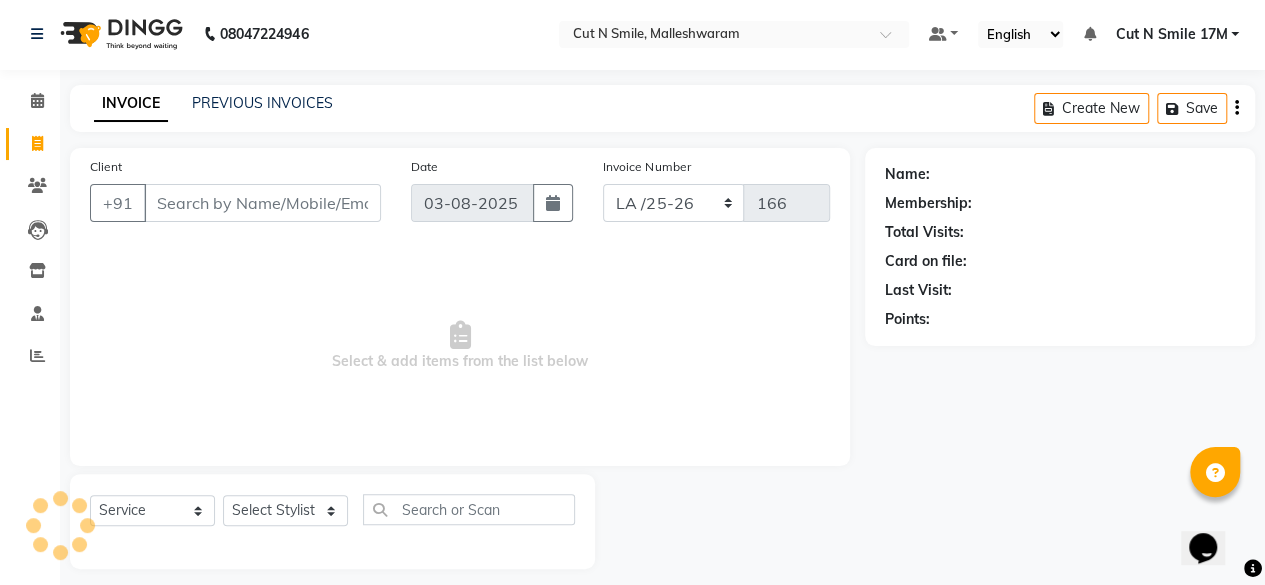 scroll, scrollTop: 15, scrollLeft: 0, axis: vertical 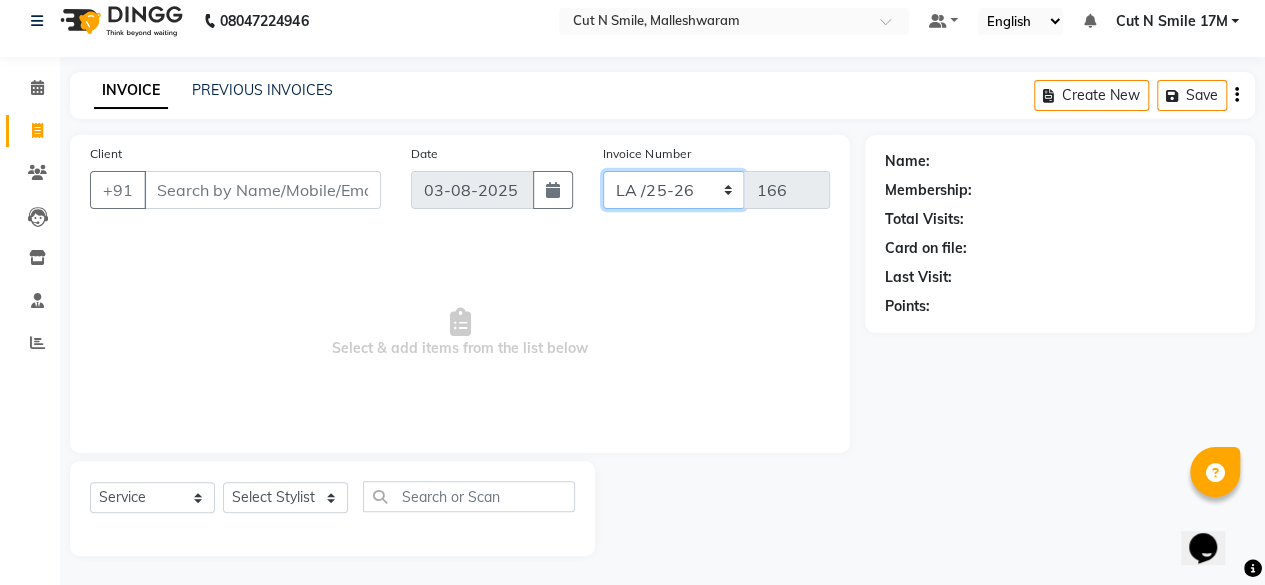 click on "NW/25-26 SW/2025-26 NA/2025-26 VN/25-26 LA /25-26" 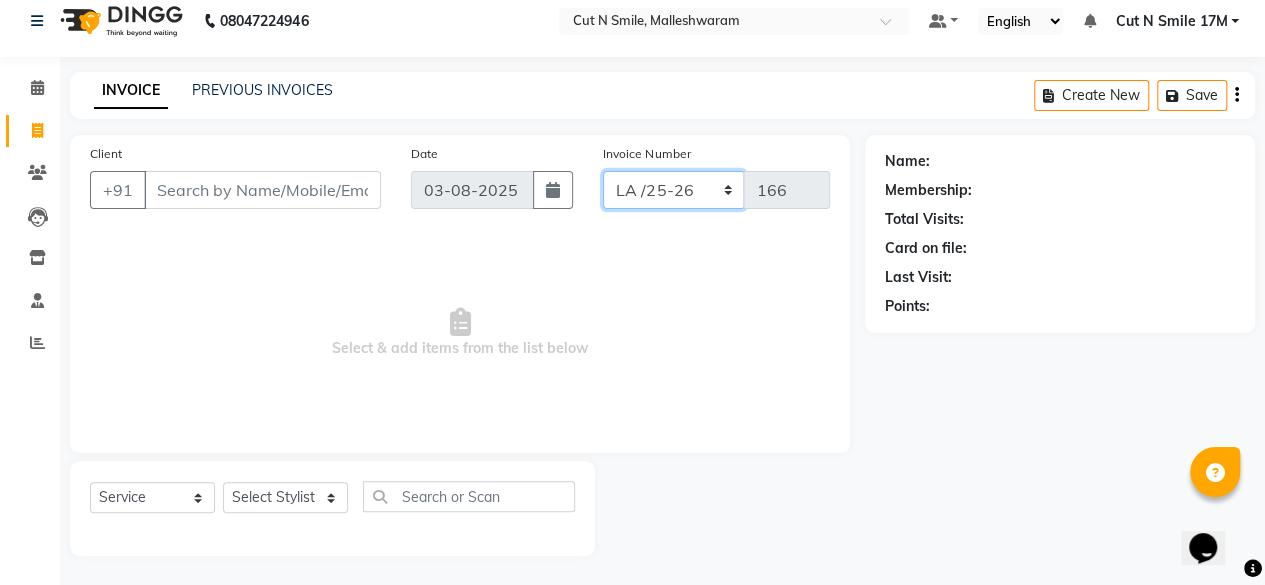 select on "7225" 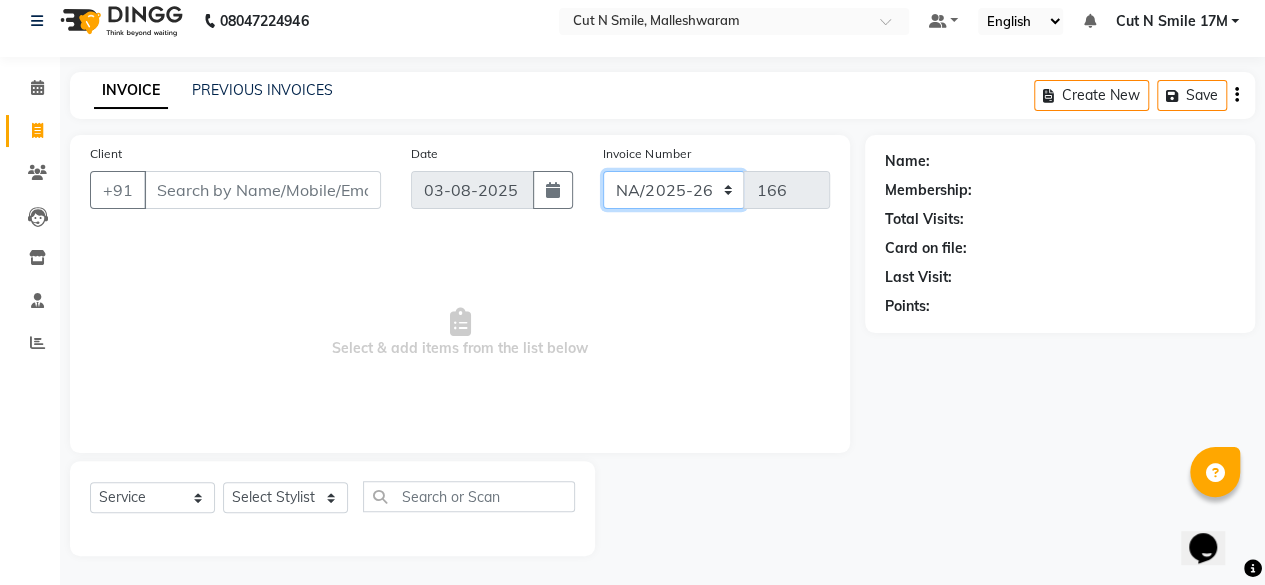 click on "NW/25-26 SW/2025-26 NA/2025-26 VN/25-26 LA /25-26" 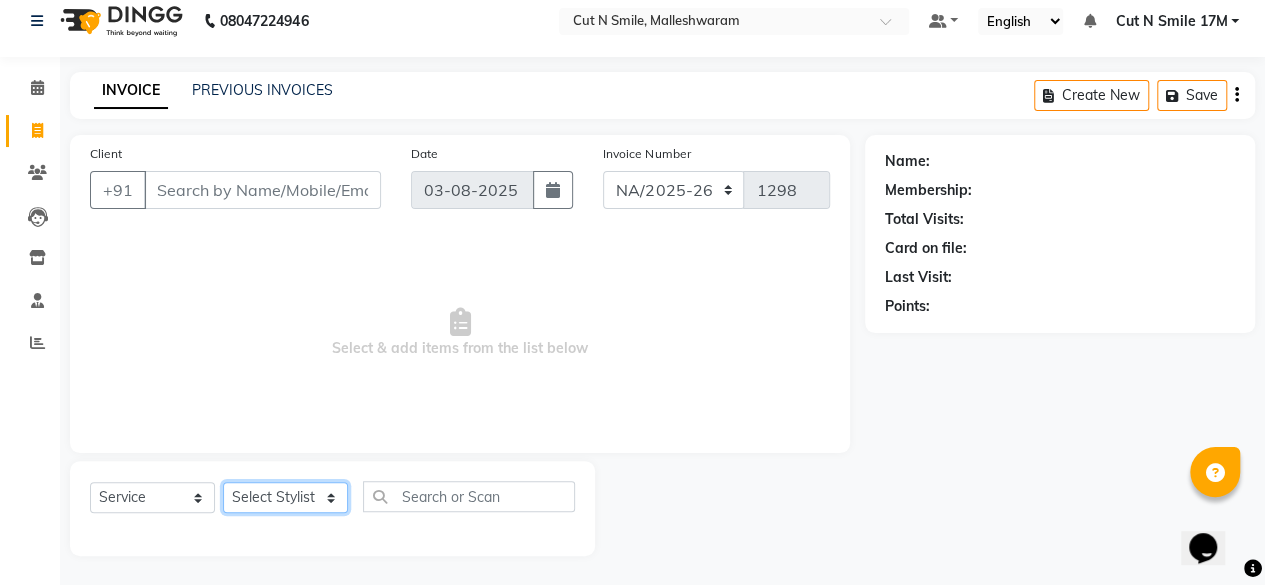 click on "Select Stylist Aarif 17M Adnan 9M Ajim 17M  Ali 17M Ali ML Alim ML Anjali 17M Armaan 17M Armaan 17O Arshad 17O Asahika ML Babbu ML  Cena 17M Chandrika 9M CNS 17 Malleshwaram CNS 9 Malleshwaram CNS Mahalakshmi Layout Cut N Smile 17O Deena 9M Dharani 17M  Fahim 9M Firoz ML Ganesh 9M Ganga 9M Govind ML Jessy 17M Madhu Thakur 17O Manjunath 17M Meena ML Mercy ML Mohammed 17M Monika 17M Mosim ML Nabijan 9M Nagrathna 9M Naveed 17M Pankaj 17M  Pavan Pavithra 9M Prashanth 9M Raghu 17M Rahil 9M Rajan ML Raju 9M Ranjith 9M Raza Raza 17M Riyaz 17O Sandeep 9M Sangeetha 17M Shakeel 17ML Shakir ML Shameem 17M Sharafath ML Sharanya  Sharanya ML SHubham 17M Sopna ML Sushila Suvarna 17M Tanjua 9M Teja 17M Tofeek 9M Tulsi 17O Viresh 17M Vishal 17M Vishal Bhatti 17O  Wasim ML" 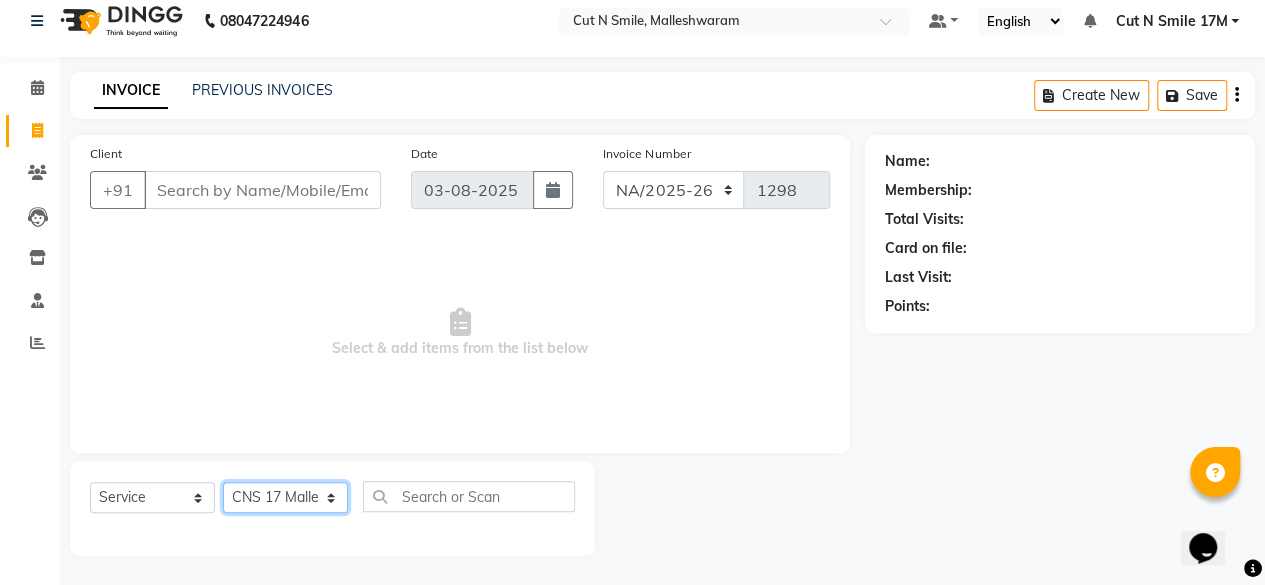click on "Select Stylist Aarif 17M Adnan 9M Ajim 17M  Ali 17M Ali ML Alim ML Anjali 17M Armaan 17M Armaan 17O Arshad 17O Asahika ML Babbu ML  Cena 17M Chandrika 9M CNS 17 Malleshwaram CNS 9 Malleshwaram CNS Mahalakshmi Layout Cut N Smile 17O Deena 9M Dharani 17M  Fahim 9M Firoz ML Ganesh 9M Ganga 9M Govind ML Jessy 17M Madhu Thakur 17O Manjunath 17M Meena ML Mercy ML Mohammed 17M Monika 17M Mosim ML Nabijan 9M Nagrathna 9M Naveed 17M Pankaj 17M  Pavan Pavithra 9M Prashanth 9M Raghu 17M Rahil 9M Rajan ML Raju 9M Ranjith 9M Raza Raza 17M Riyaz 17O Sandeep 9M Sangeetha 17M Shakeel 17ML Shakir ML Shameem 17M Sharafath ML Sharanya  Sharanya ML SHubham 17M Sopna ML Sushila Suvarna 17M Tanjua 9M Teja 17M Tofeek 9M Tulsi 17O Viresh 17M Vishal 17M Vishal Bhatti 17O  Wasim ML" 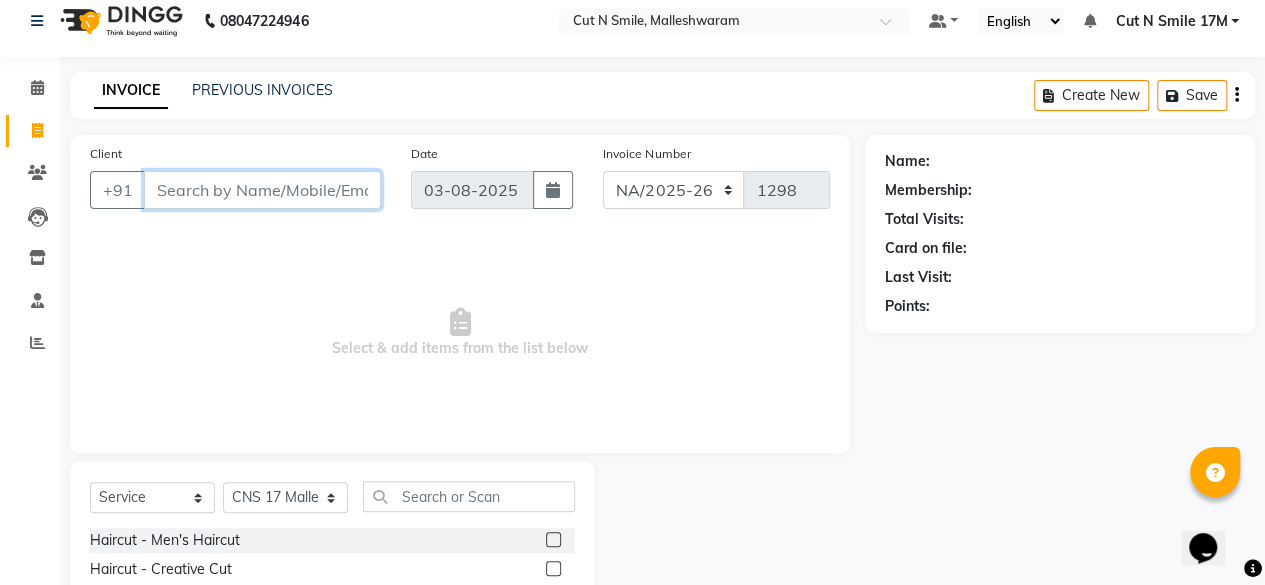 click on "Client" at bounding box center [262, 190] 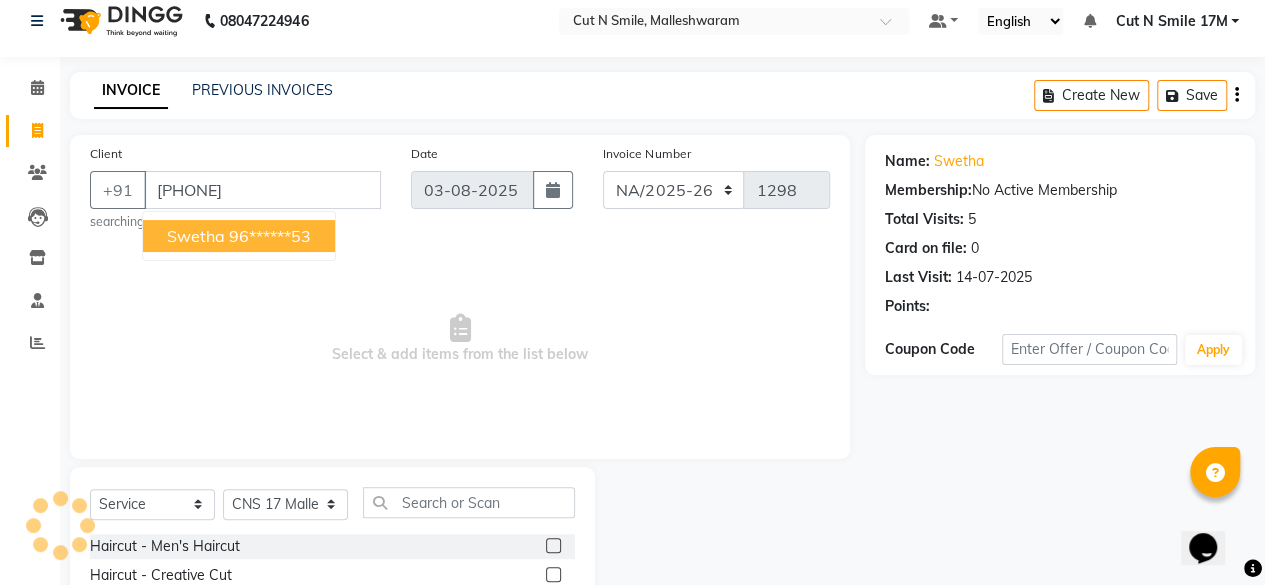 click on "96******53" at bounding box center (270, 236) 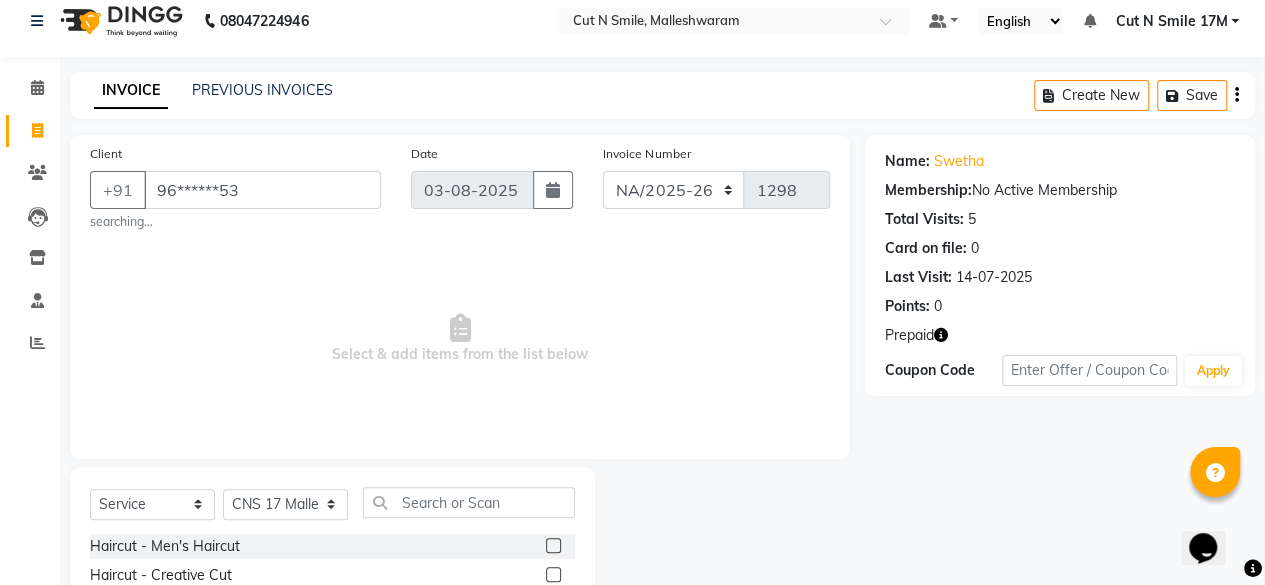 click on "Prepaid" 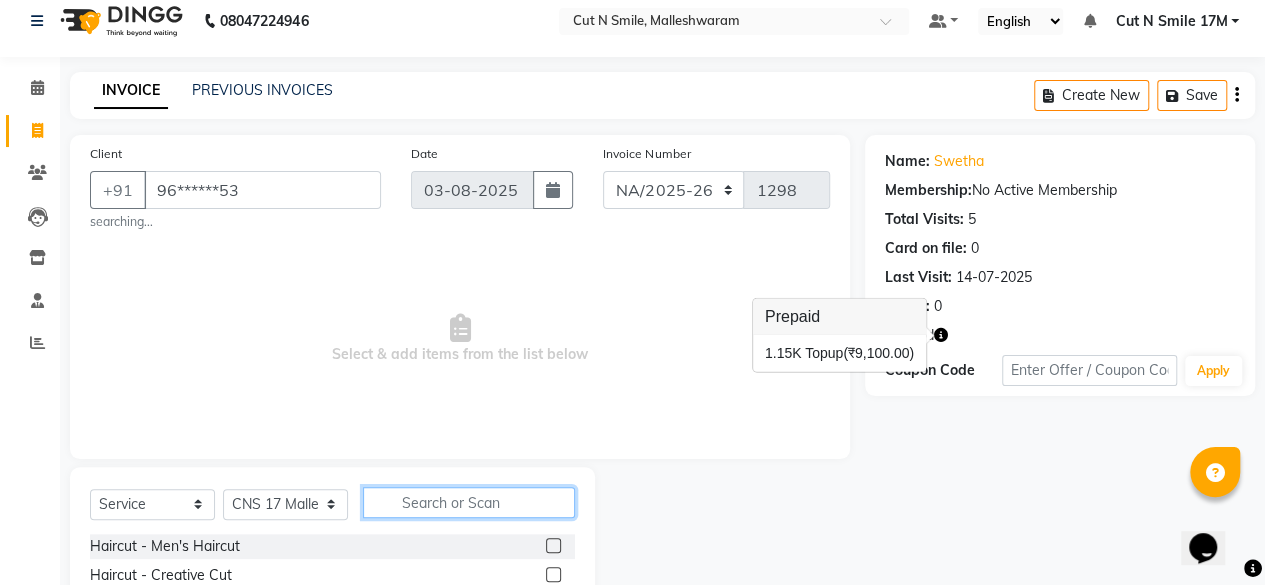 click 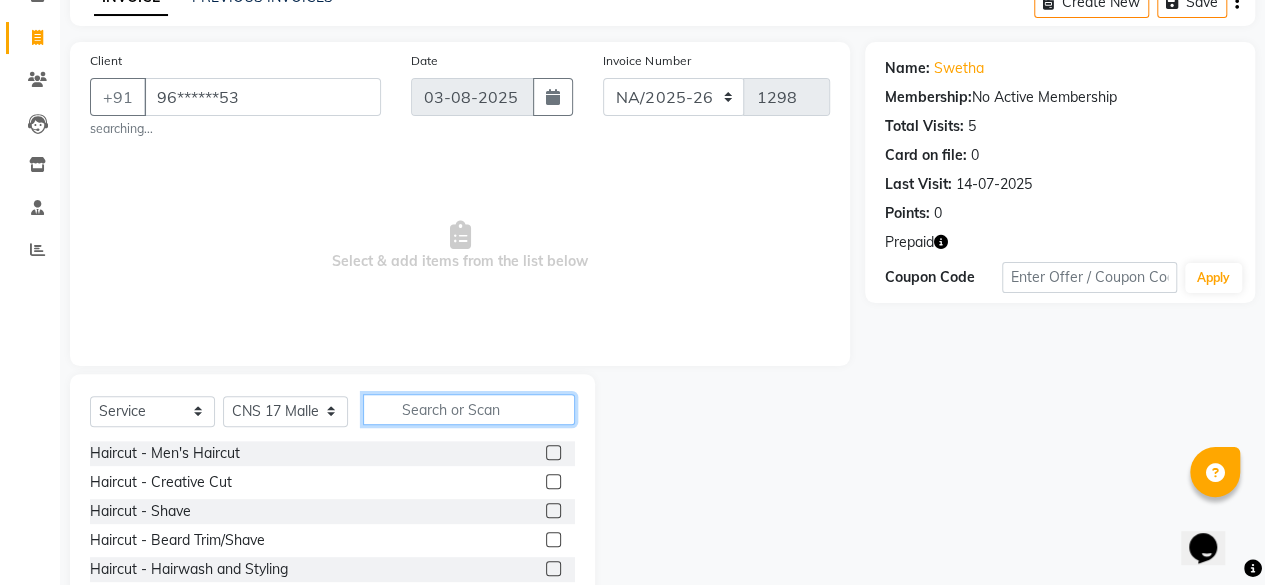 scroll, scrollTop: 215, scrollLeft: 0, axis: vertical 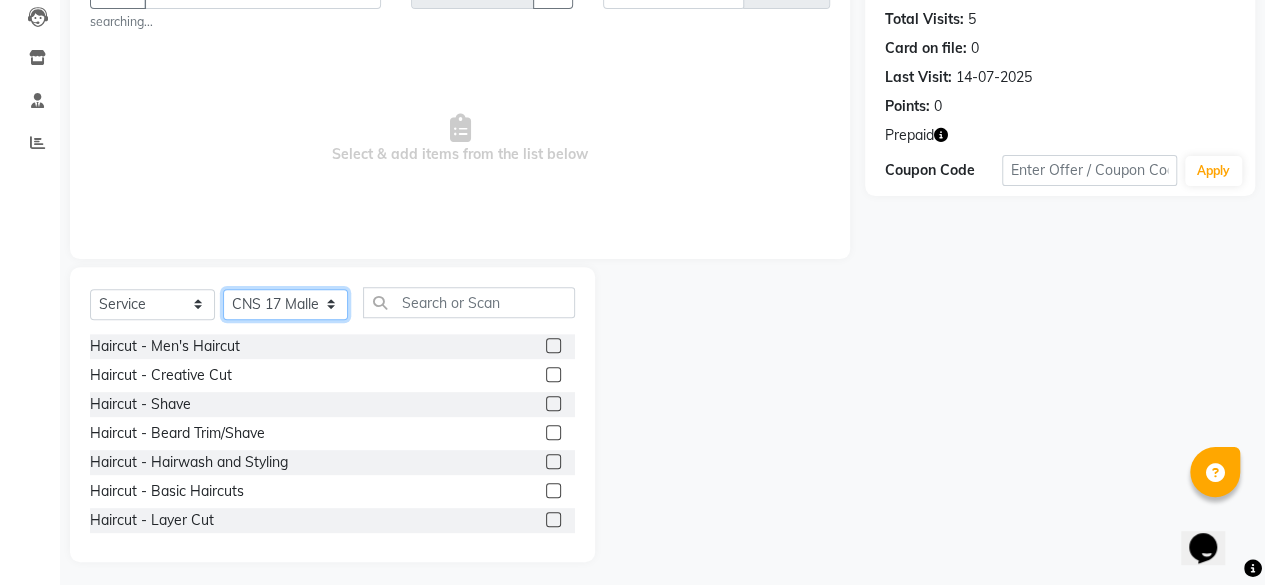 click on "Select Stylist Aarif 17M Adnan 9M Ajim 17M  Ali 17M Ali ML Alim ML Anjali 17M Armaan 17M Armaan 17O Arshad 17O Asahika ML Babbu ML  Cena 17M Chandrika 9M CNS 17 Malleshwaram CNS 9 Malleshwaram CNS Mahalakshmi Layout Cut N Smile 17O Deena 9M Dharani 17M  Fahim 9M Firoz ML Ganesh 9M Ganga 9M Govind ML Jessy 17M Madhu Thakur 17O Manjunath 17M Meena ML Mercy ML Mohammed 17M Monika 17M Mosim ML Nabijan 9M Nagrathna 9M Naveed 17M Pankaj 17M  Pavan Pavithra 9M Prashanth 9M Raghu 17M Rahil 9M Rajan ML Raju 9M Ranjith 9M Raza Raza 17M Riyaz 17O Sandeep 9M Sangeetha 17M Shakeel 17ML Shakir ML Shameem 17M Sharafath ML Sharanya  Sharanya ML SHubham 17M Sopna ML Sushila Suvarna 17M Tanjua 9M Teja 17M Tofeek 9M Tulsi 17O Viresh 17M Vishal 17M Vishal Bhatti 17O  Wasim ML" 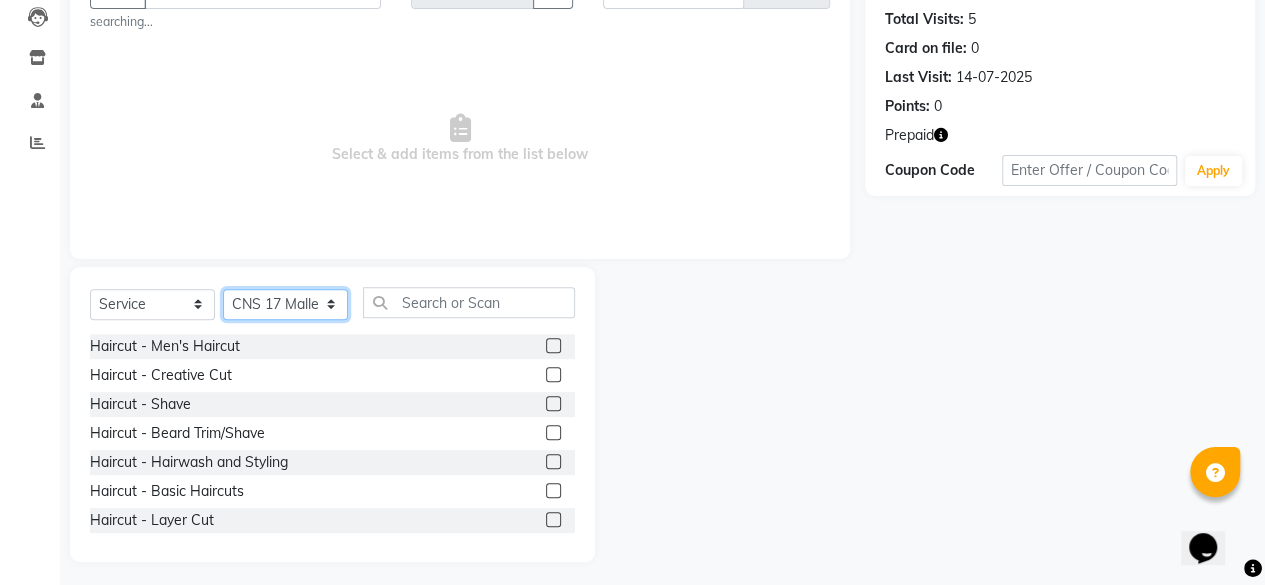 select on "61390" 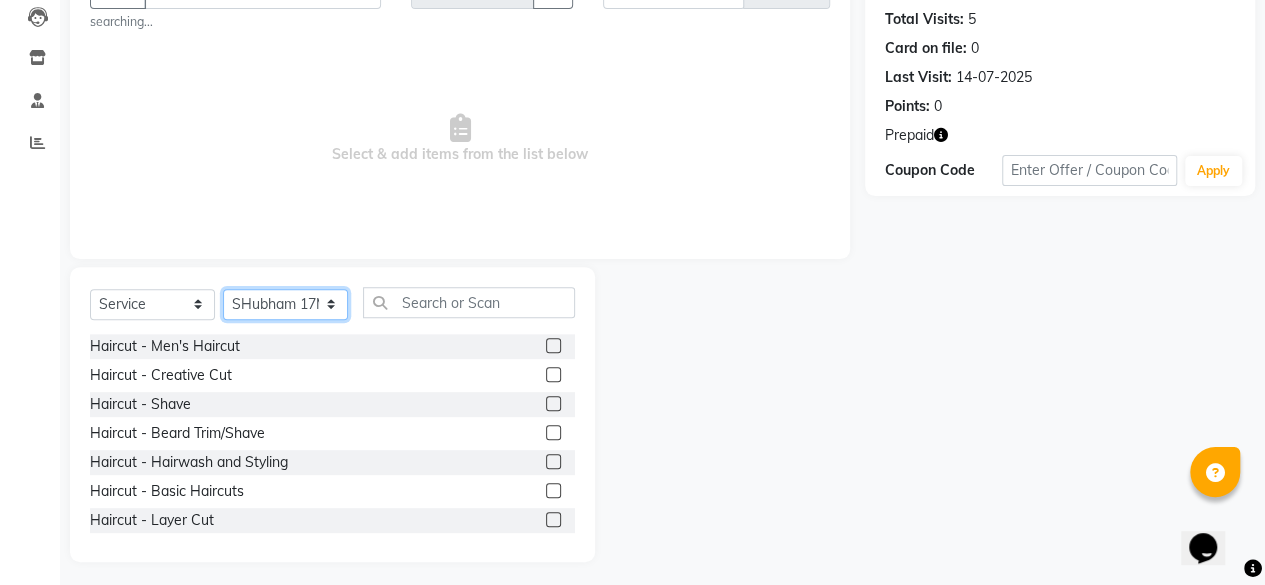 click on "Select Stylist Aarif 17M Adnan 9M Ajim 17M  Ali 17M Ali ML Alim ML Anjali 17M Armaan 17M Armaan 17O Arshad 17O Asahika ML Babbu ML  Cena 17M Chandrika 9M CNS 17 Malleshwaram CNS 9 Malleshwaram CNS Mahalakshmi Layout Cut N Smile 17O Deena 9M Dharani 17M  Fahim 9M Firoz ML Ganesh 9M Ganga 9M Govind ML Jessy 17M Madhu Thakur 17O Manjunath 17M Meena ML Mercy ML Mohammed 17M Monika 17M Mosim ML Nabijan 9M Nagrathna 9M Naveed 17M Pankaj 17M  Pavan Pavithra 9M Prashanth 9M Raghu 17M Rahil 9M Rajan ML Raju 9M Ranjith 9M Raza Raza 17M Riyaz 17O Sandeep 9M Sangeetha 17M Shakeel 17ML Shakir ML Shameem 17M Sharafath ML Sharanya  Sharanya ML SHubham 17M Sopna ML Sushila Suvarna 17M Tanjua 9M Teja 17M Tofeek 9M Tulsi 17O Viresh 17M Vishal 17M Vishal Bhatti 17O  Wasim ML" 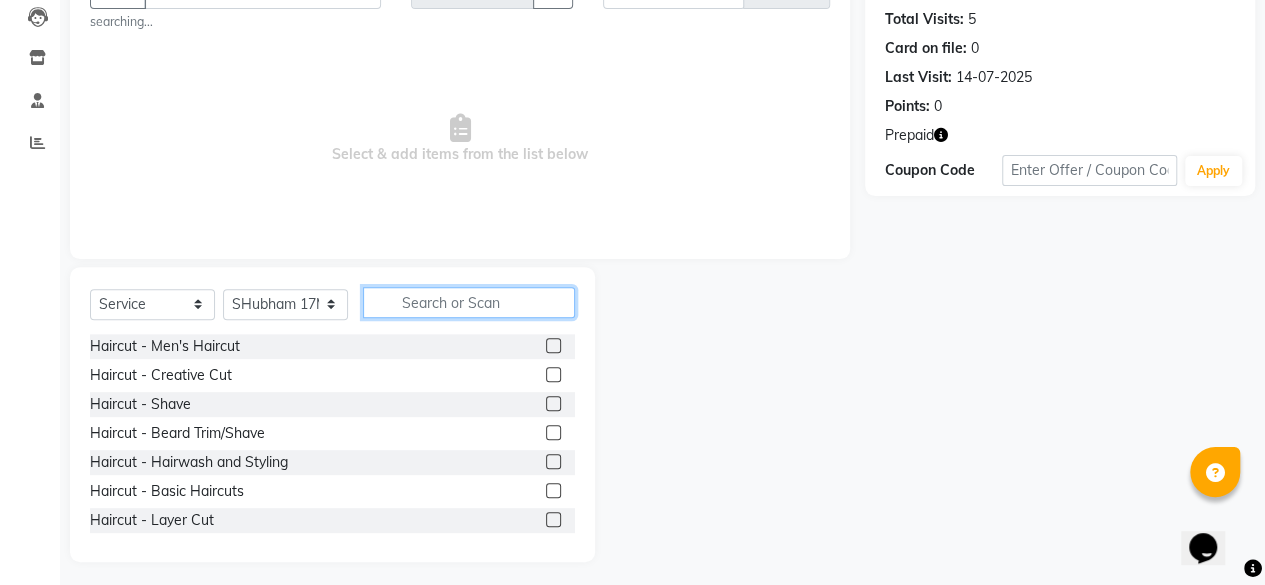click 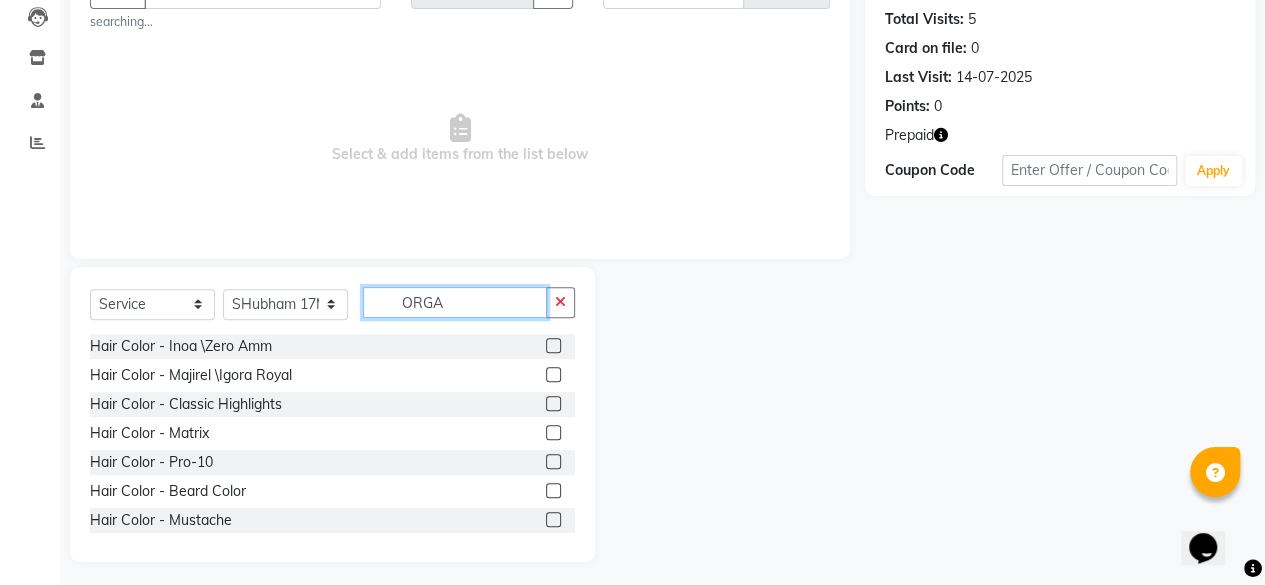 scroll, scrollTop: 108, scrollLeft: 0, axis: vertical 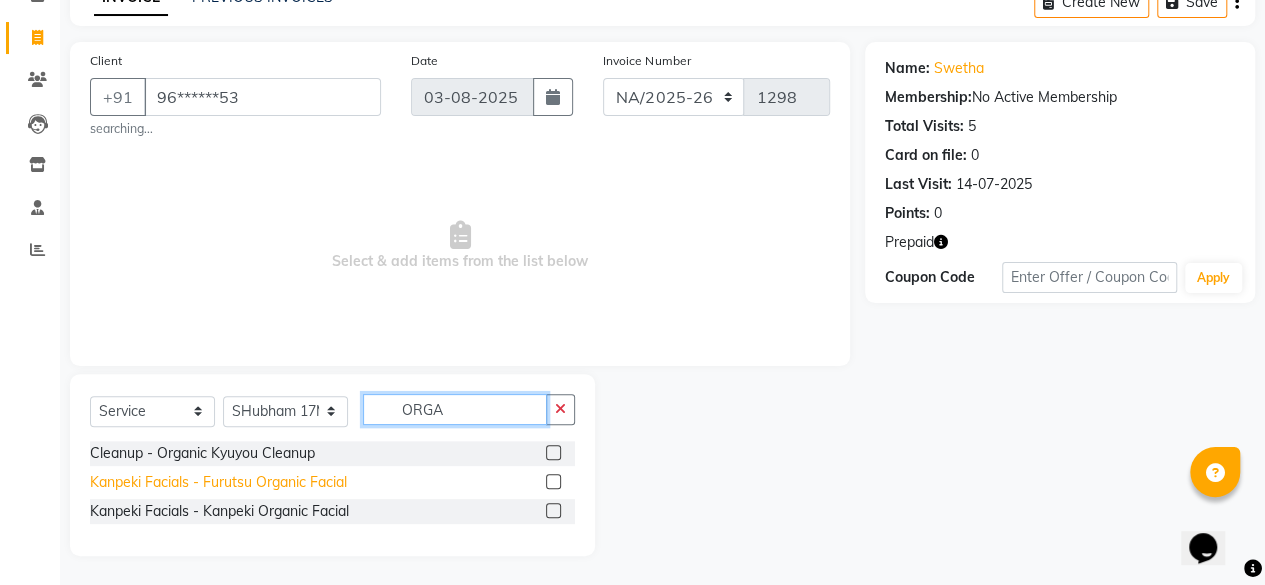 type on "ORGA" 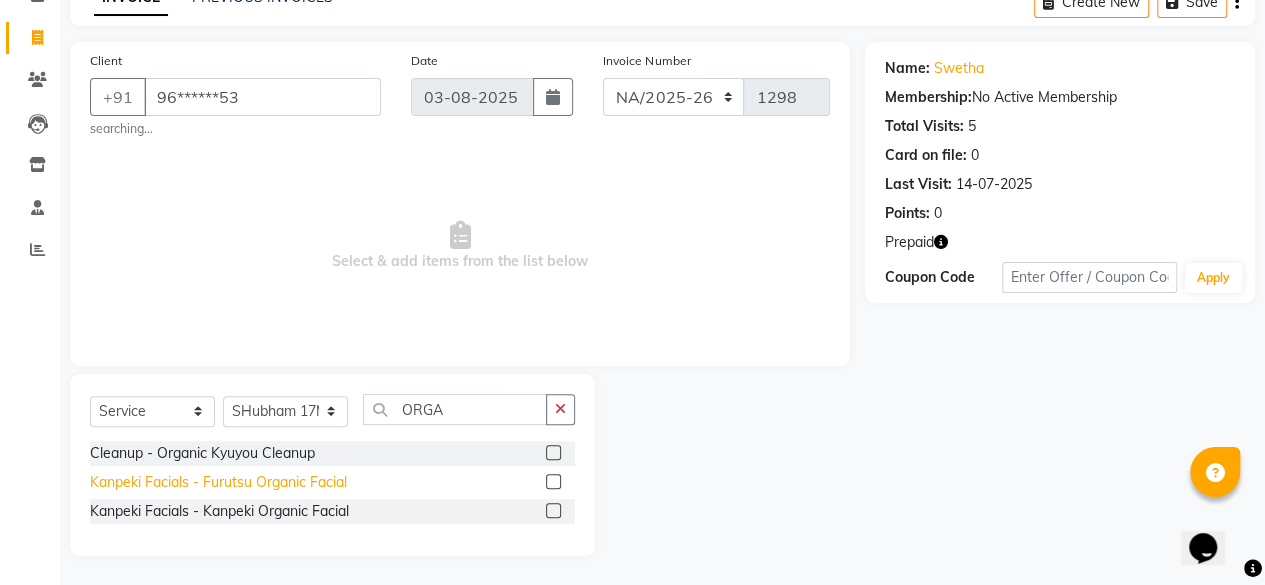 click on "Kanpeki Facials  - Furutsu Organic Facial" 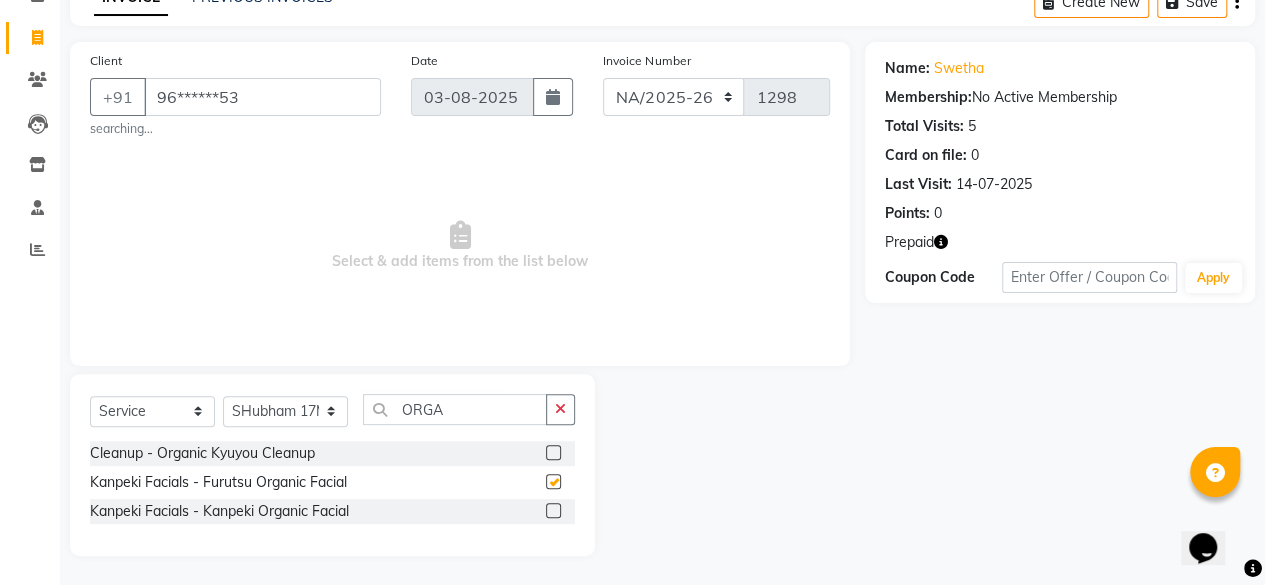 checkbox on "false" 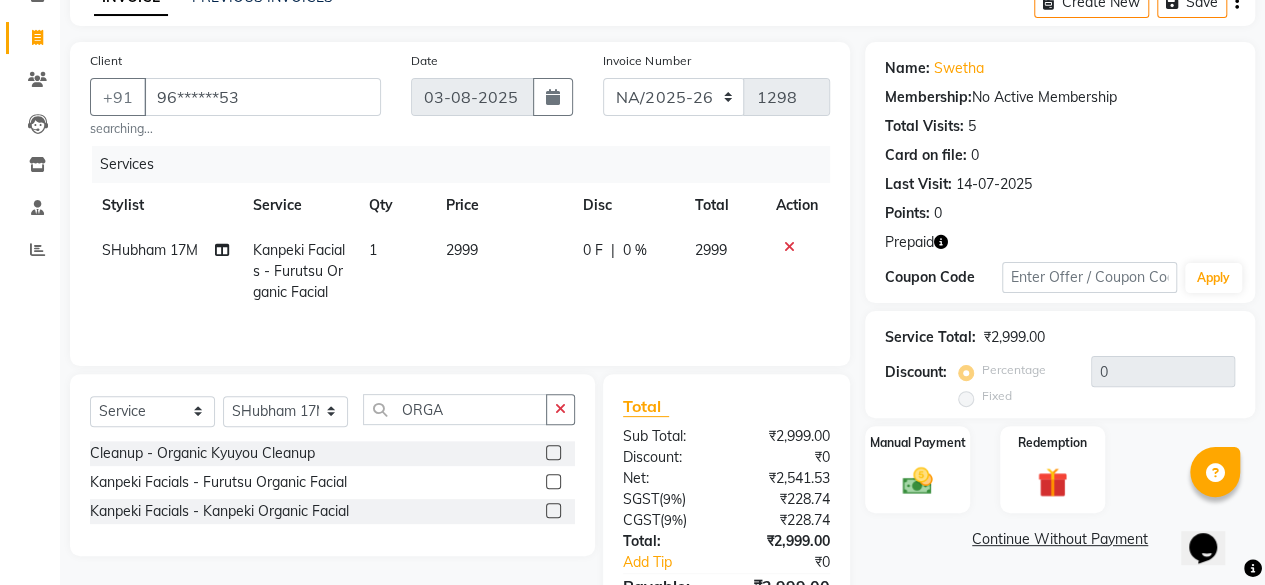 click on "2999" 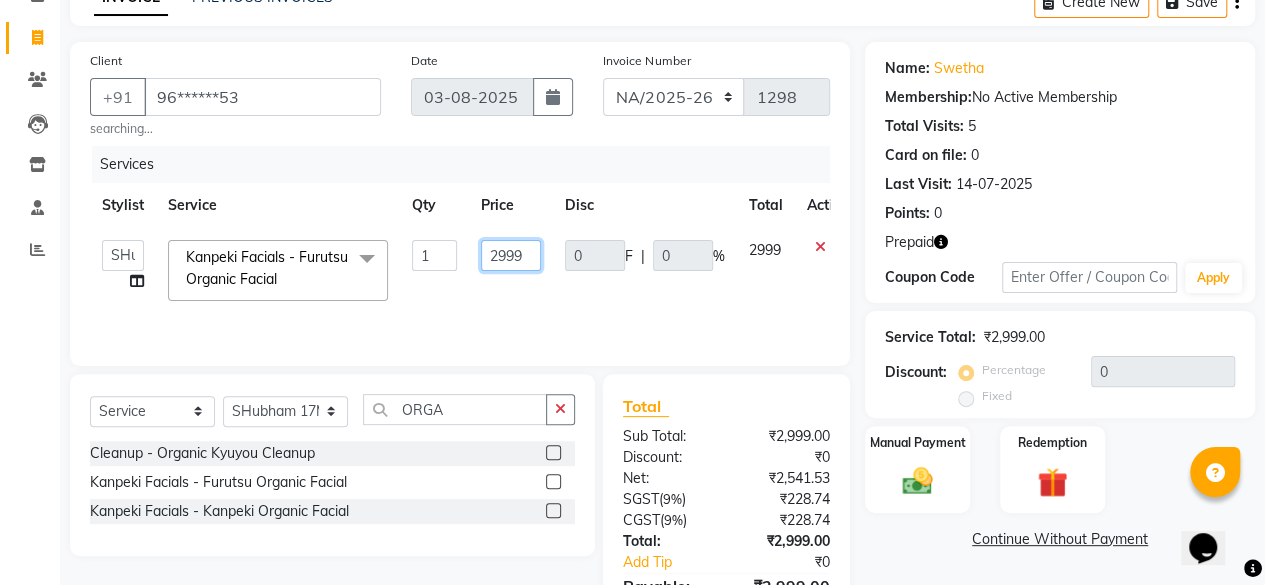 drag, startPoint x: 534, startPoint y: 253, endPoint x: 399, endPoint y: 223, distance: 138.29317 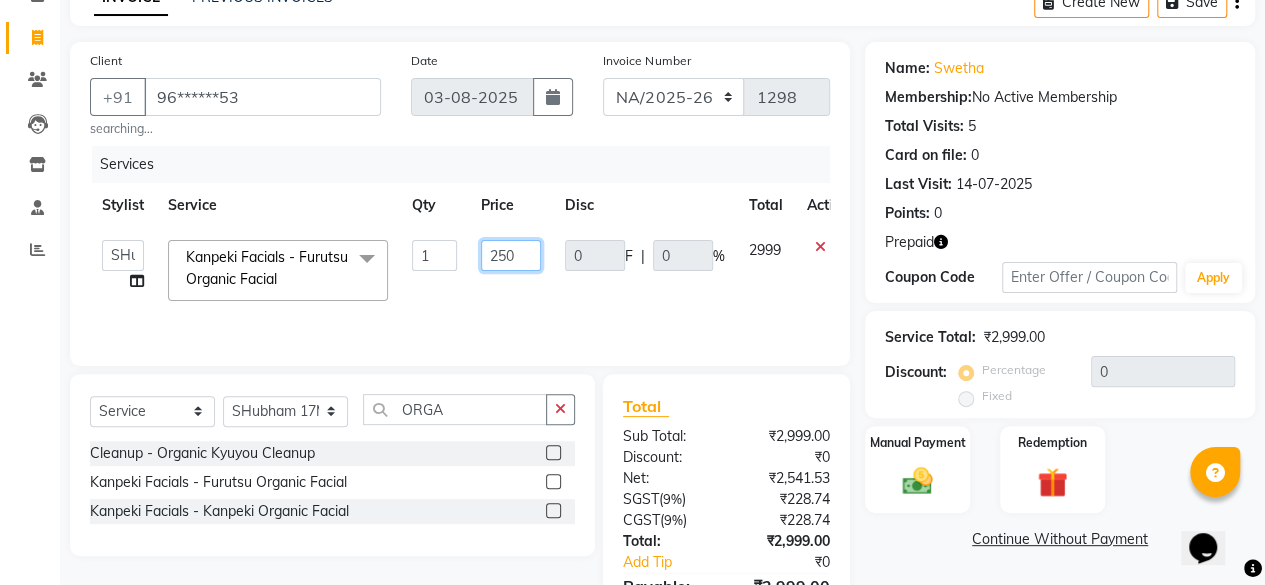 type on "2500" 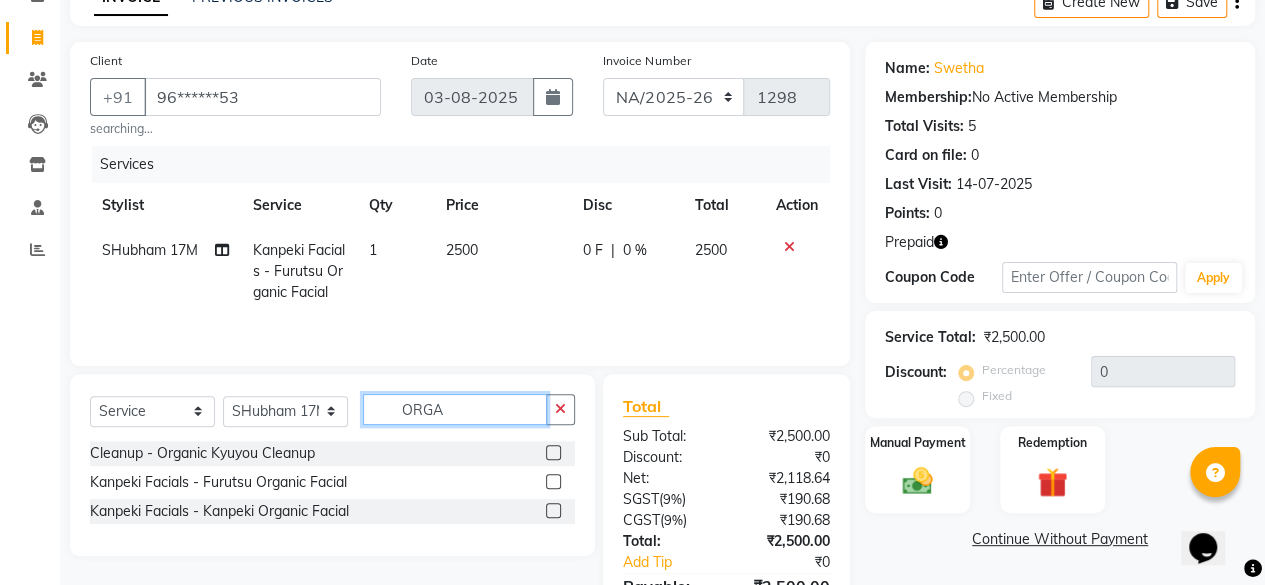 drag, startPoint x: 468, startPoint y: 417, endPoint x: 272, endPoint y: 329, distance: 214.84879 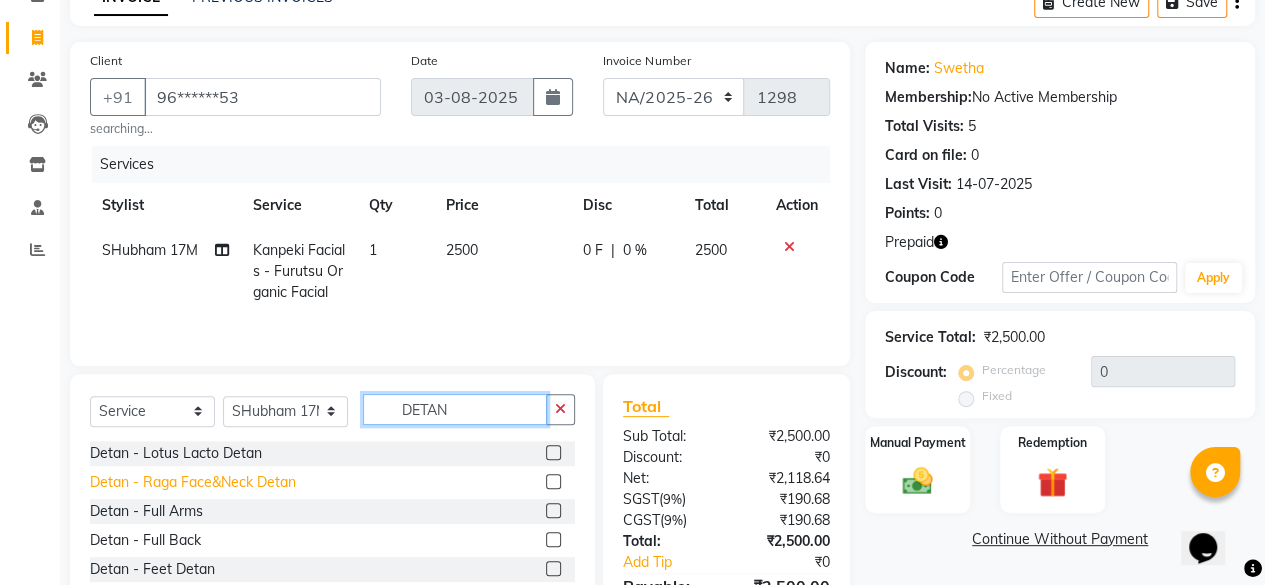 type on "DETAN" 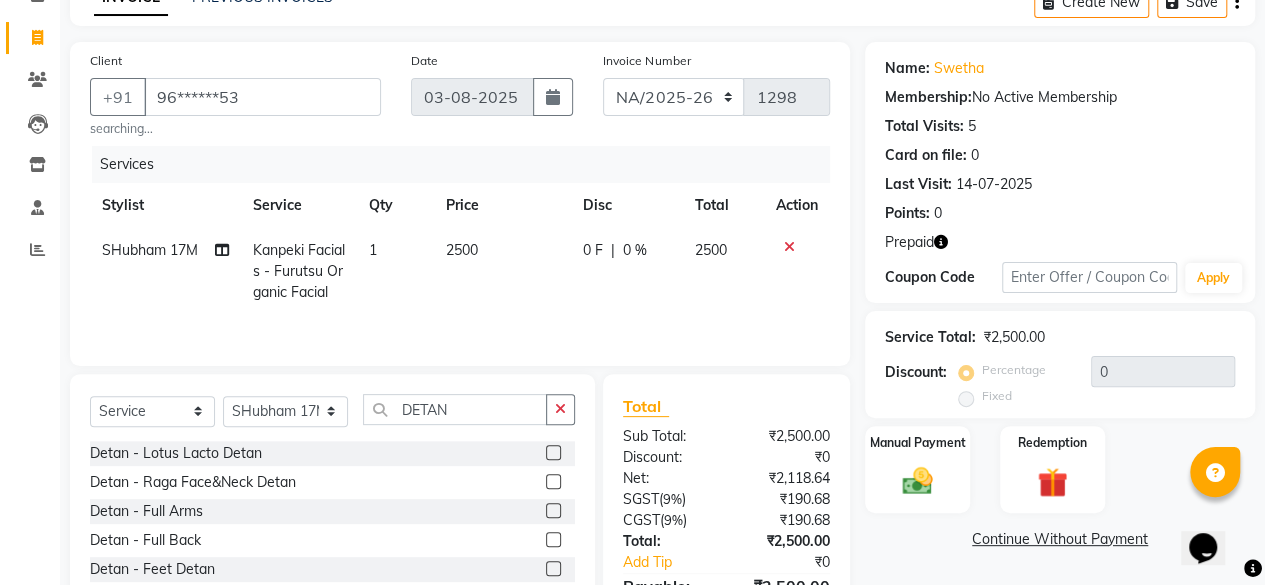 click on "Detan  - Raga Face&Neck Detan" 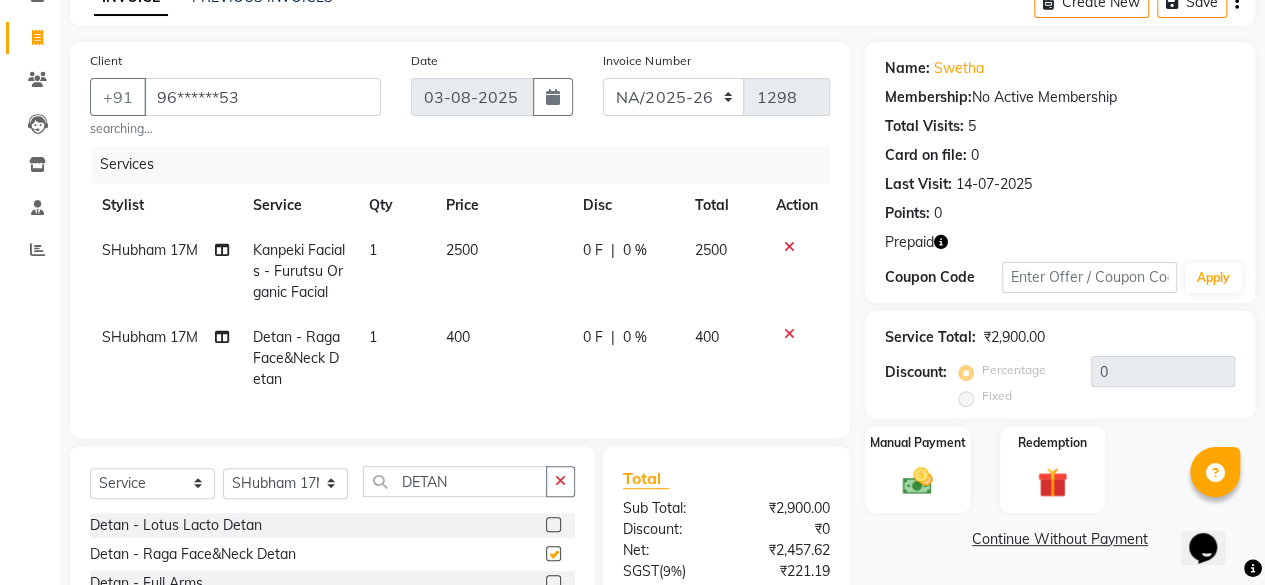 checkbox on "false" 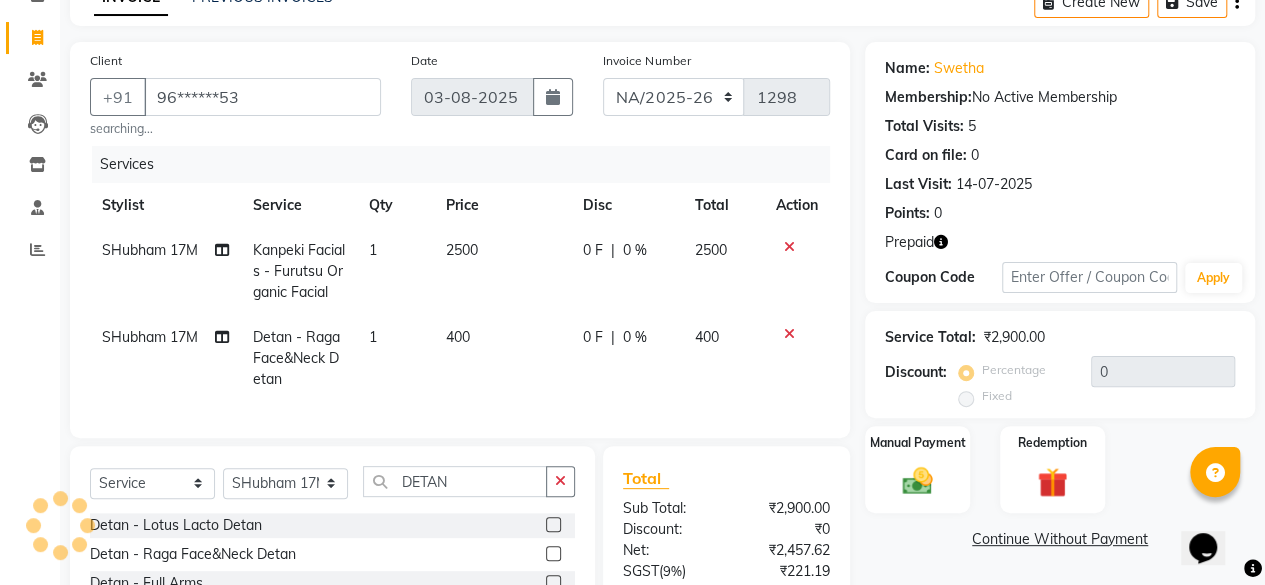 click 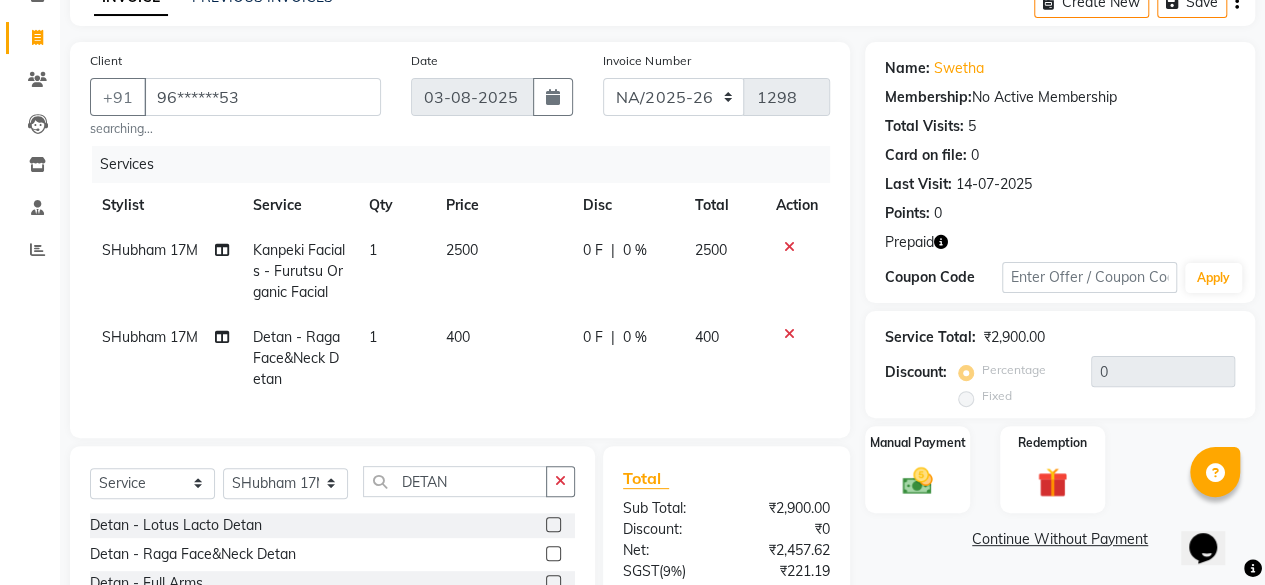 click 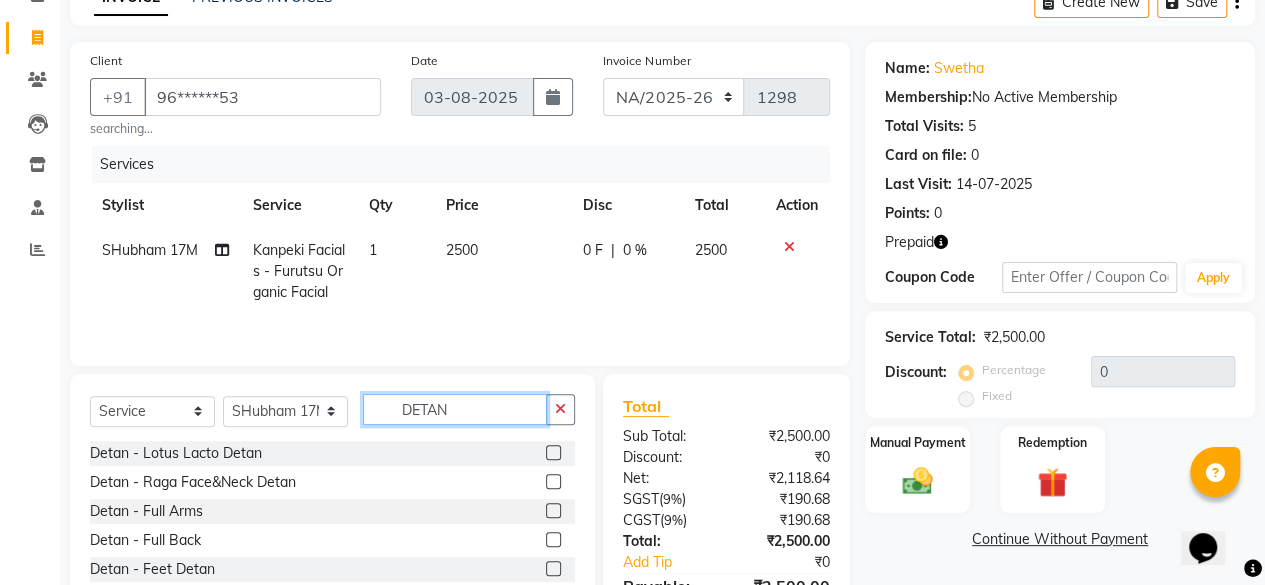 drag, startPoint x: 474, startPoint y: 405, endPoint x: 296, endPoint y: 387, distance: 178.90779 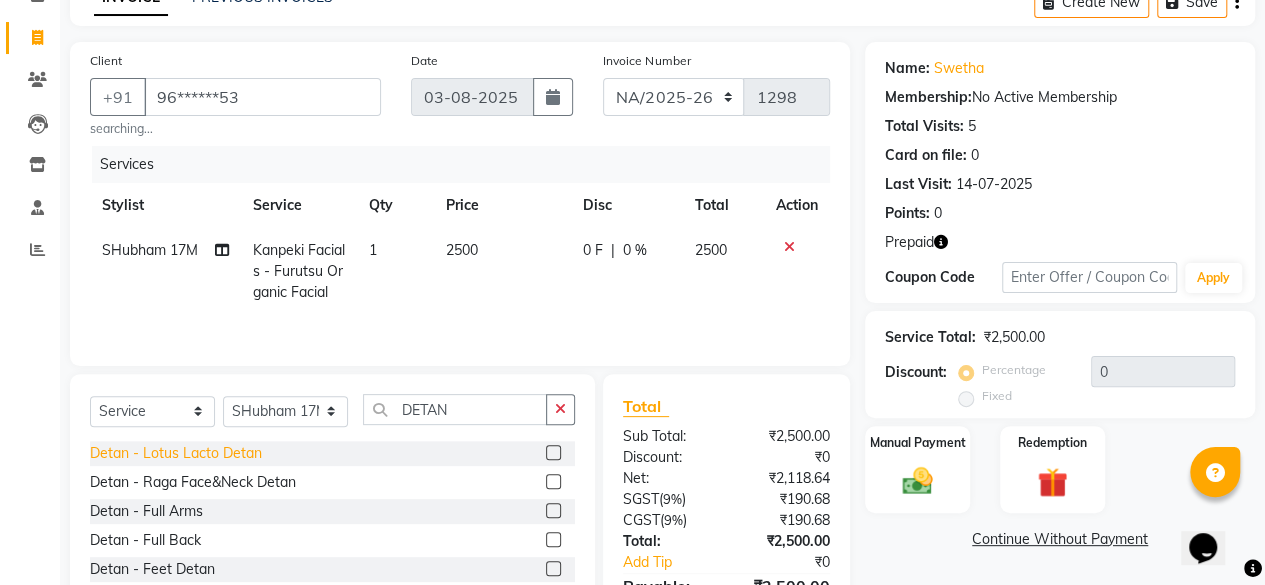 click on "Detan  - Lotus Lacto Detan" 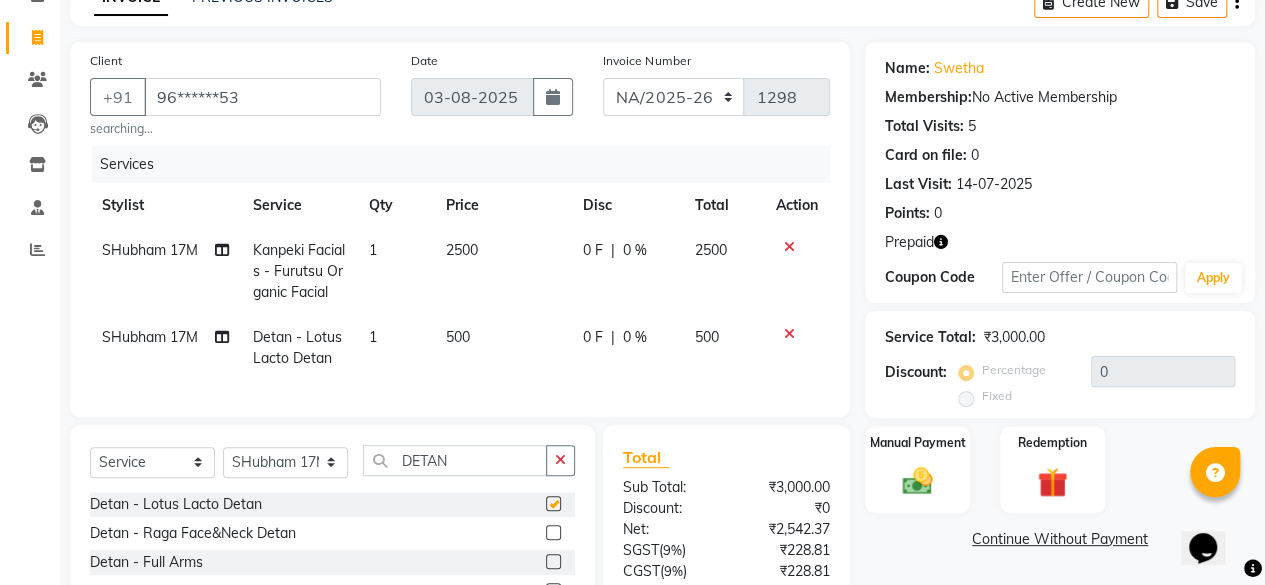 checkbox on "false" 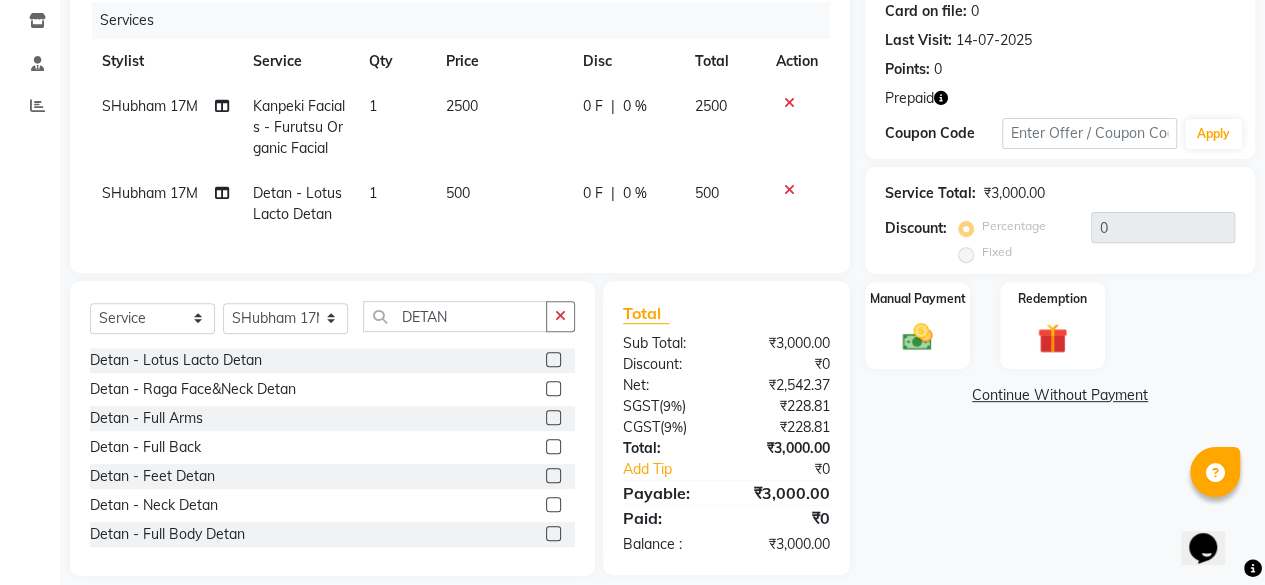 scroll, scrollTop: 288, scrollLeft: 0, axis: vertical 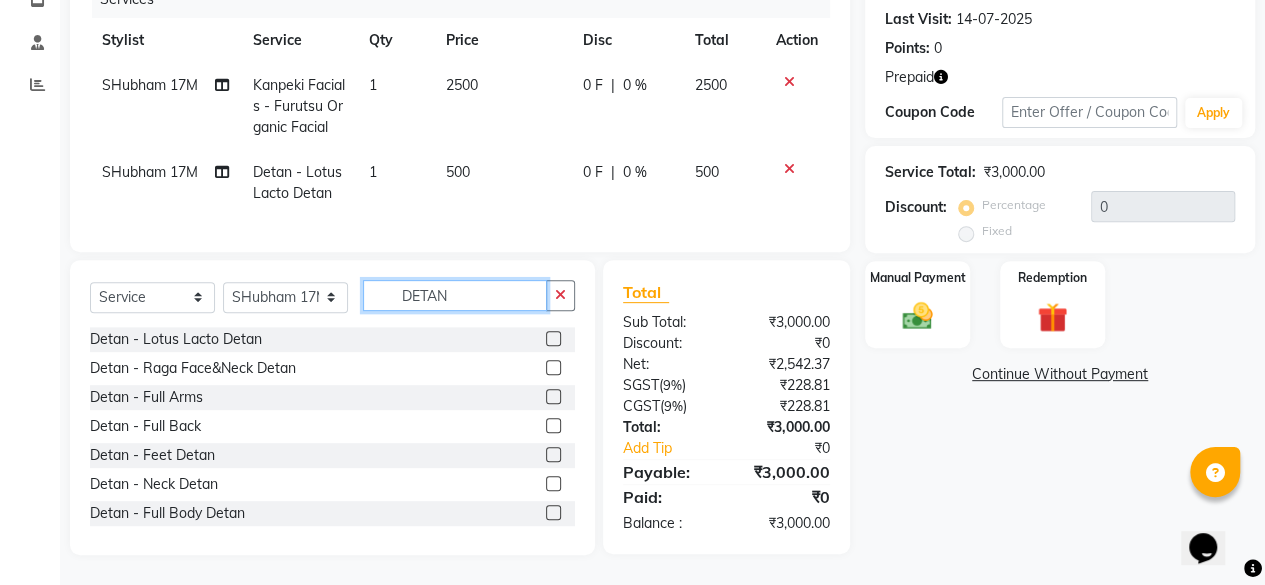 drag, startPoint x: 482, startPoint y: 299, endPoint x: 231, endPoint y: 251, distance: 255.54843 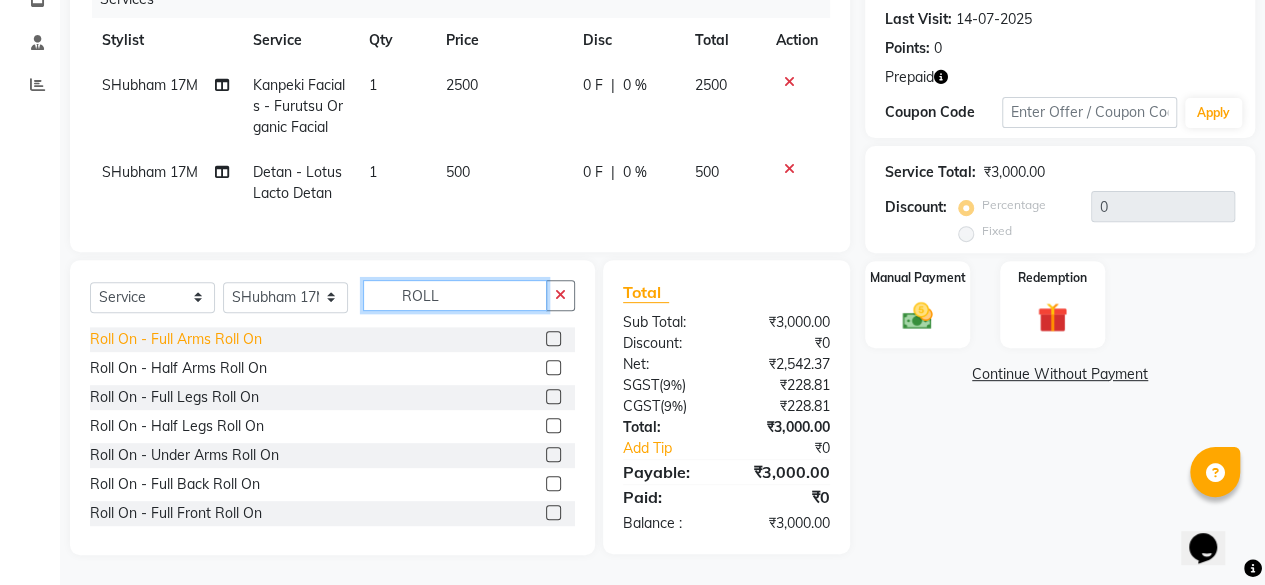type on "ROLL" 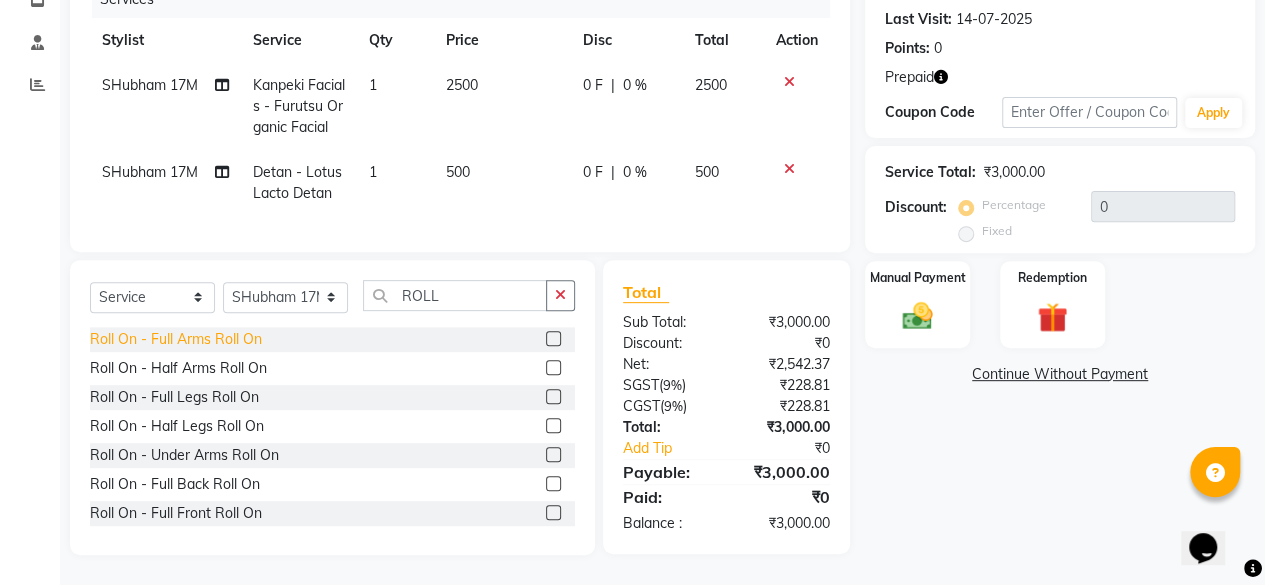 click on "Roll On  - Full Arms Roll On" 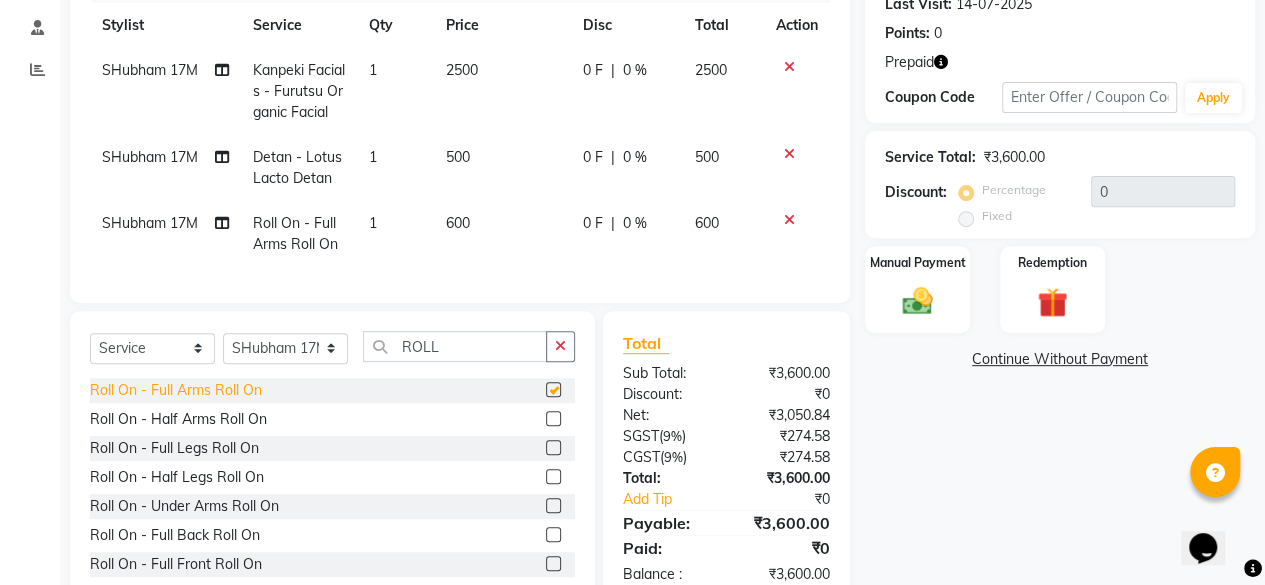 checkbox on "false" 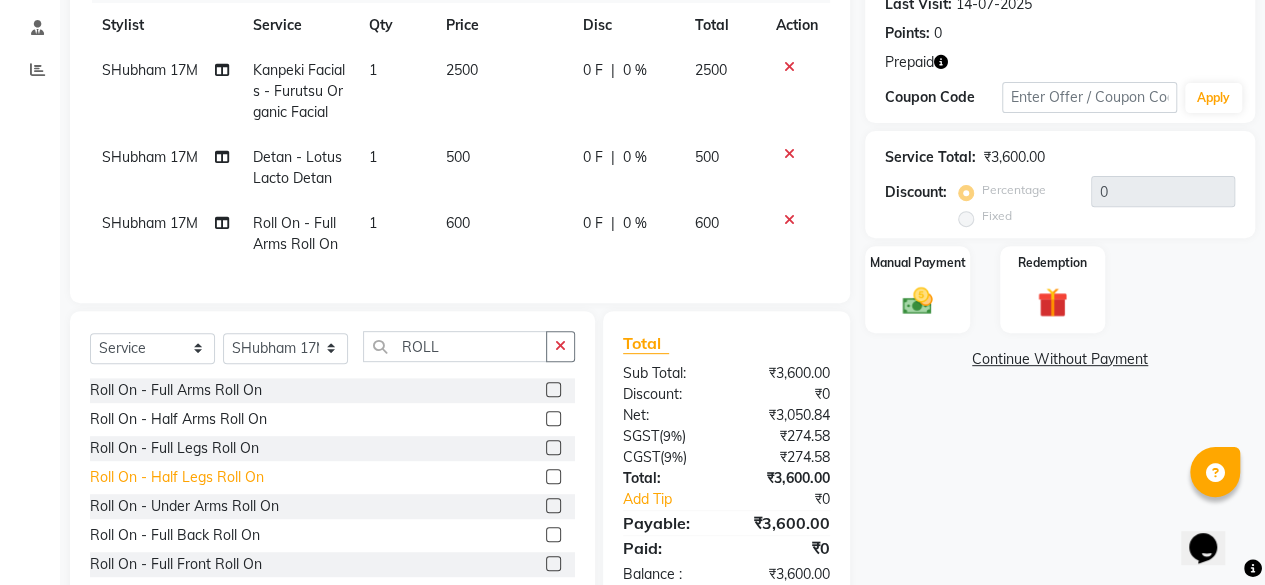 click on "Roll On  - Half Legs Roll On" 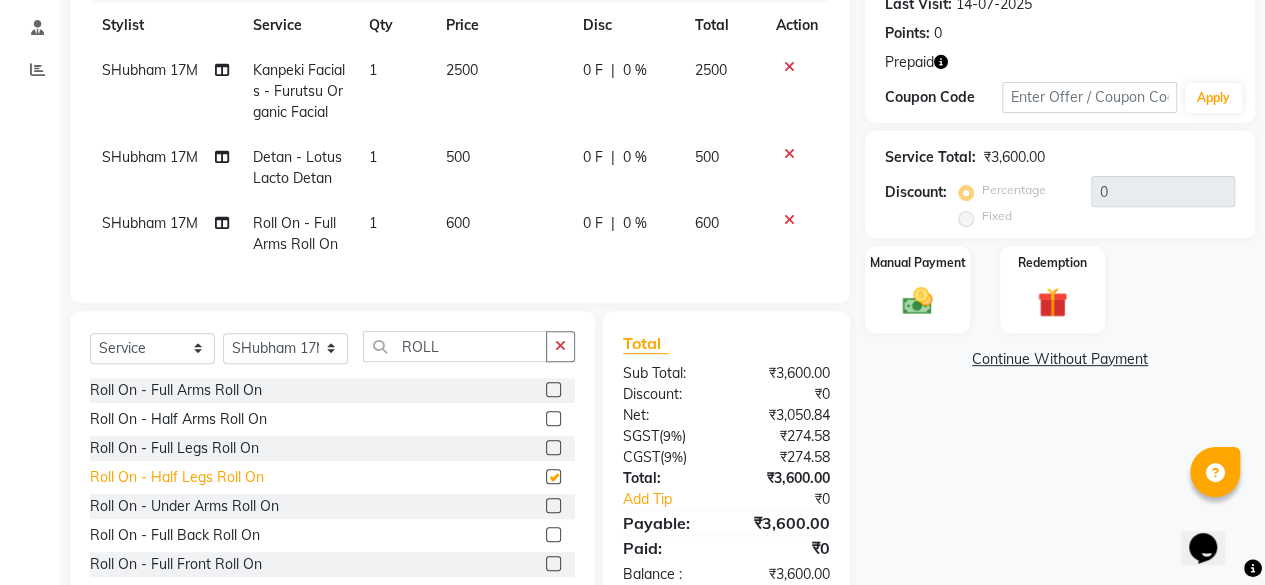 checkbox on "false" 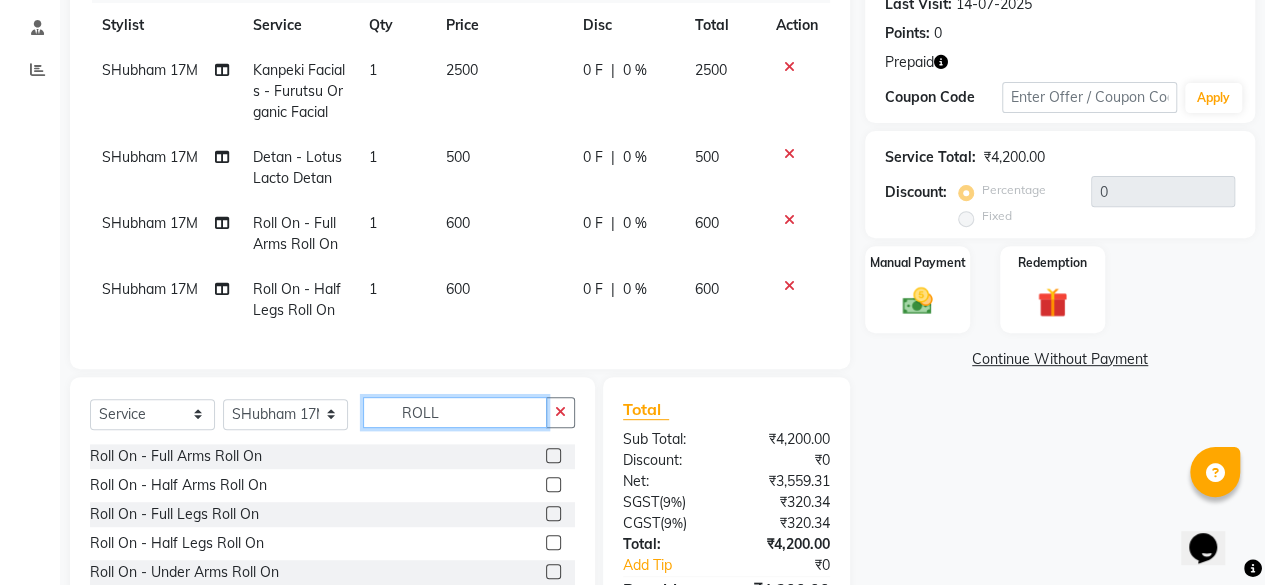 drag, startPoint x: 464, startPoint y: 420, endPoint x: 191, endPoint y: 387, distance: 274.98727 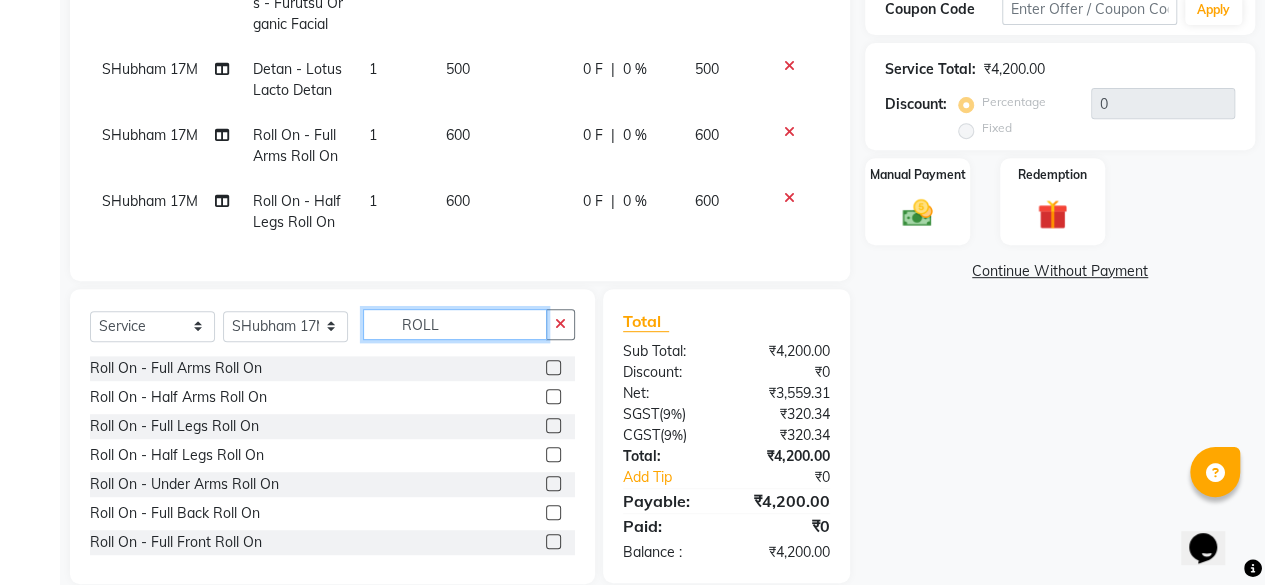 scroll, scrollTop: 420, scrollLeft: 0, axis: vertical 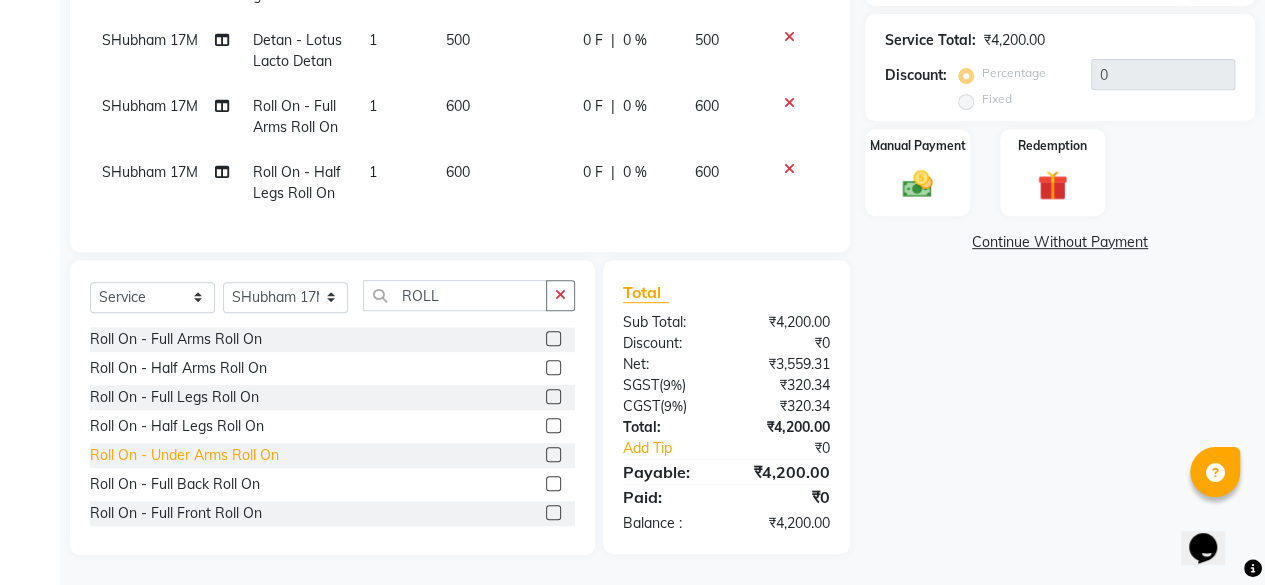 click on "Roll On  - Under Arms Roll On" 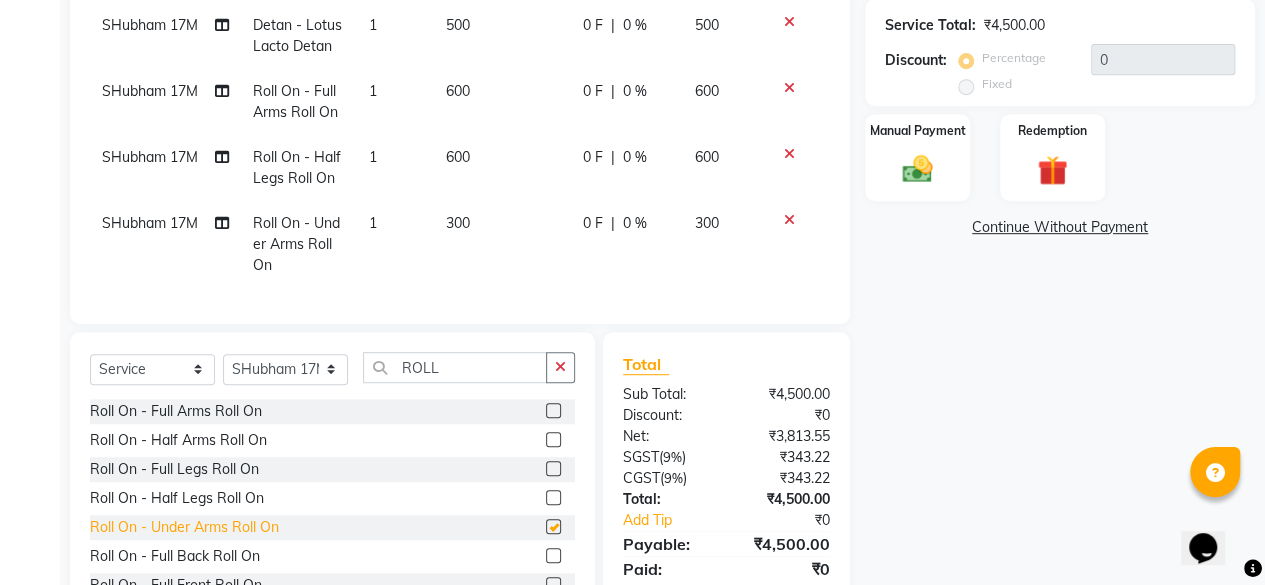 checkbox on "false" 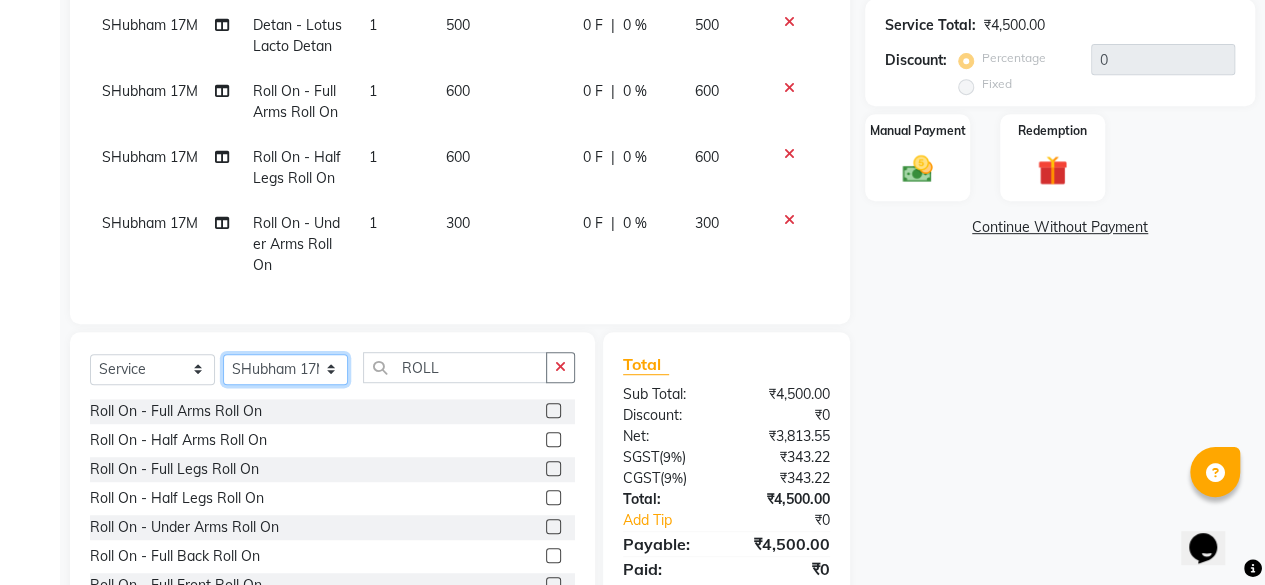 click on "Select Stylist Aarif 17M Adnan 9M Ajim 17M  Ali 17M Ali ML Alim ML Anjali 17M Armaan 17M Armaan 17O Arshad 17O Asahika ML Babbu ML  Cena 17M Chandrika 9M CNS 17 Malleshwaram CNS 9 Malleshwaram CNS Mahalakshmi Layout Cut N Smile 17O Deena 9M Dharani 17M  Fahim 9M Firoz ML Ganesh 9M Ganga 9M Govind ML Jessy 17M Madhu Thakur 17O Manjunath 17M Meena ML Mercy ML Mohammed 17M Monika 17M Mosim ML Nabijan 9M Nagrathna 9M Naveed 17M Pankaj 17M  Pavan Pavithra 9M Prashanth 9M Raghu 17M Rahil 9M Rajan ML Raju 9M Ranjith 9M Raza Raza 17M Riyaz 17O Sandeep 9M Sangeetha 17M Shakeel 17ML Shakir ML Shameem 17M Sharafath ML Sharanya  Sharanya ML SHubham 17M Sopna ML Sushila Suvarna 17M Tanjua 9M Teja 17M Tofeek 9M Tulsi 17O Viresh 17M Vishal 17M Vishal Bhatti 17O  Wasim ML" 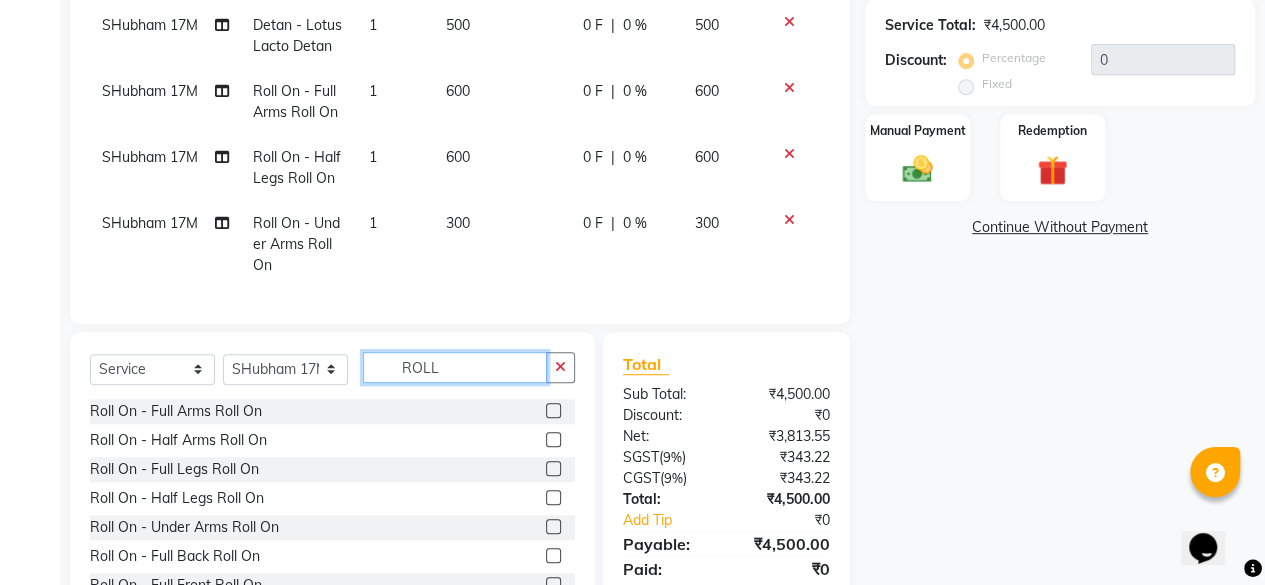 click on "ROLL" 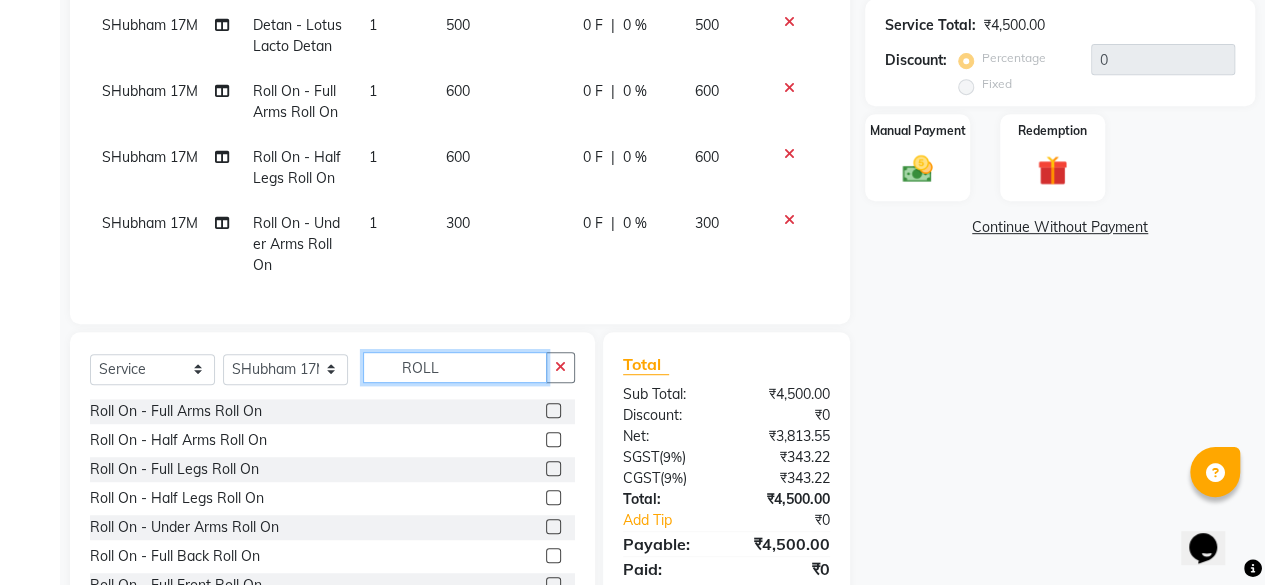 drag, startPoint x: 479, startPoint y: 384, endPoint x: 270, endPoint y: 355, distance: 211.00237 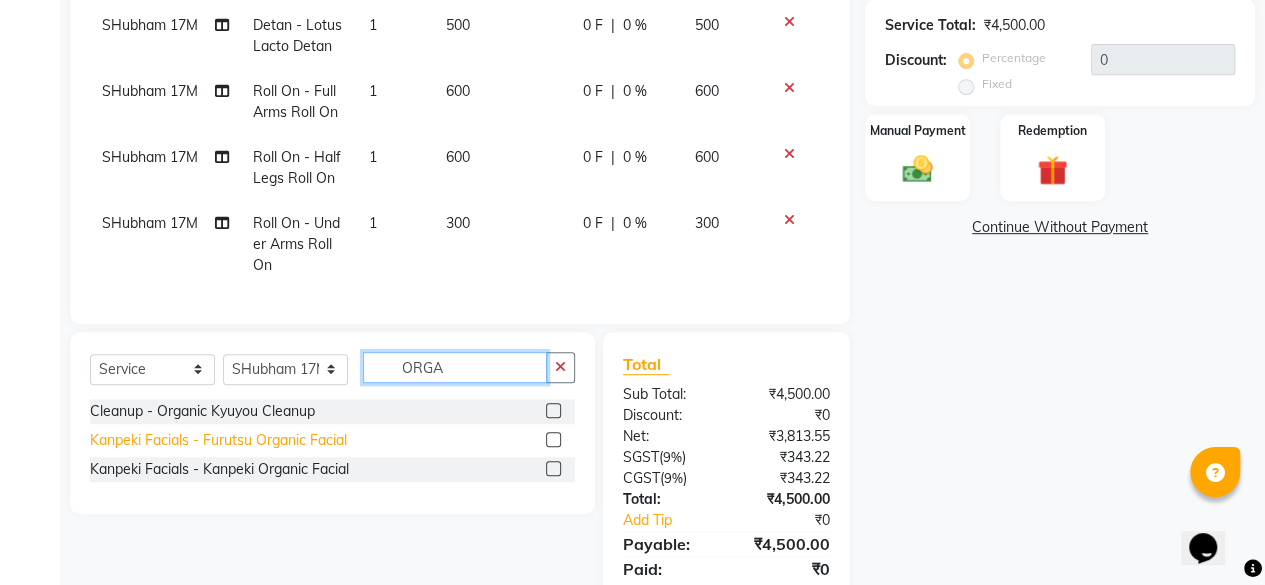 type on "ORGA" 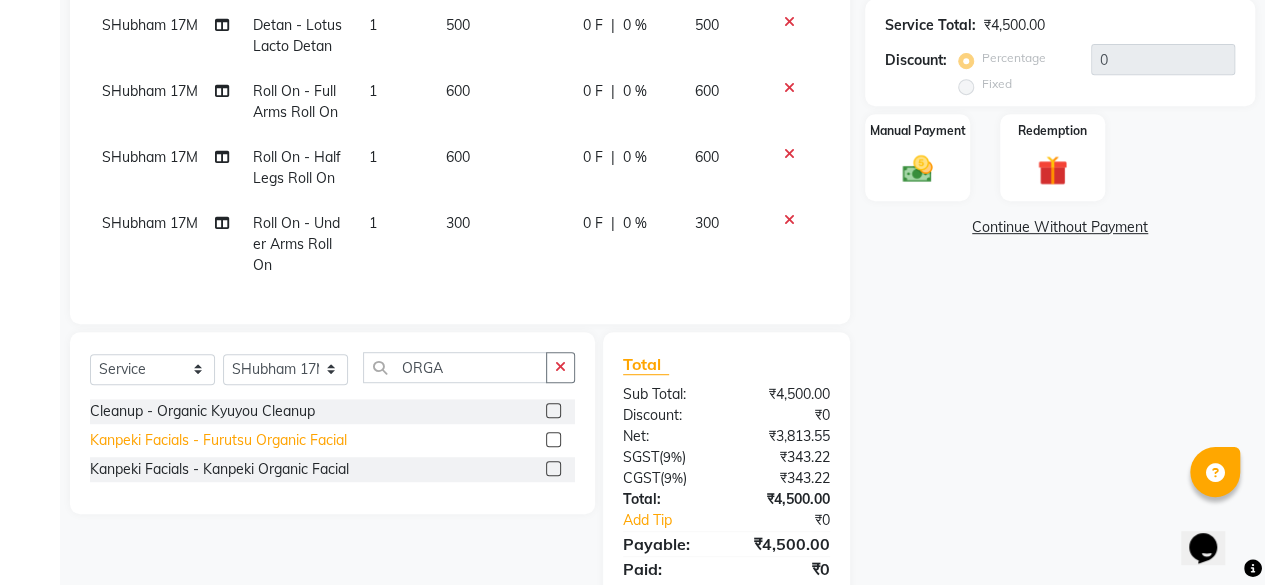 click on "Kanpeki Facials  - Furutsu Organic Facial" 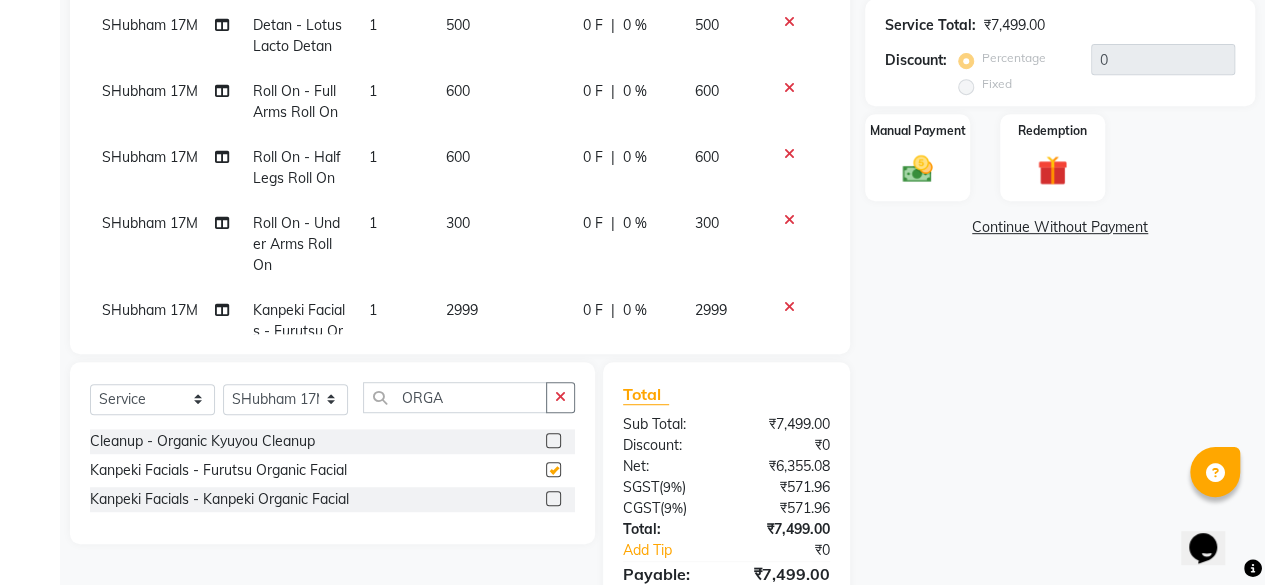 checkbox on "false" 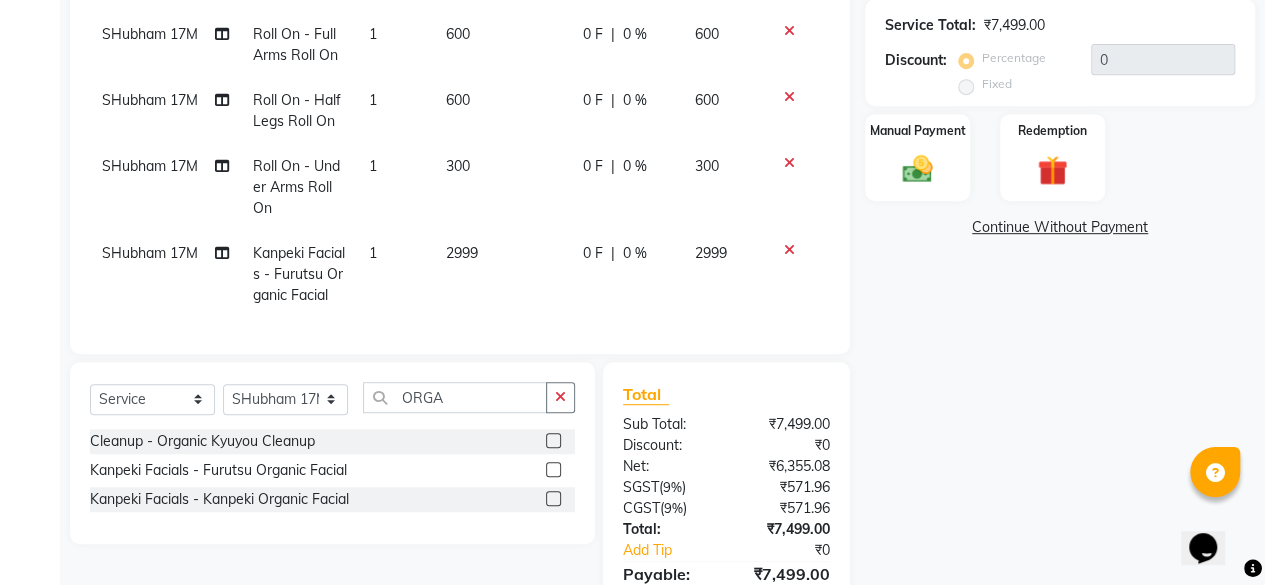 click on "2999" 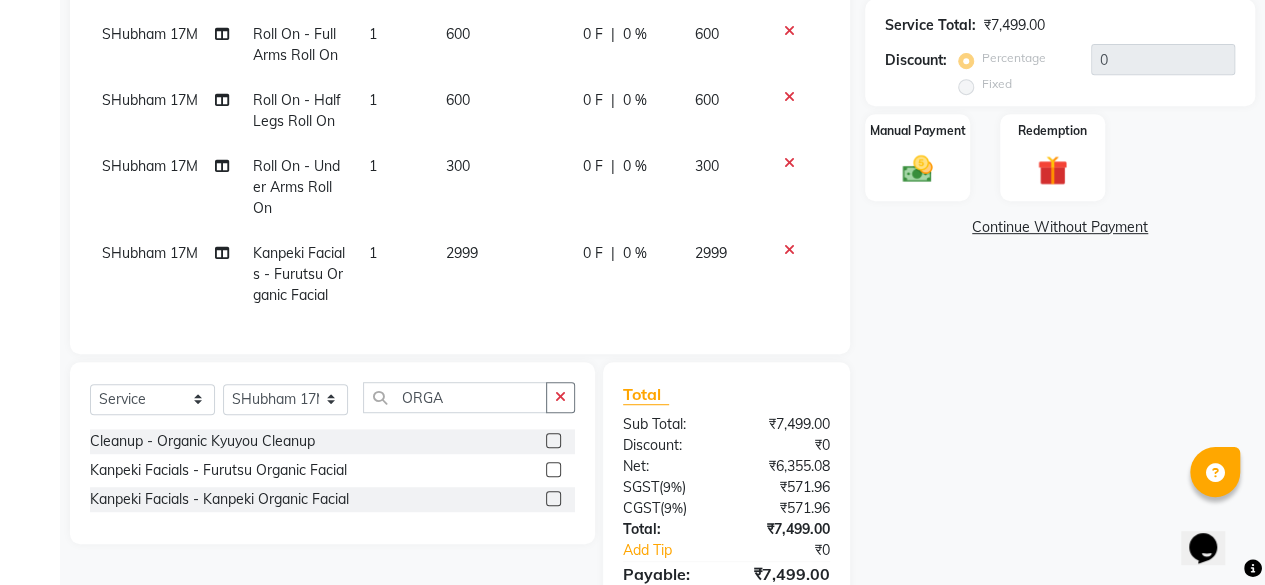 scroll, scrollTop: 27, scrollLeft: 0, axis: vertical 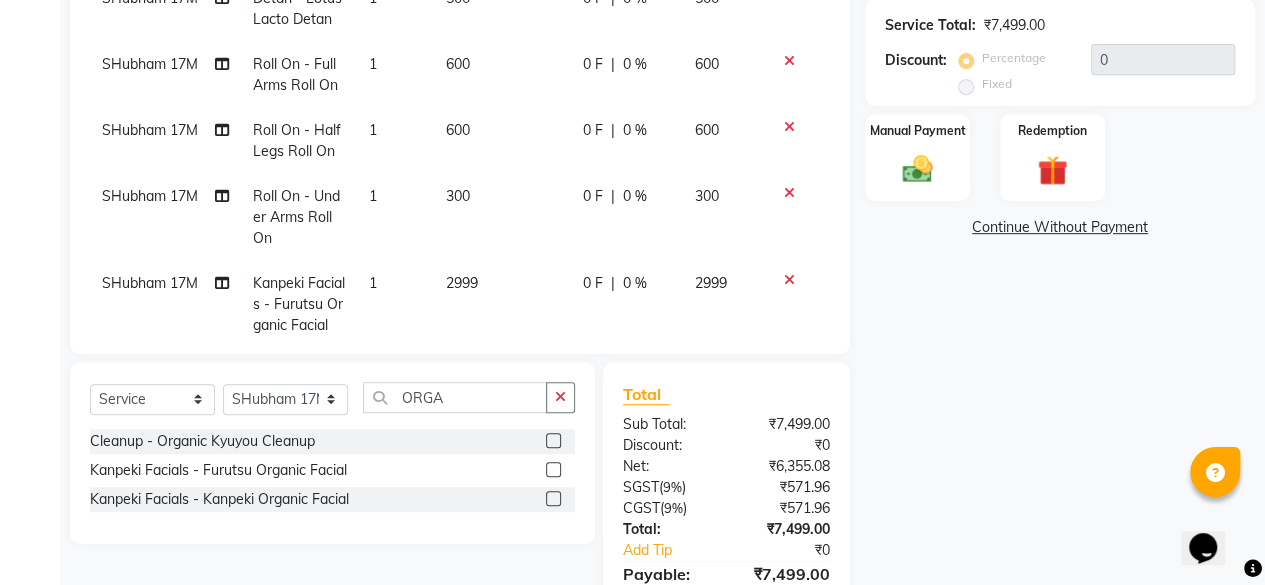 select on "61390" 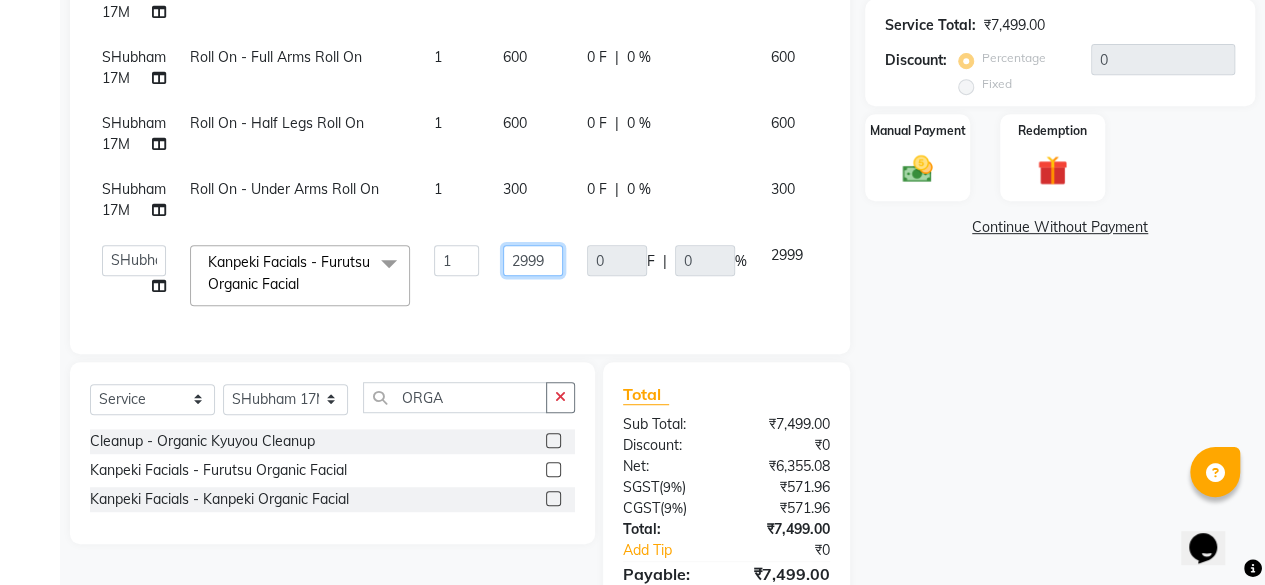 drag, startPoint x: 553, startPoint y: 240, endPoint x: 415, endPoint y: 215, distance: 140.24622 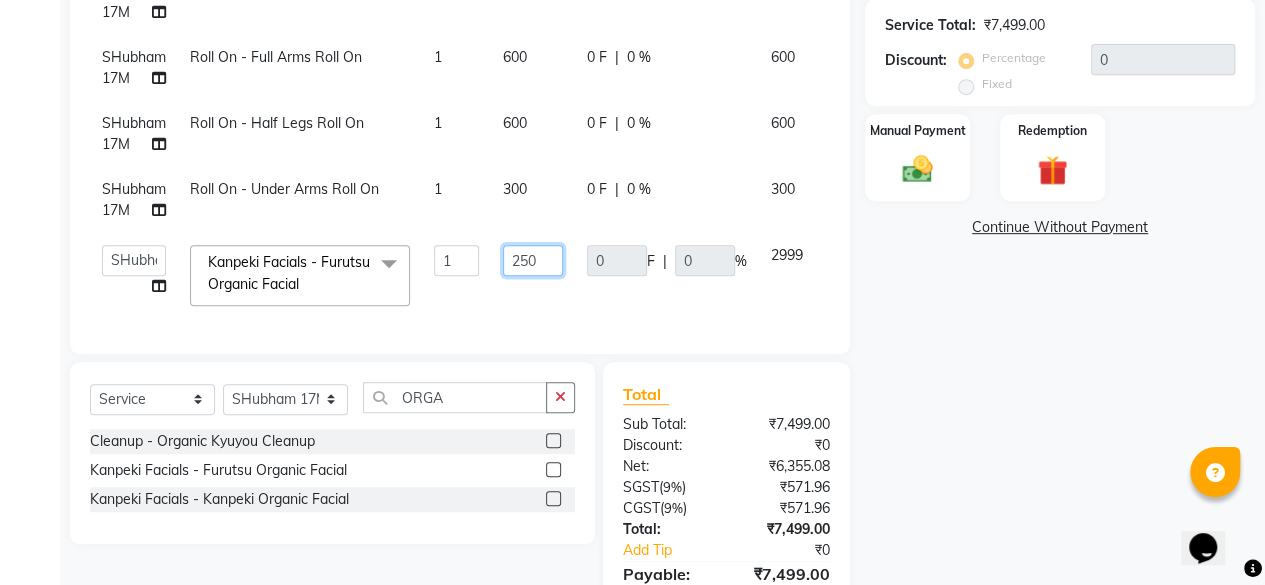 type on "2500" 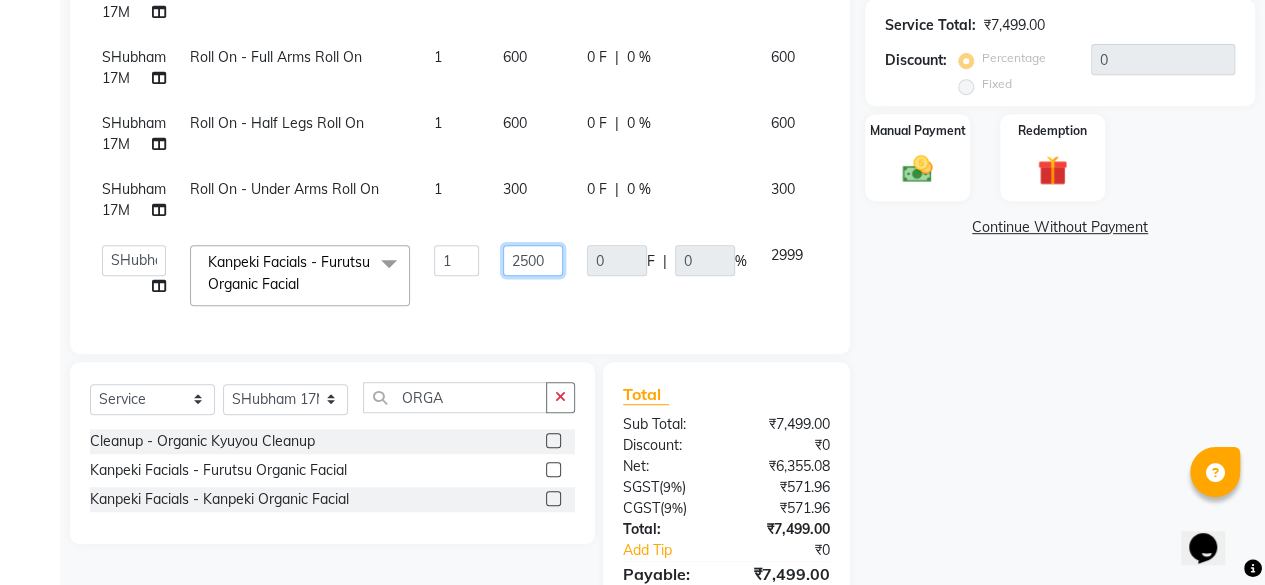 scroll, scrollTop: 520, scrollLeft: 0, axis: vertical 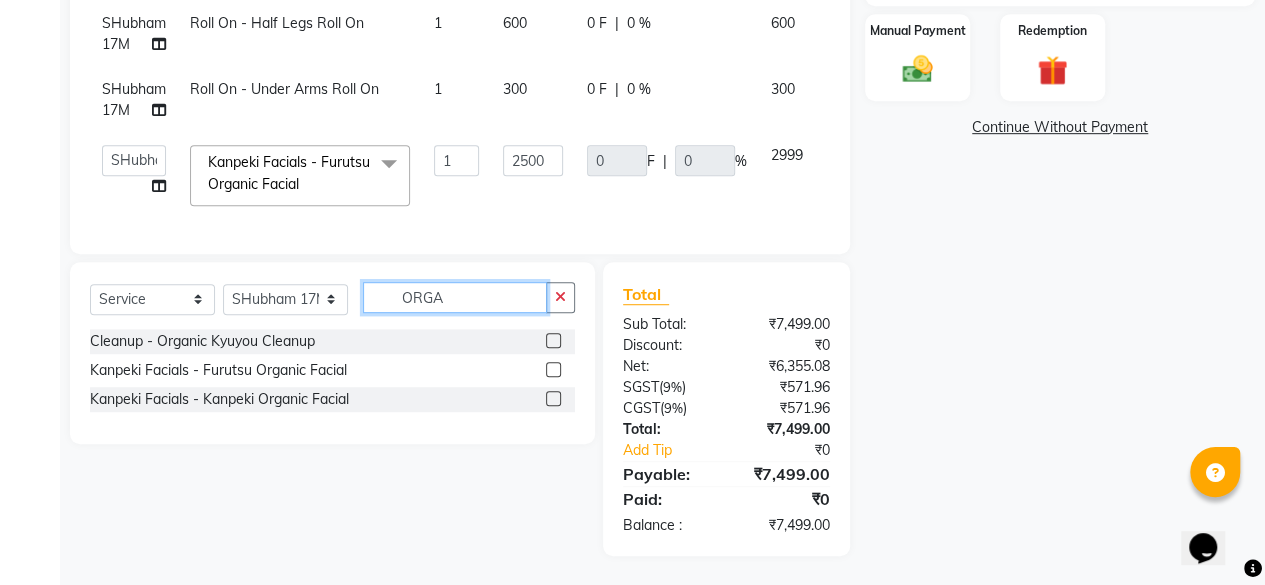 click on "ORGA" 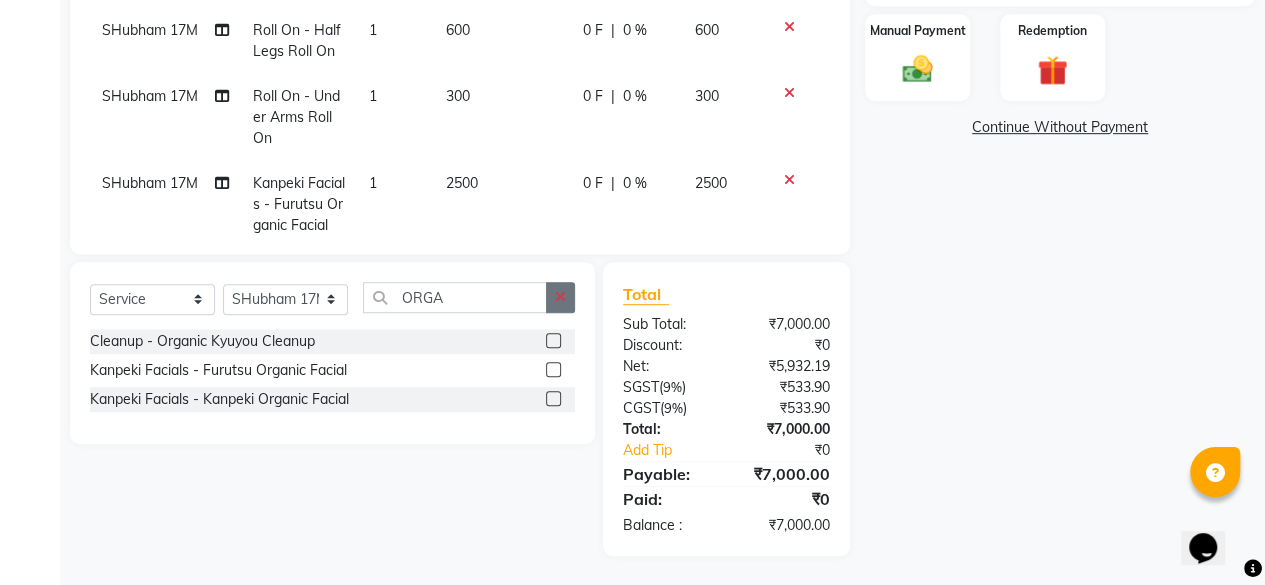 click 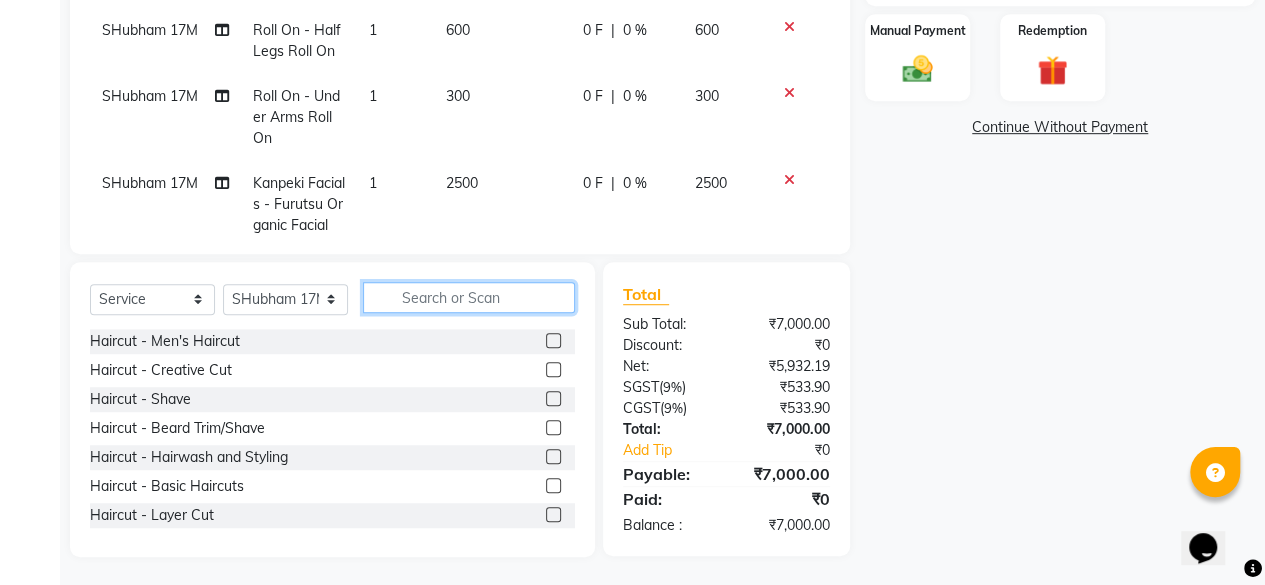 click 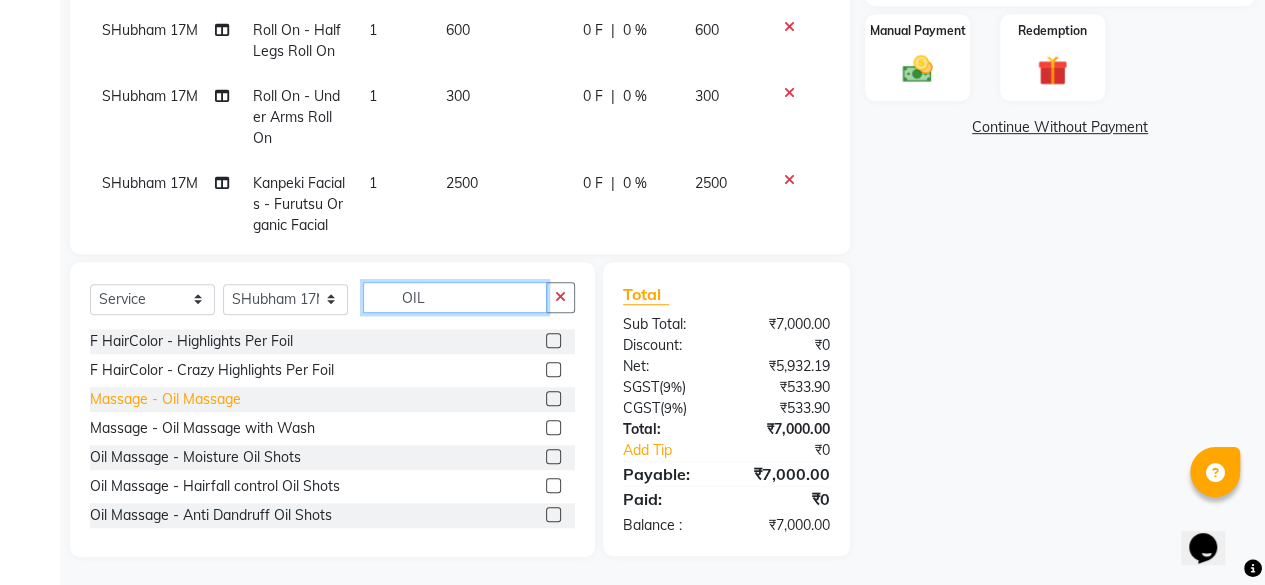 type on "OIL" 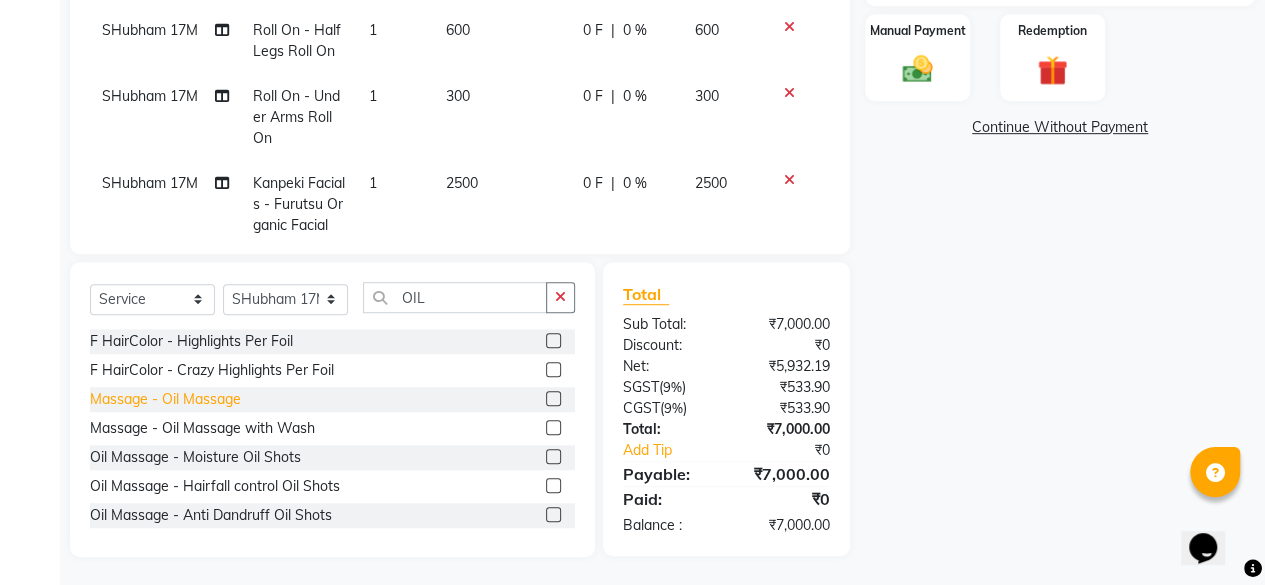 click on "Massage - Oil Massage" 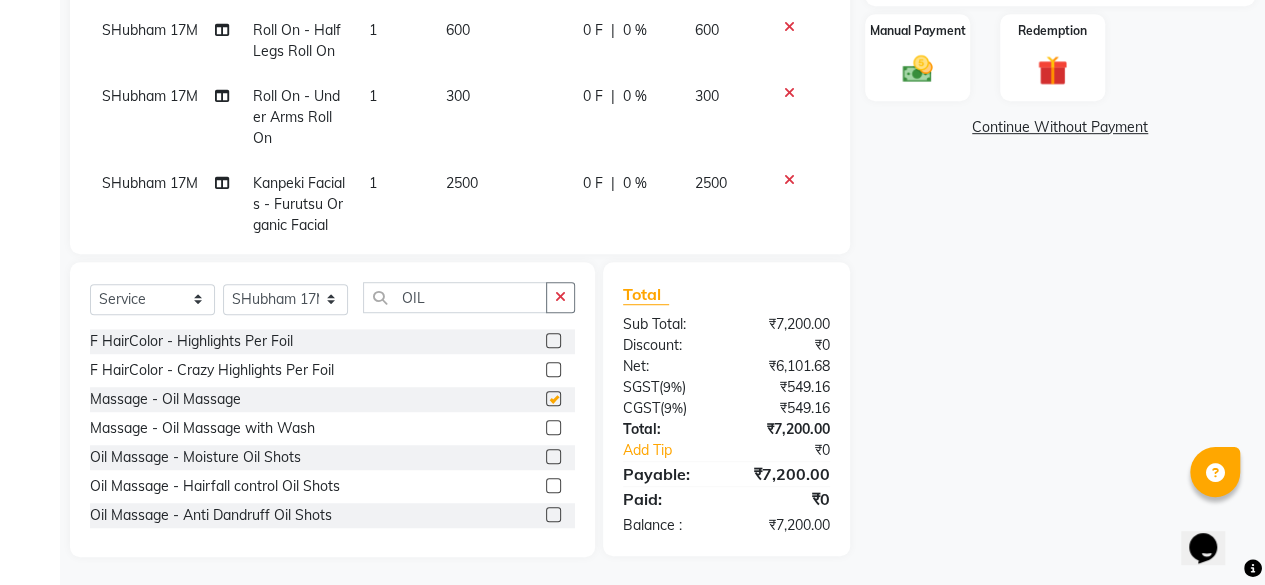 checkbox on "false" 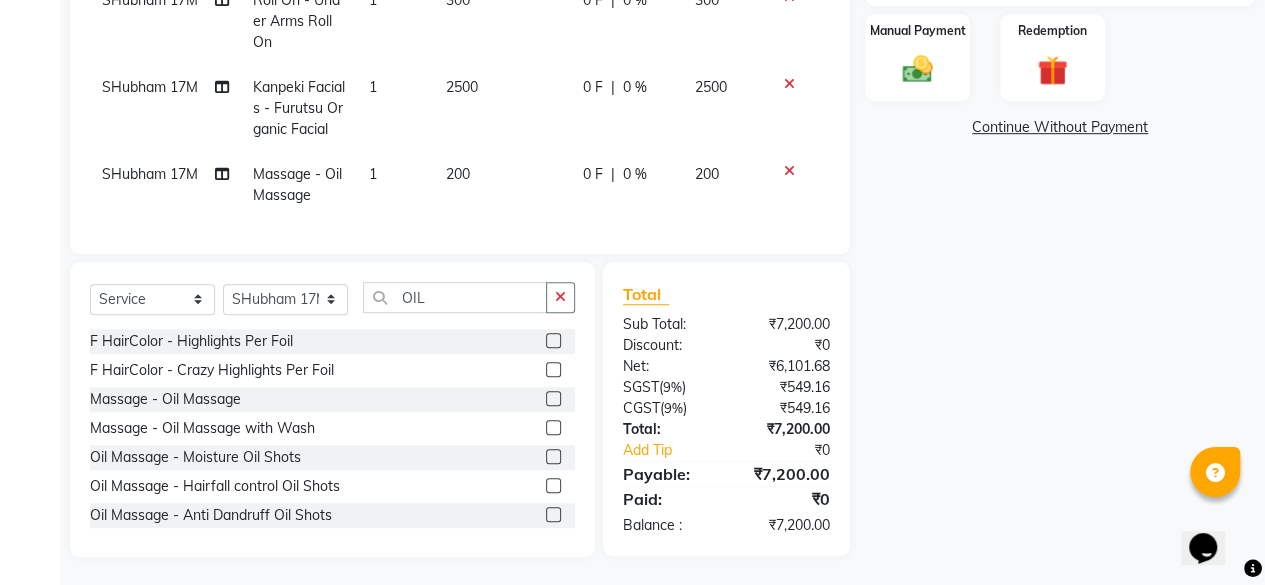 click on "200" 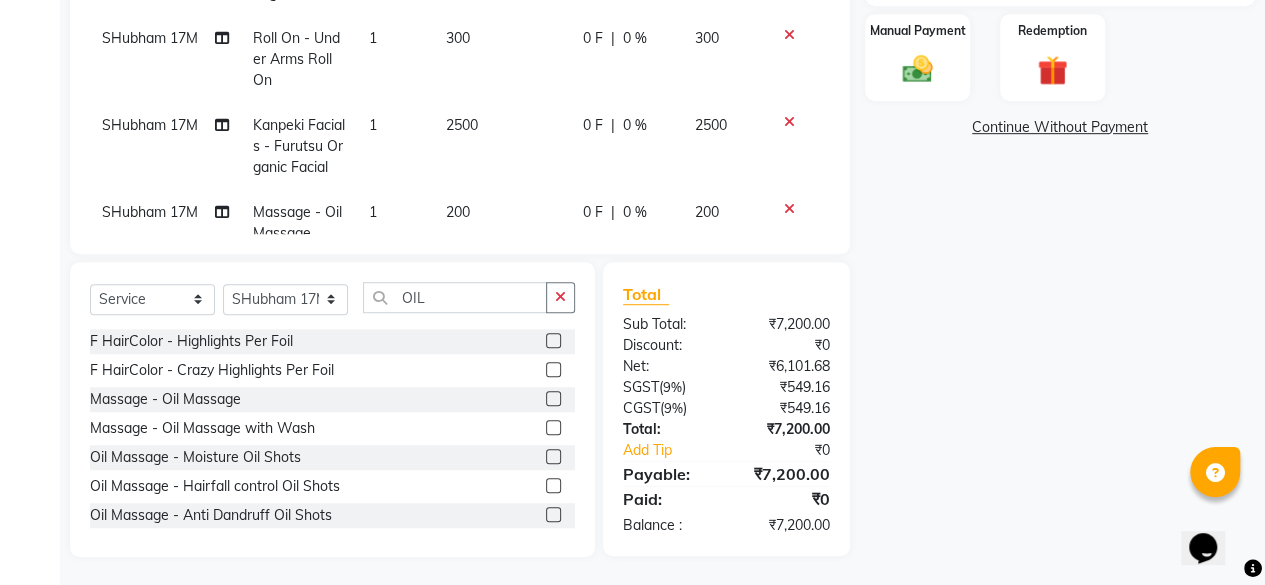 select on "61390" 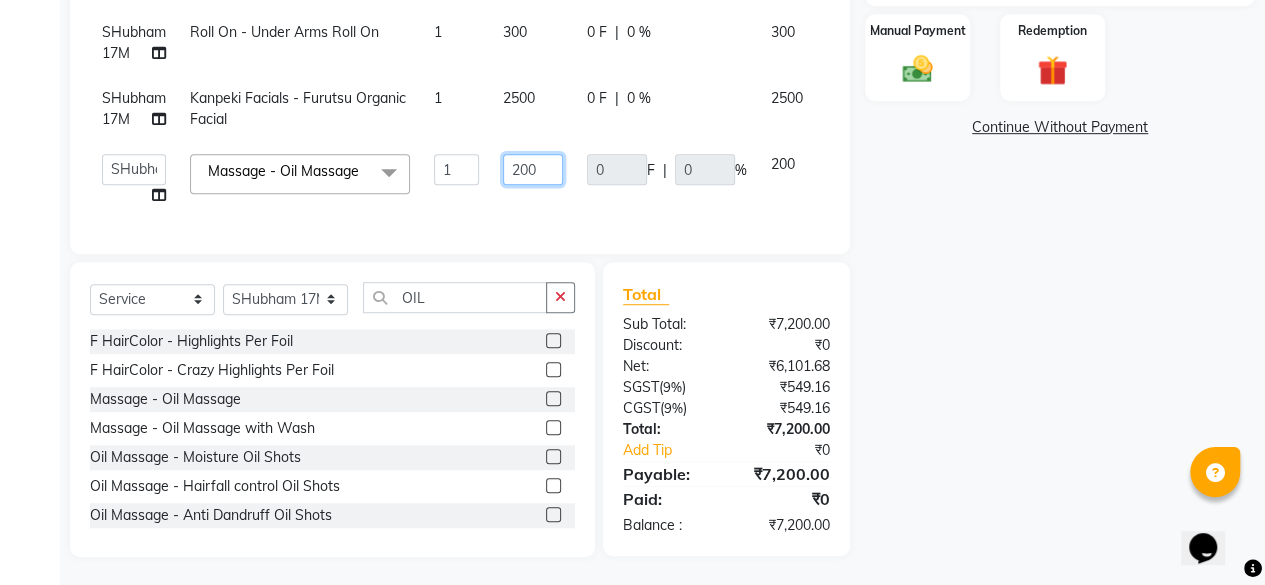 drag, startPoint x: 545, startPoint y: 165, endPoint x: 368, endPoint y: 105, distance: 186.89302 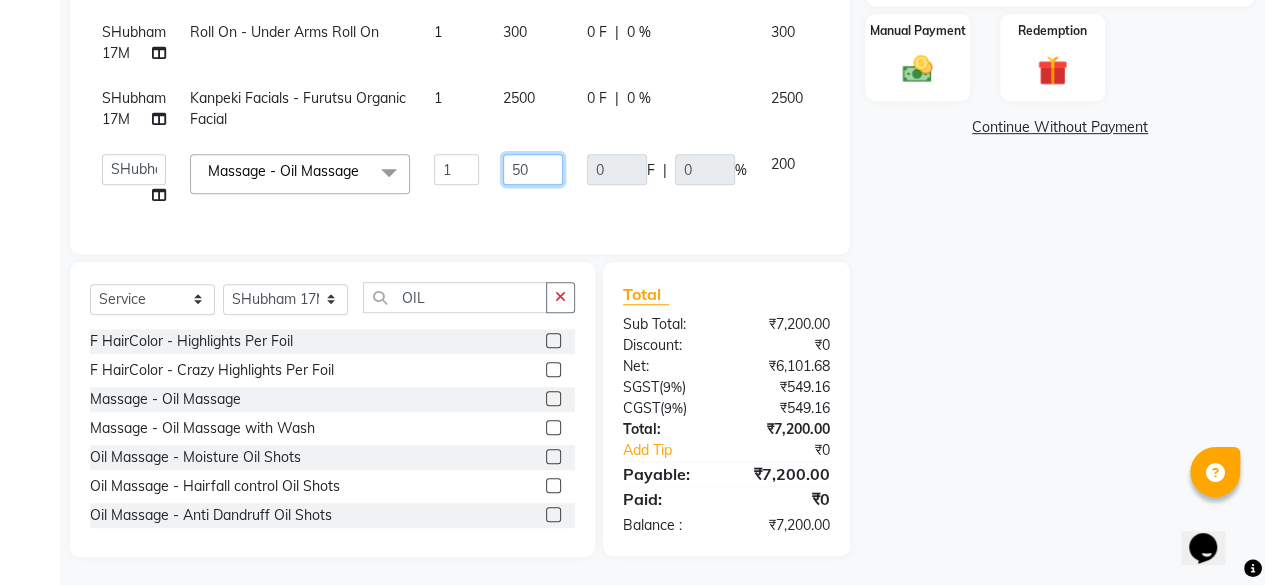 type on "500" 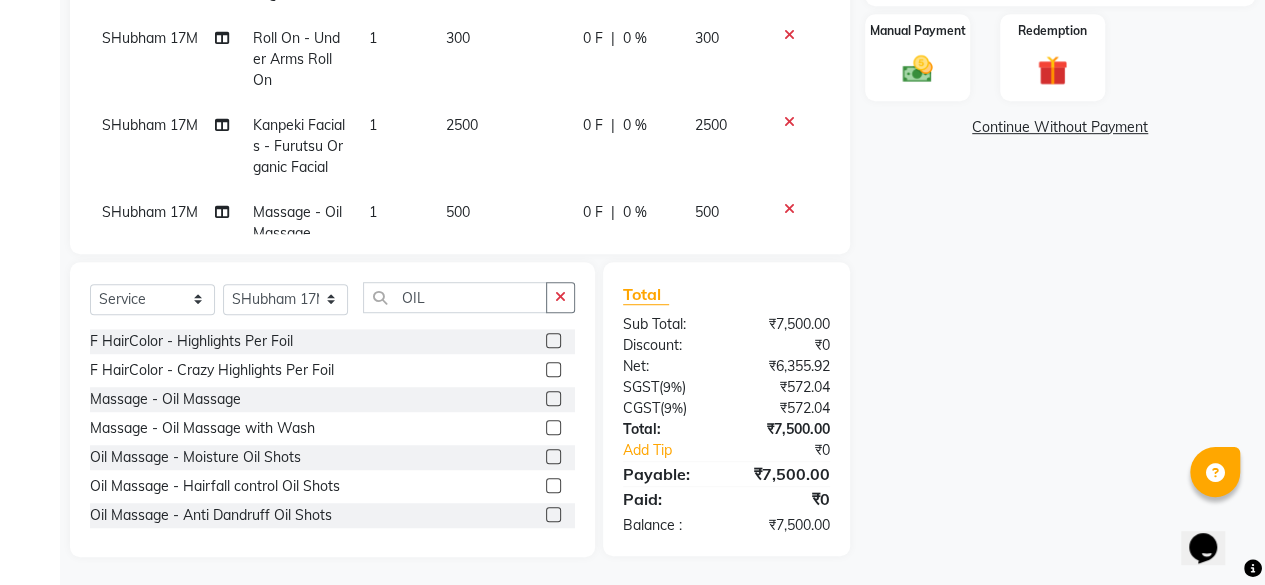 click on "Name: Swetha  Membership:  No Active Membership  Total Visits:  5 Card on file:  0 Last Visit:   14-07-2025 Points:   0  Prepaid Coupon Code Apply Service Total:  ₹7,500.00  Discount:  Percentage   Fixed  0 Manual Payment Redemption  Continue Without Payment" 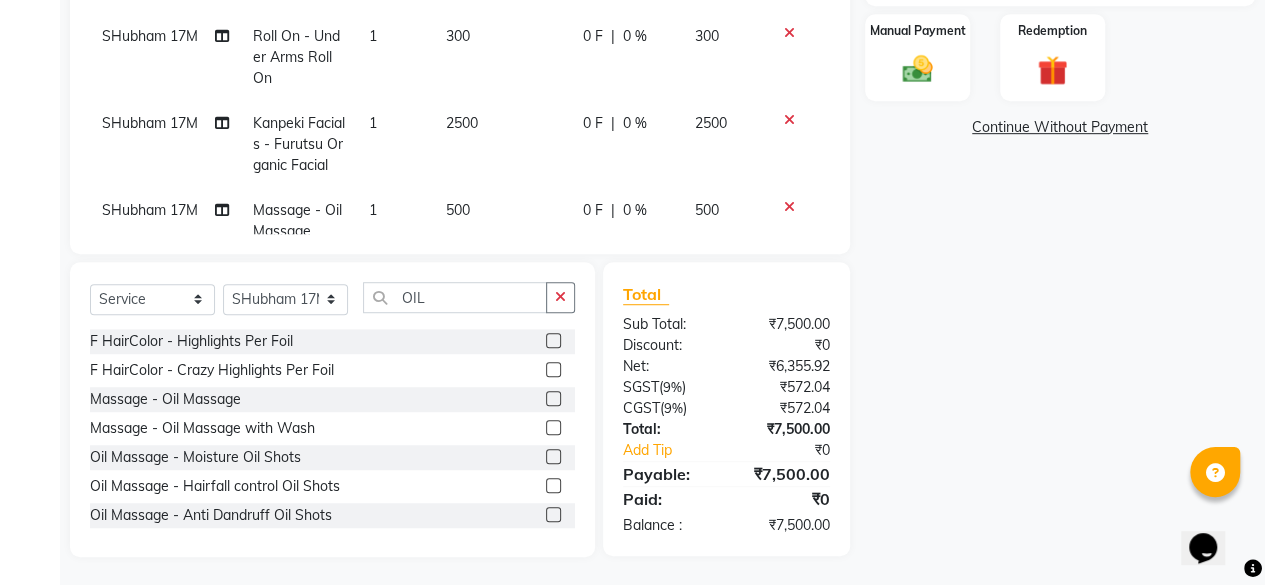 scroll, scrollTop: 180, scrollLeft: 0, axis: vertical 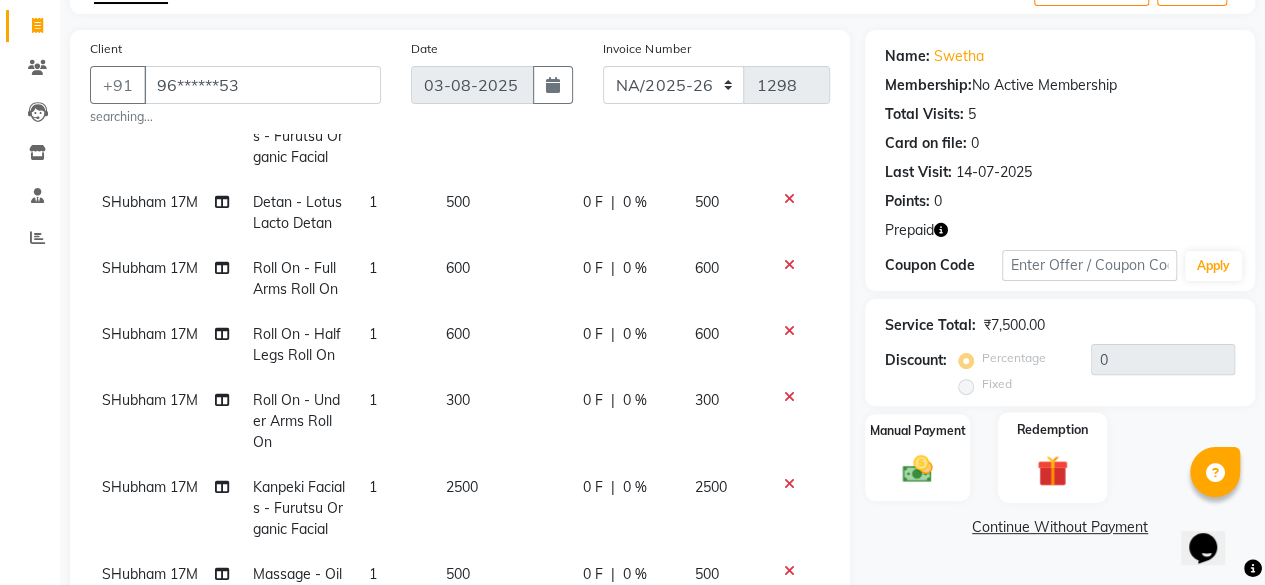 click 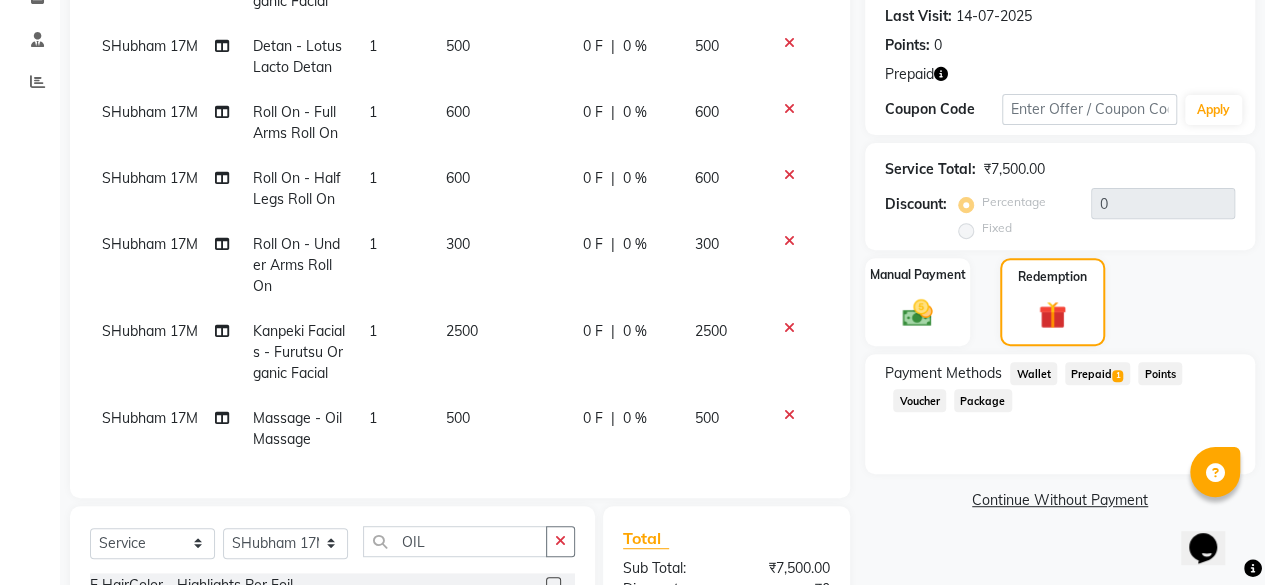 scroll, scrollTop: 320, scrollLeft: 0, axis: vertical 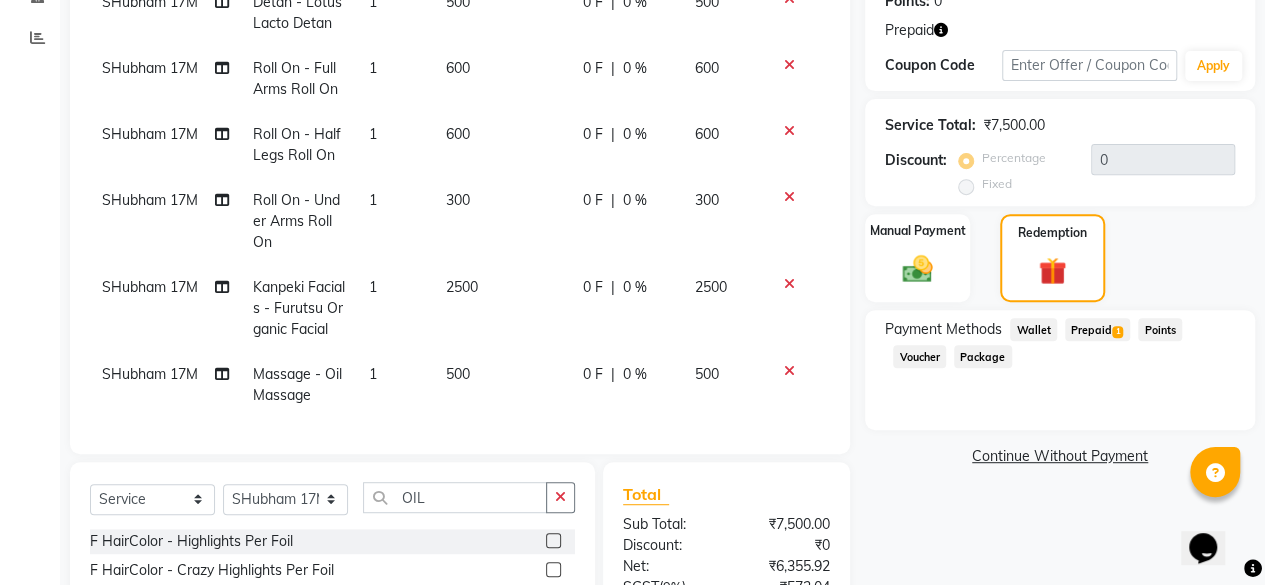 click on "1" 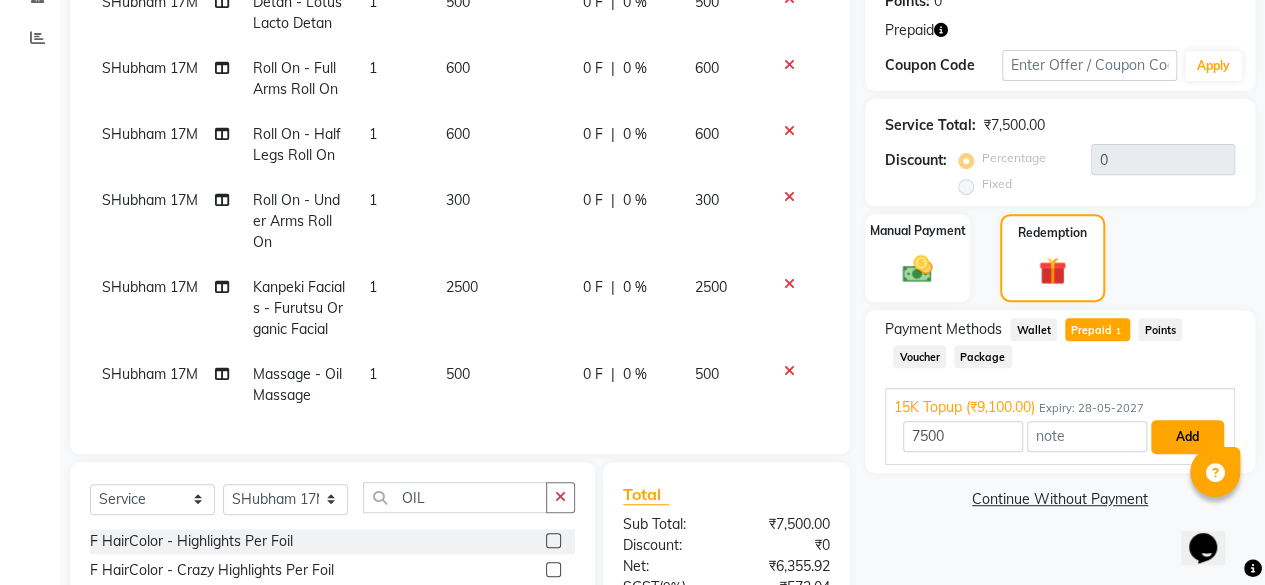 click on "Add" at bounding box center [1187, 437] 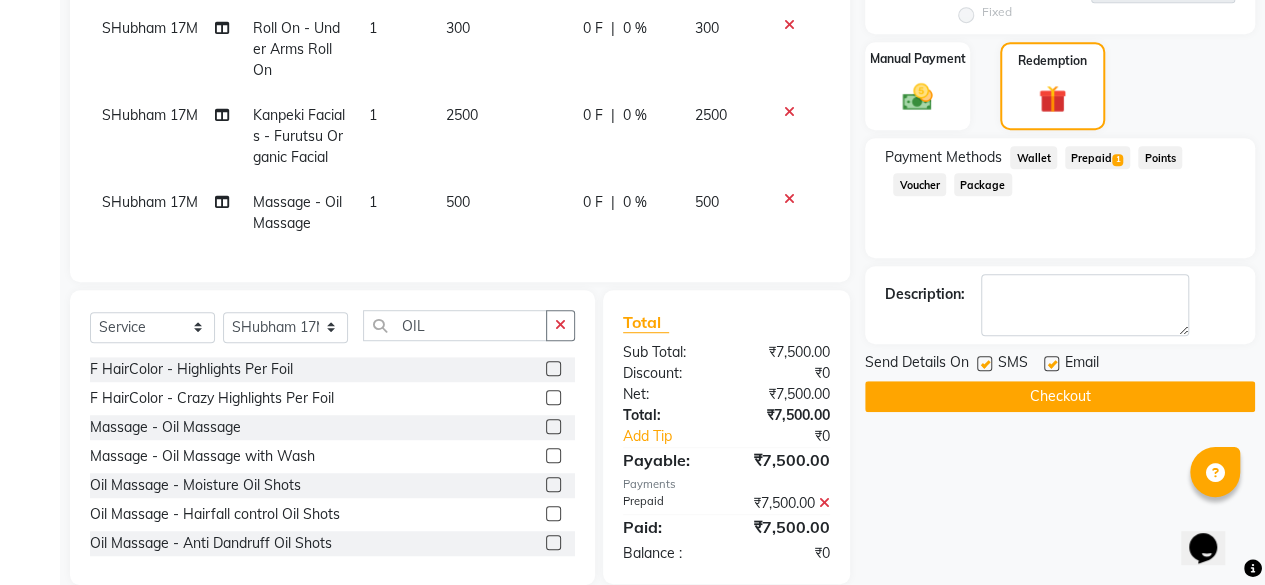 scroll, scrollTop: 521, scrollLeft: 0, axis: vertical 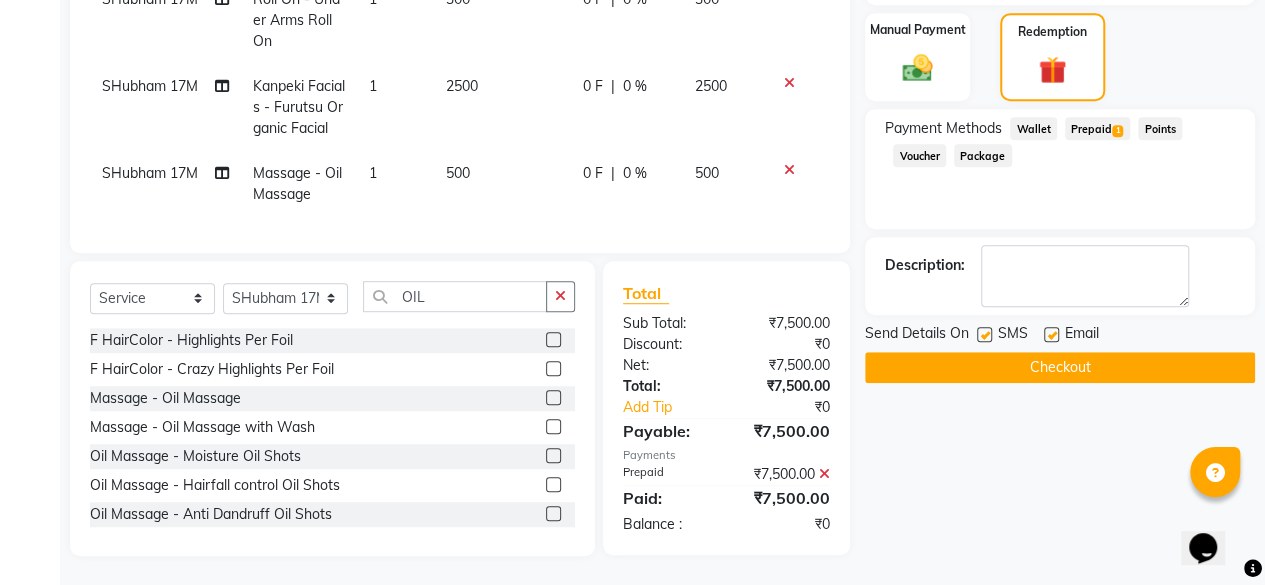 click on "Checkout" 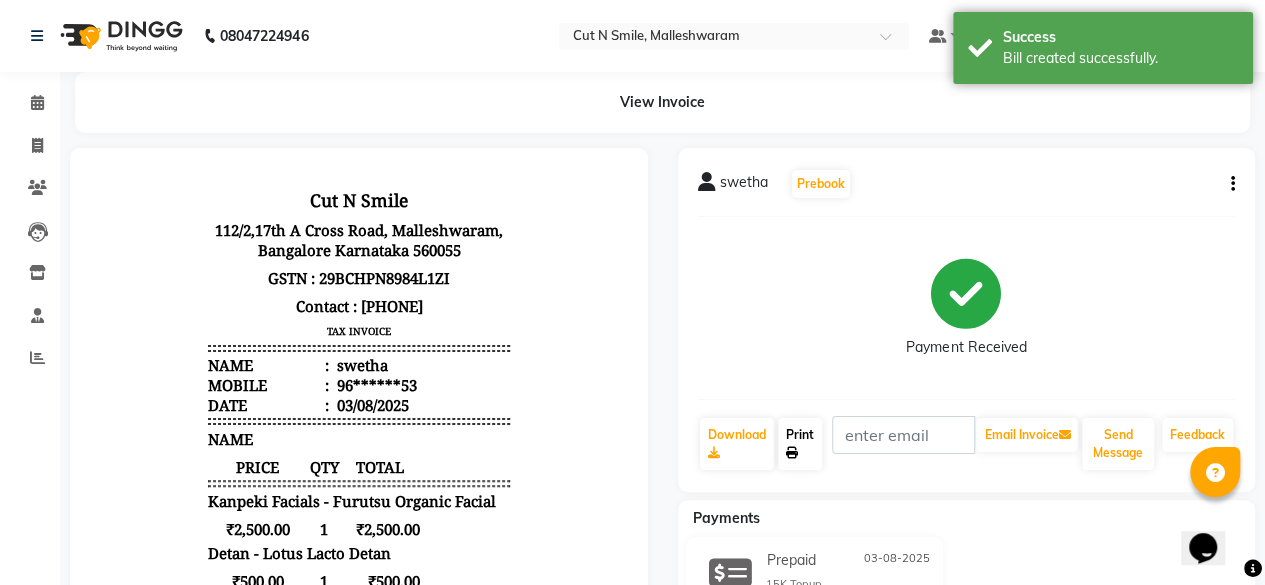 scroll, scrollTop: 0, scrollLeft: 0, axis: both 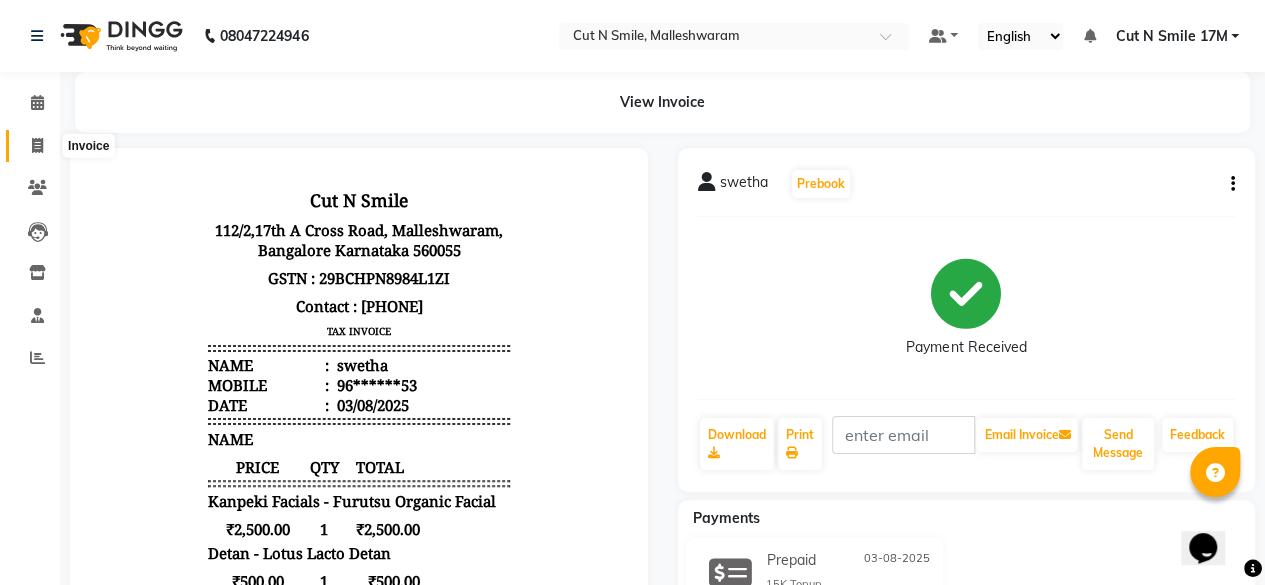 click 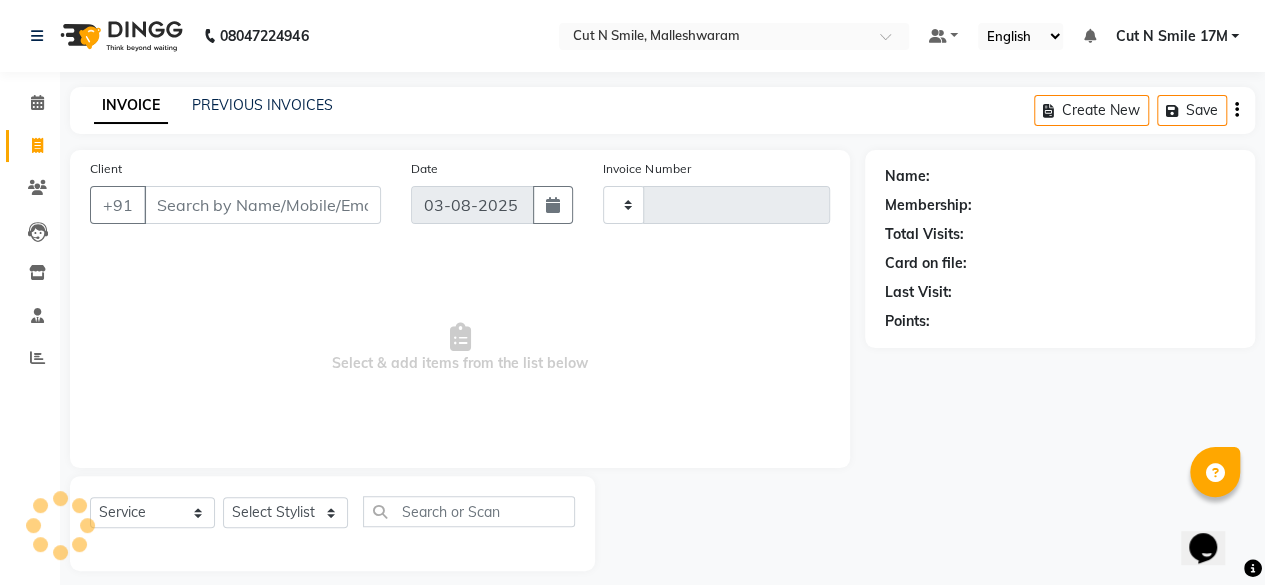 scroll, scrollTop: 15, scrollLeft: 0, axis: vertical 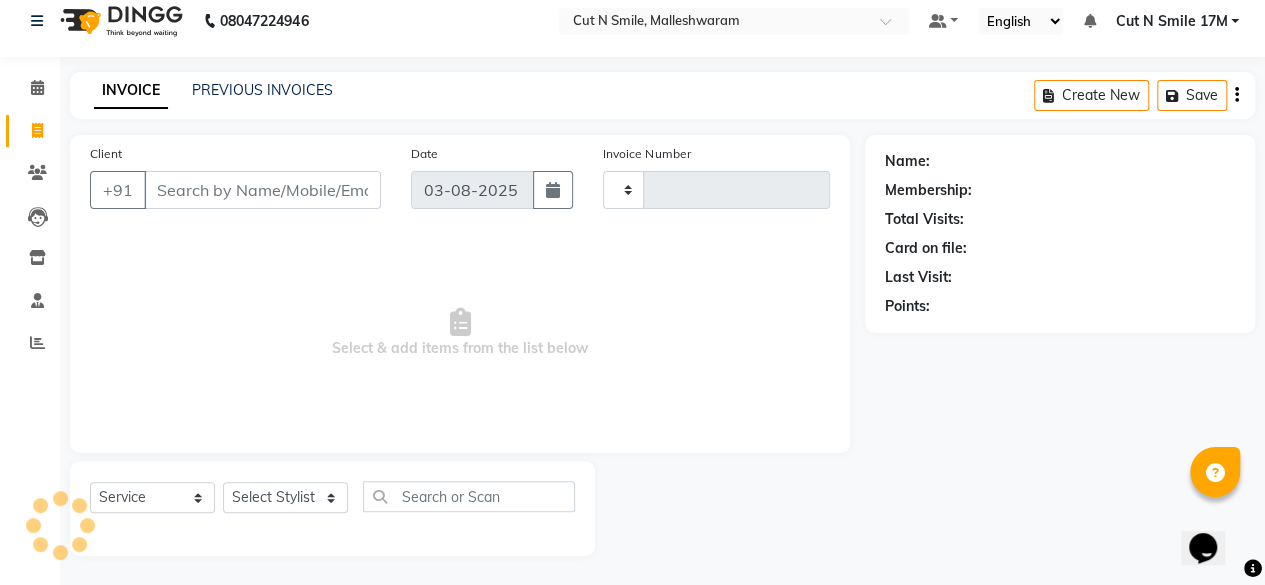 type on "166" 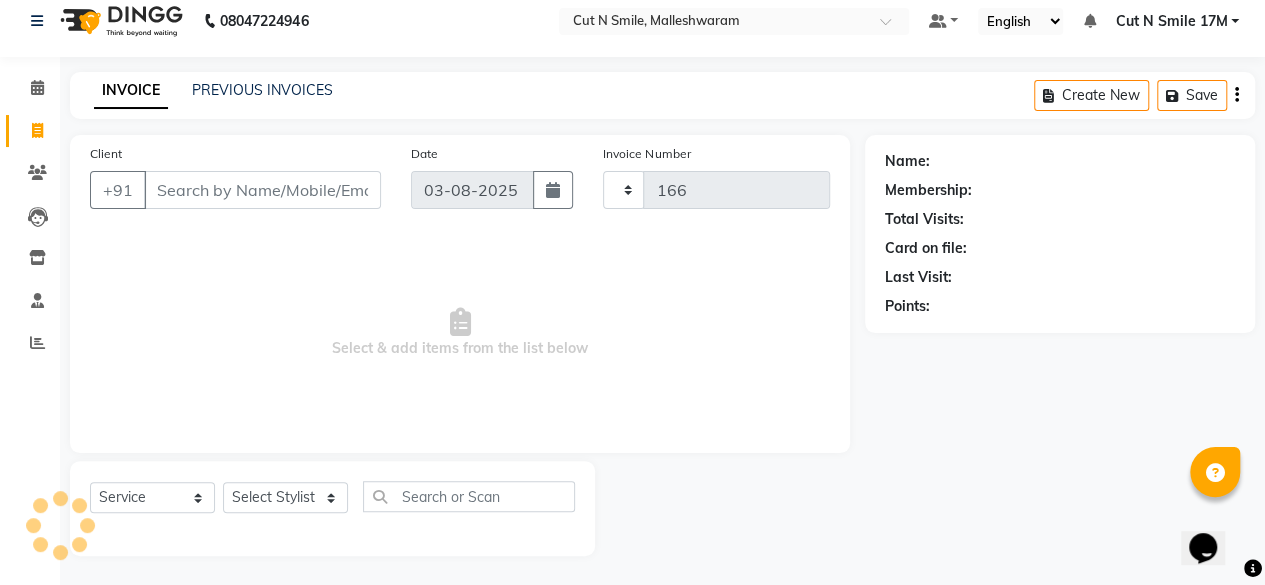 select on "7223" 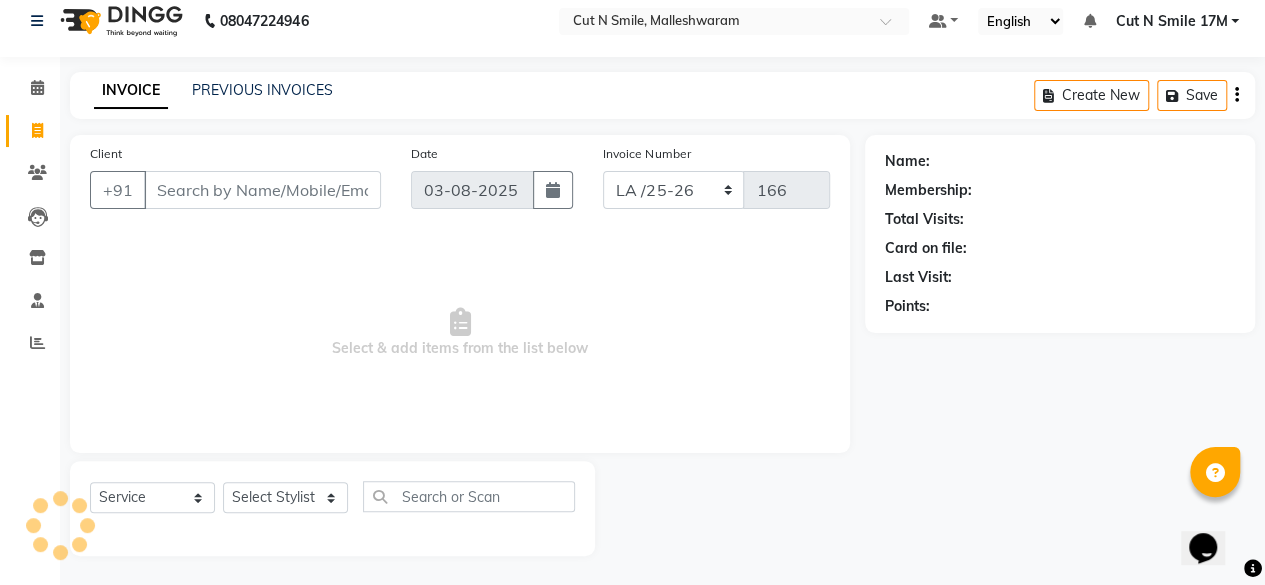 click on "Client" at bounding box center (262, 190) 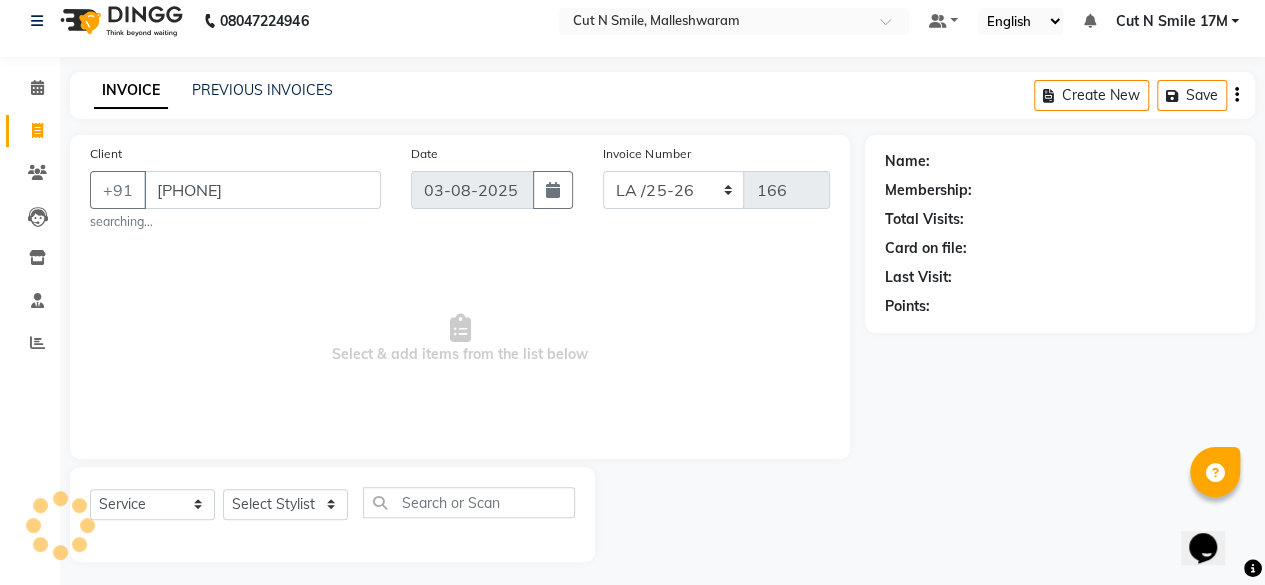 type on "9449818477" 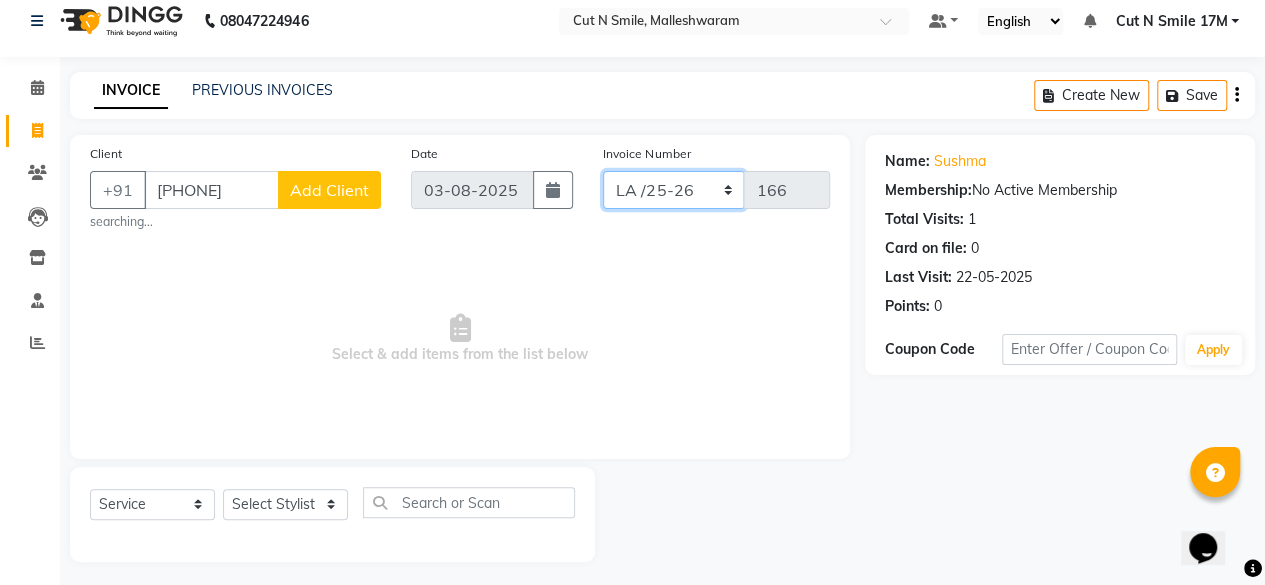 drag, startPoint x: 649, startPoint y: 195, endPoint x: 654, endPoint y: 206, distance: 12.083046 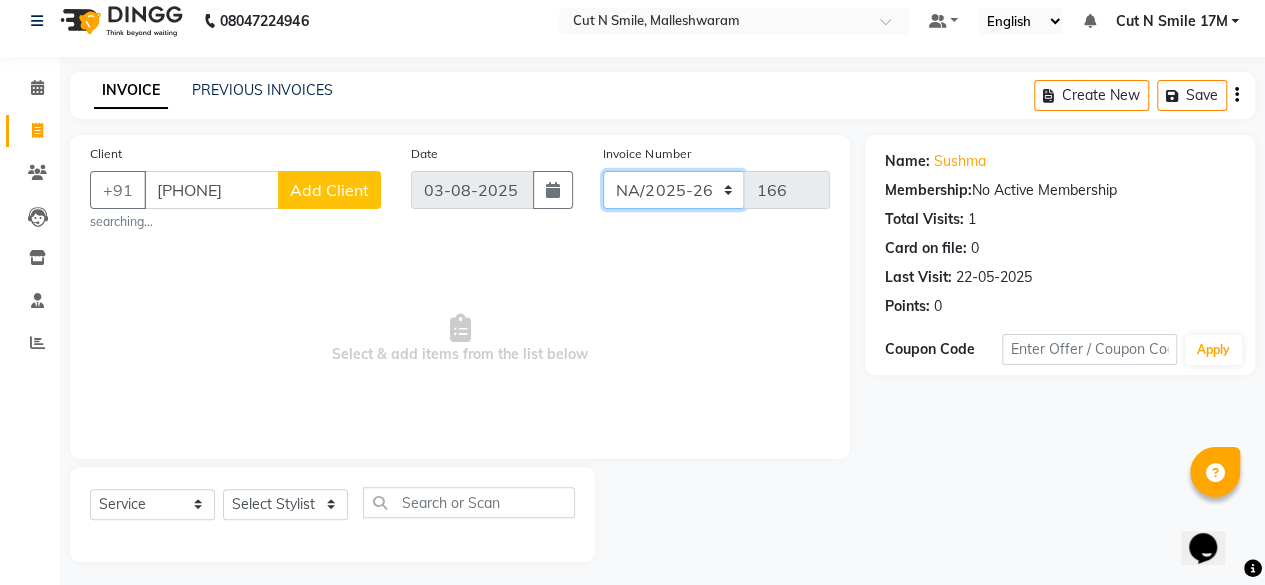 click on "NW/25-26 SW/2025-26 NA/2025-26 VN/25-26 LA /25-26" 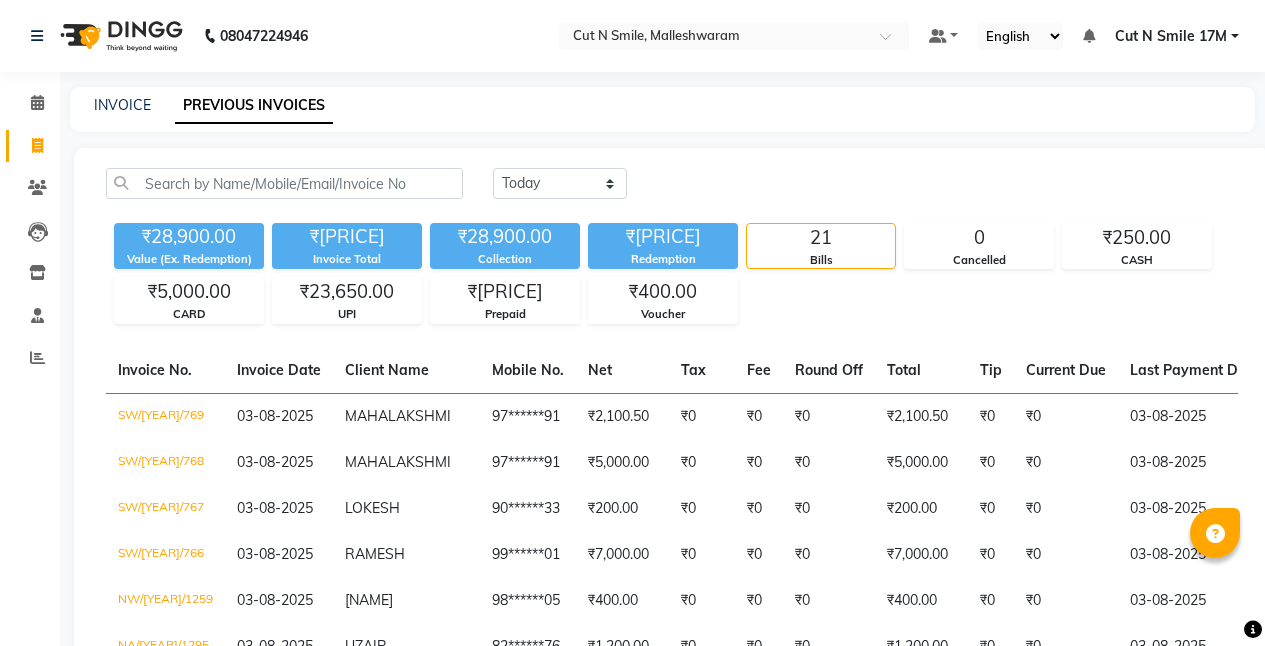 scroll, scrollTop: 0, scrollLeft: 0, axis: both 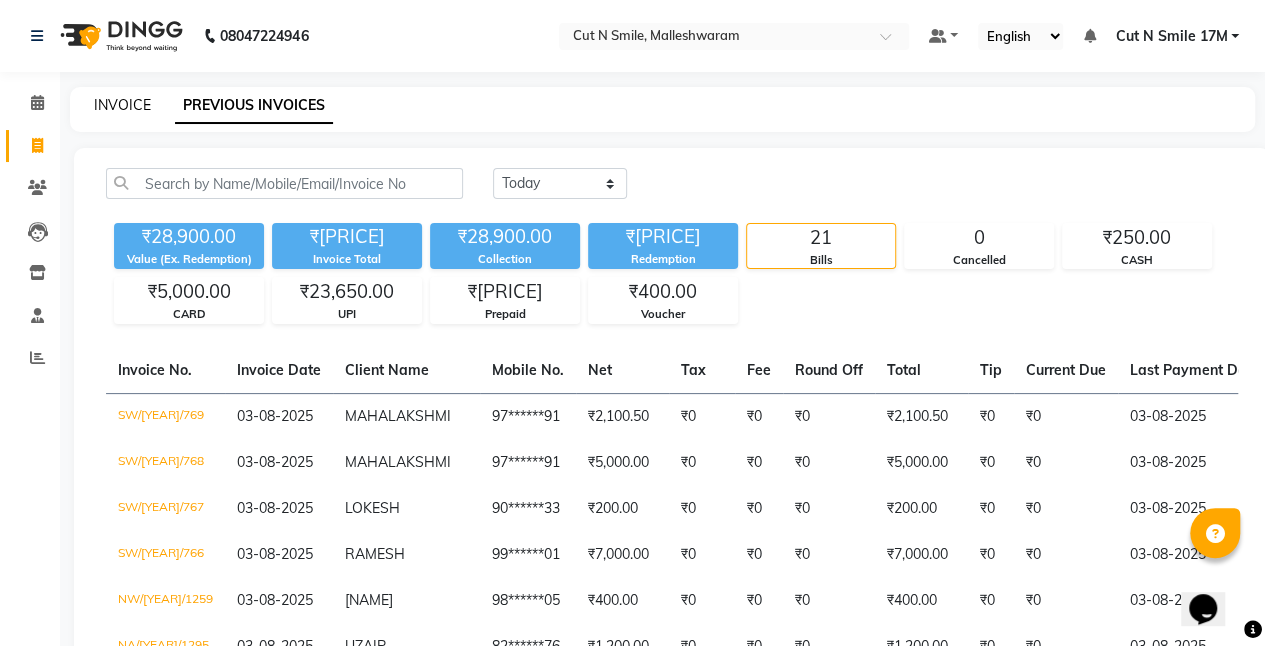click on "INVOICE" 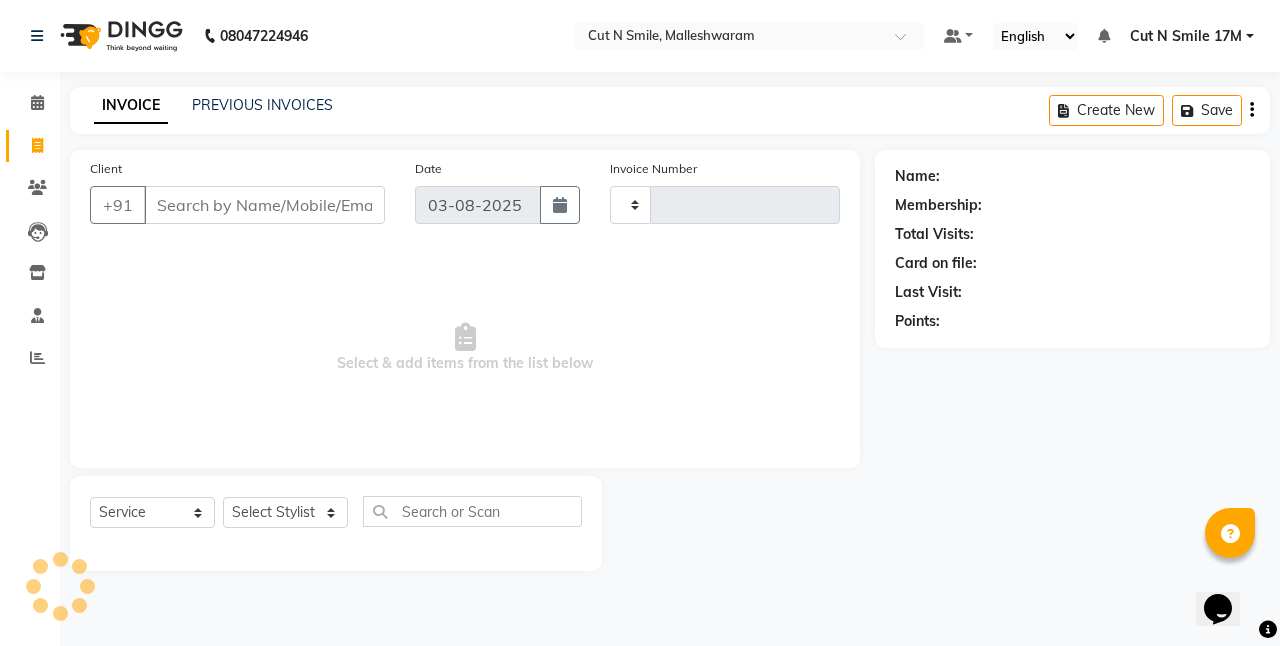 click on "Client" at bounding box center (264, 205) 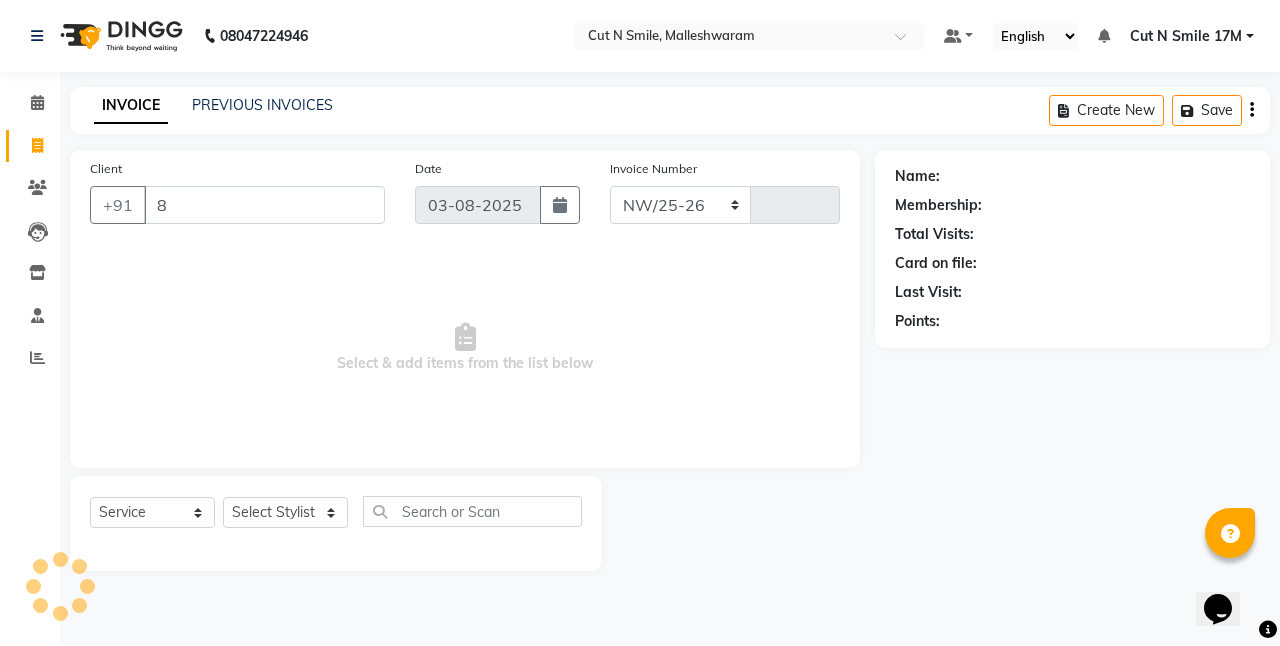 select on "7223" 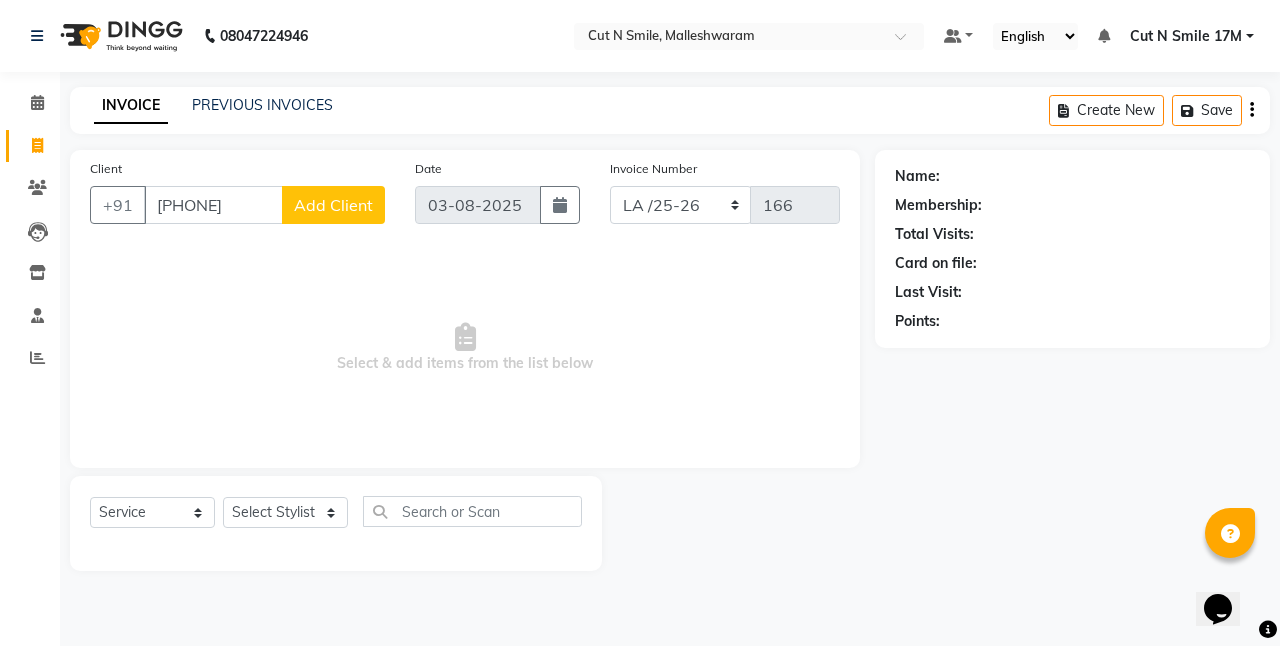 type on "[PHONE]" 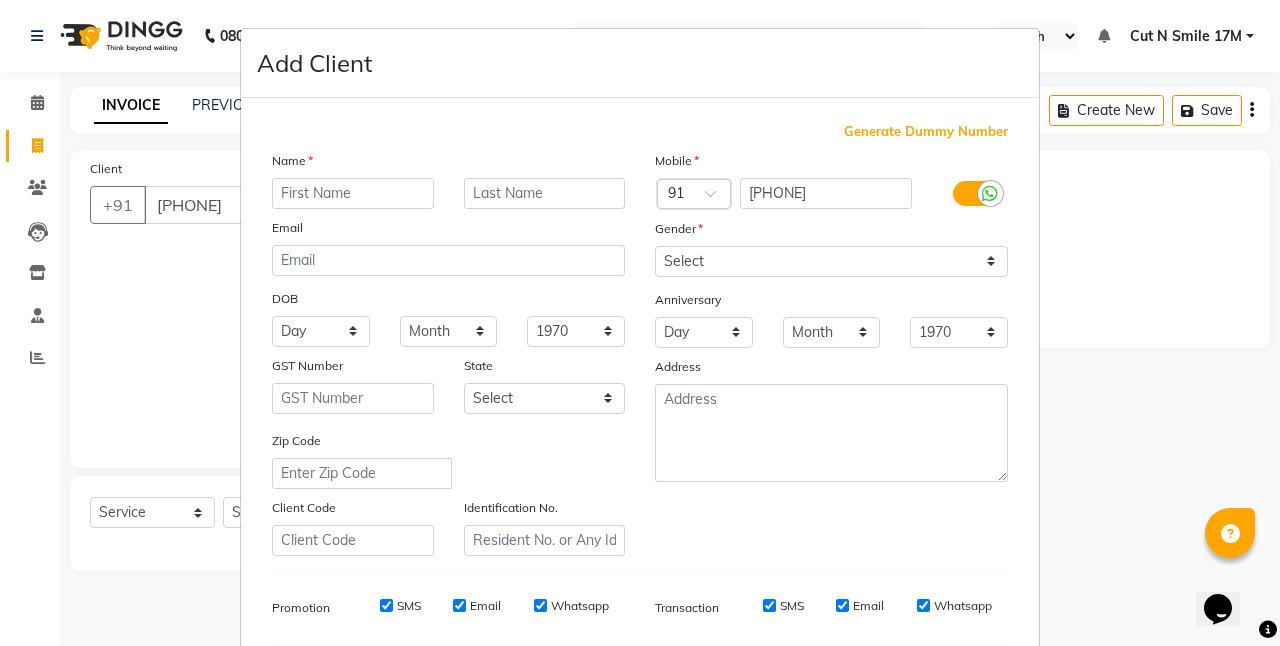 click at bounding box center (353, 193) 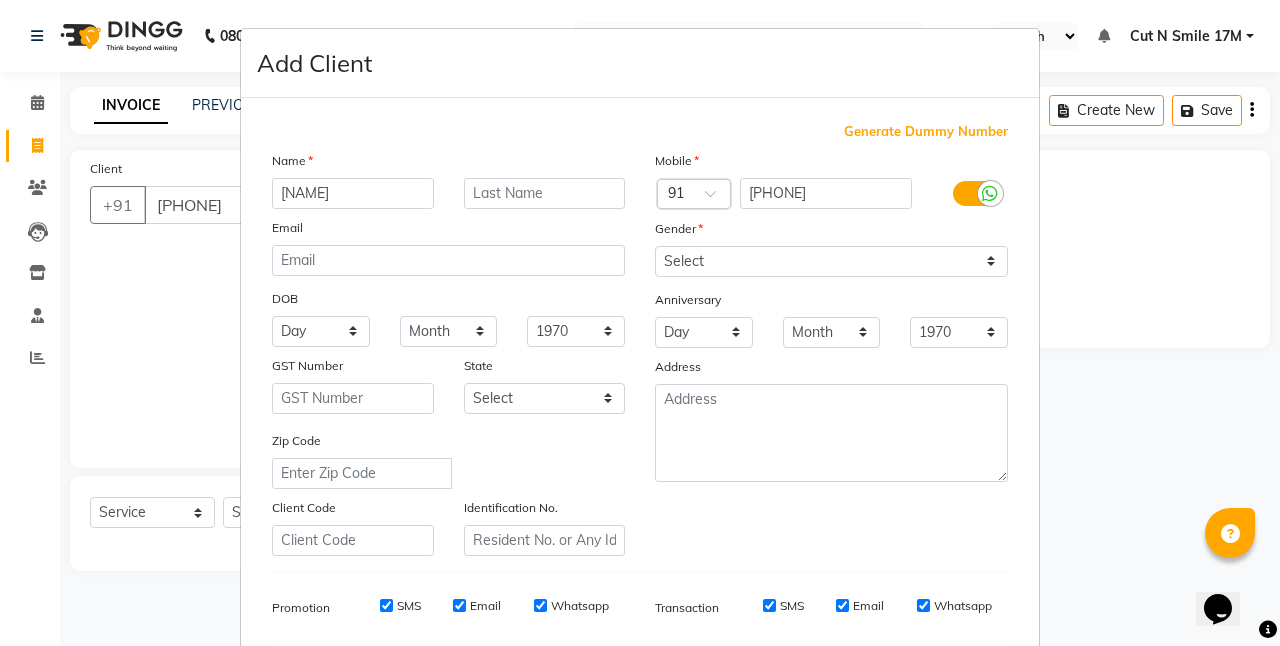 type on "[NAME]" 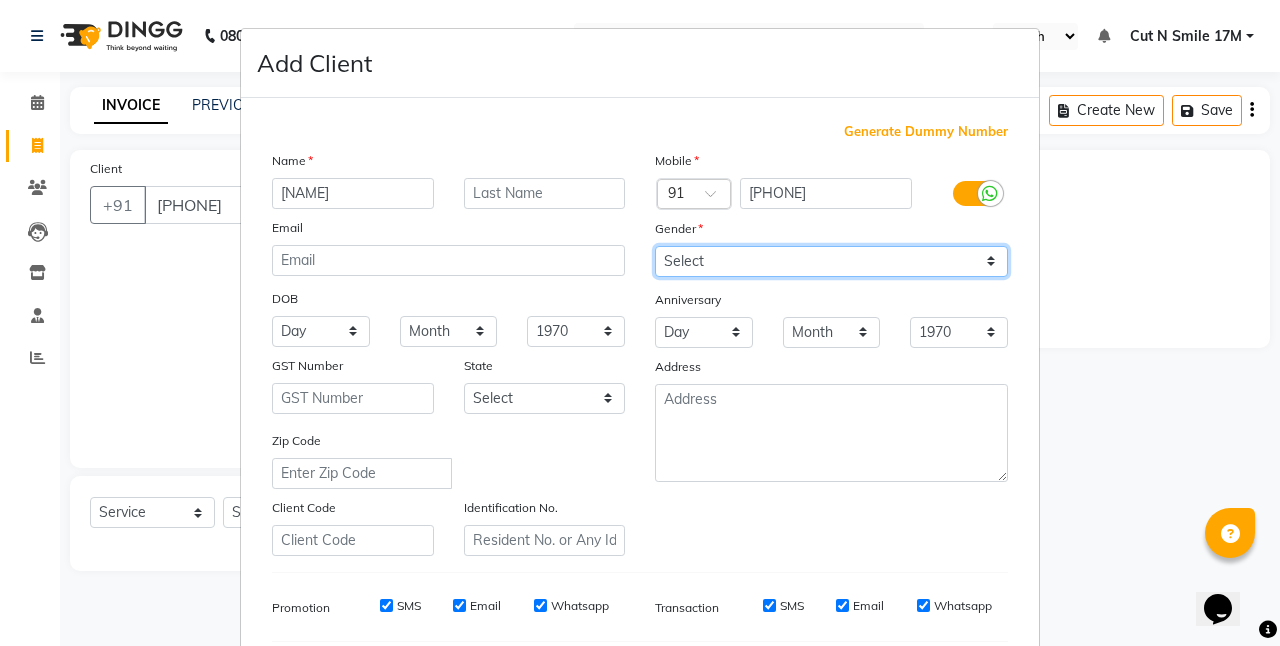 click on "Select Male Female Other Prefer Not To Say" at bounding box center [831, 261] 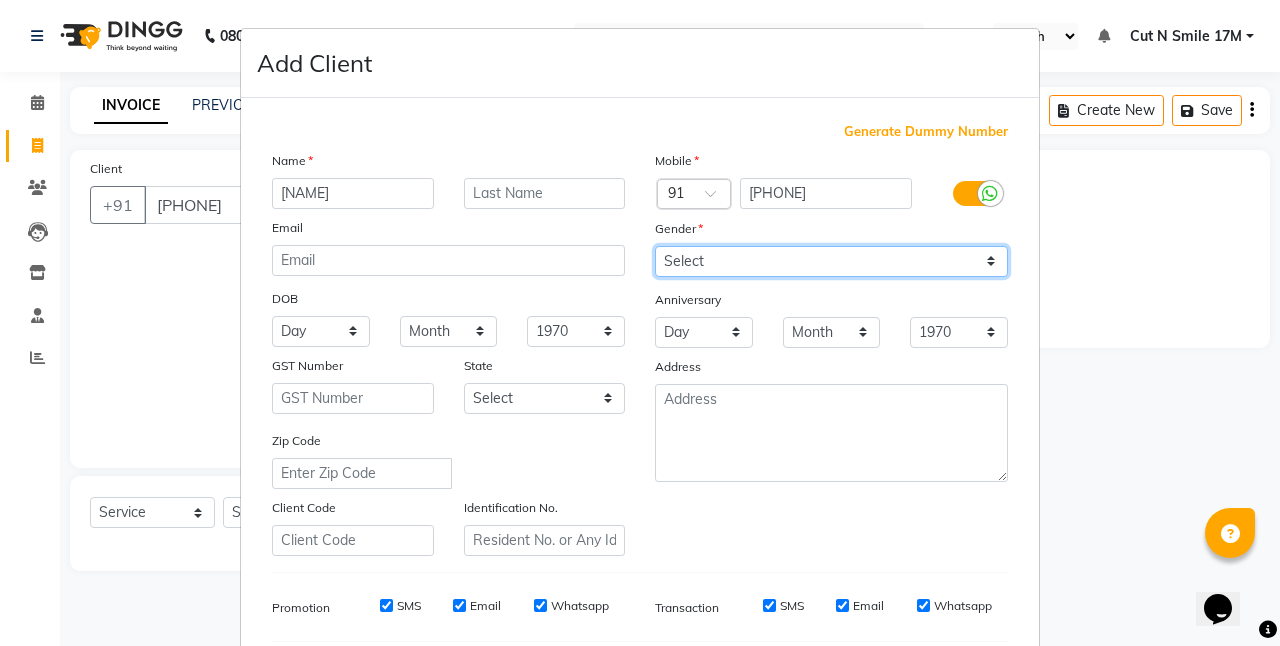 select on "female" 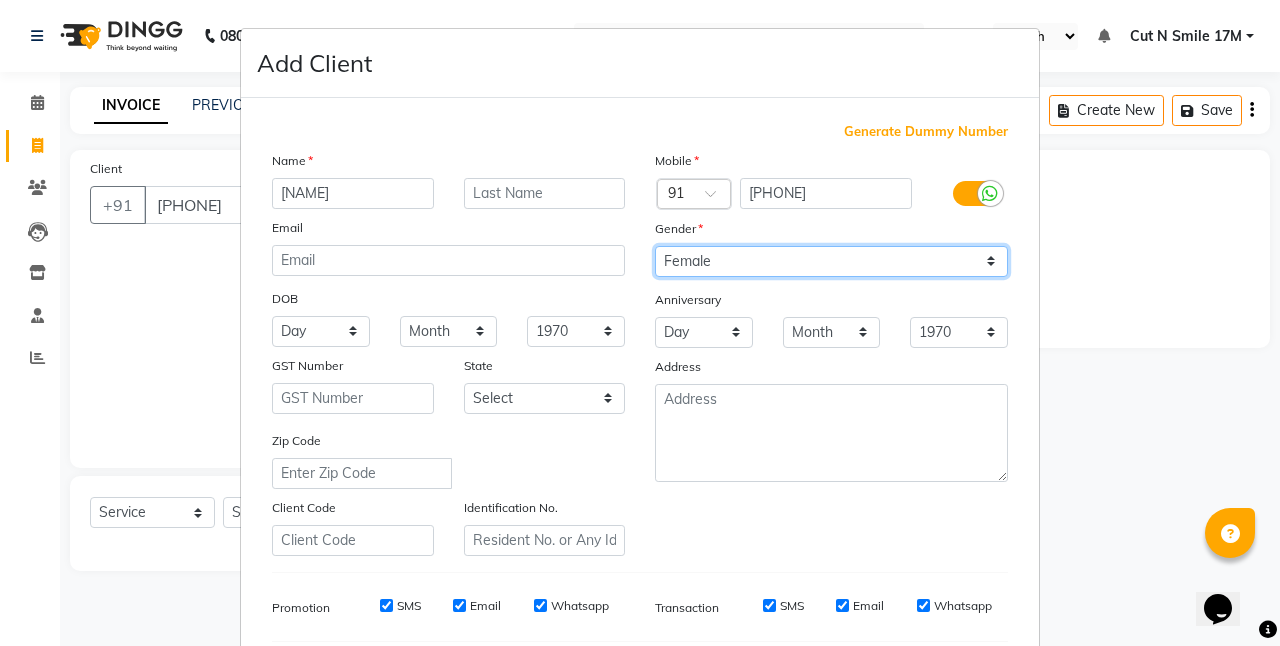 click on "Select Male Female Other Prefer Not To Say" at bounding box center (831, 261) 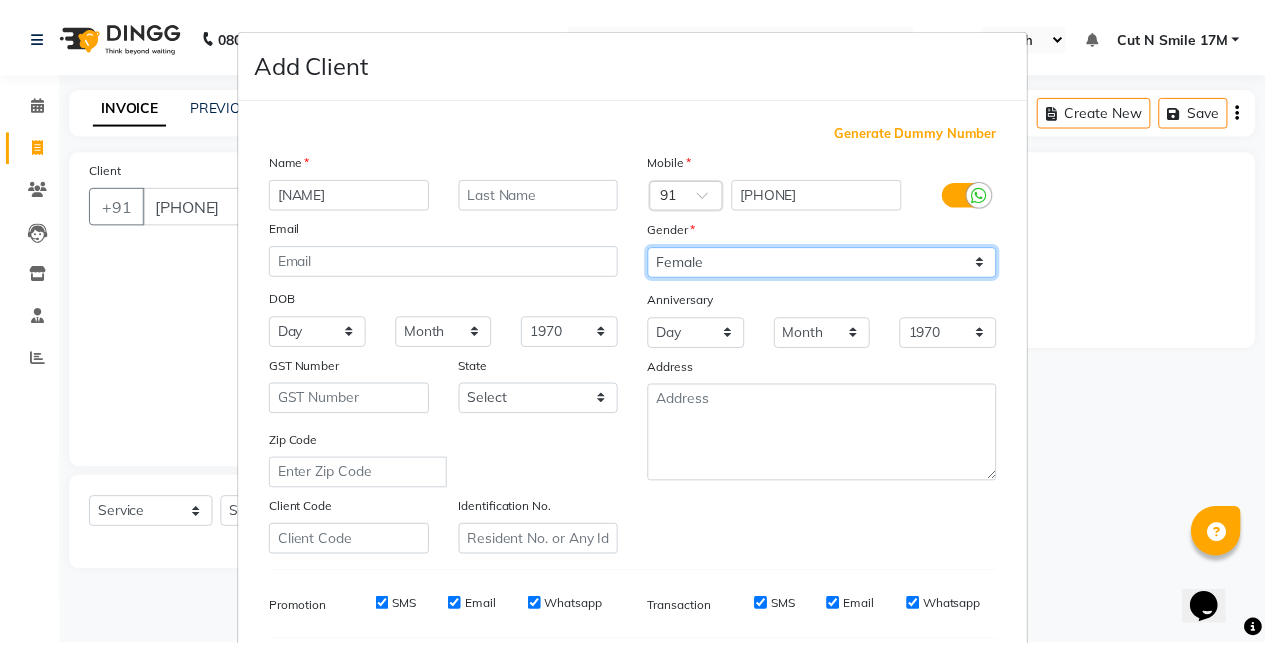 scroll, scrollTop: 274, scrollLeft: 0, axis: vertical 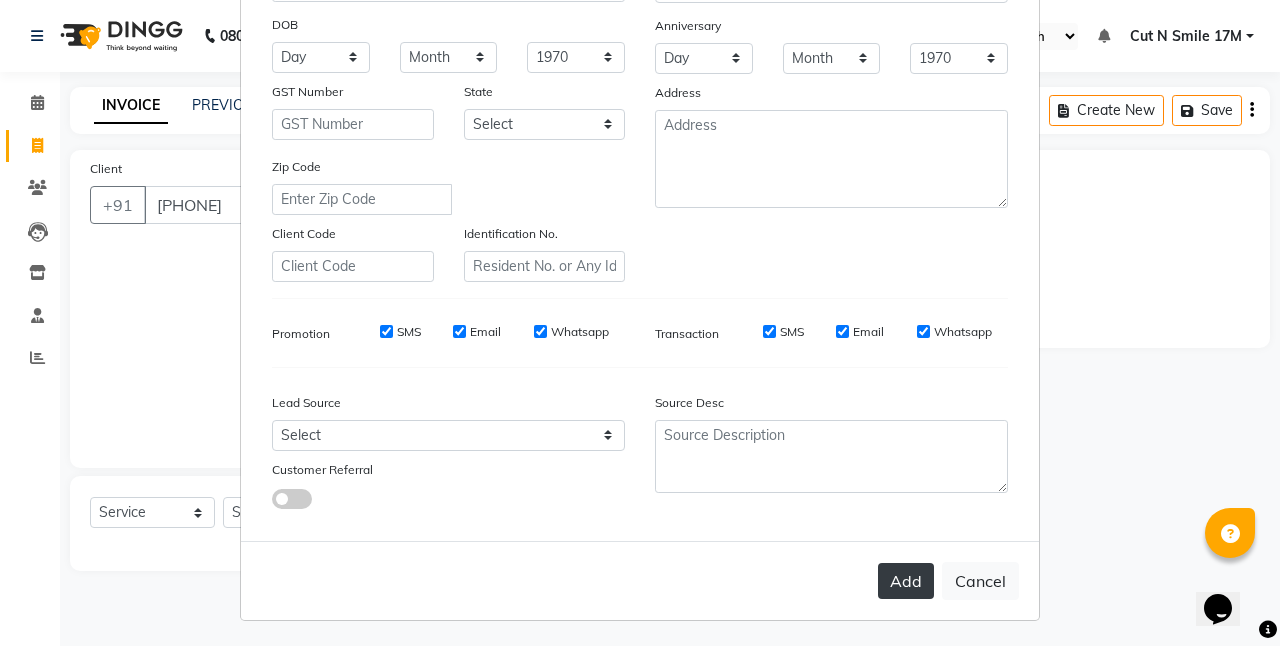 click on "Add" at bounding box center [906, 581] 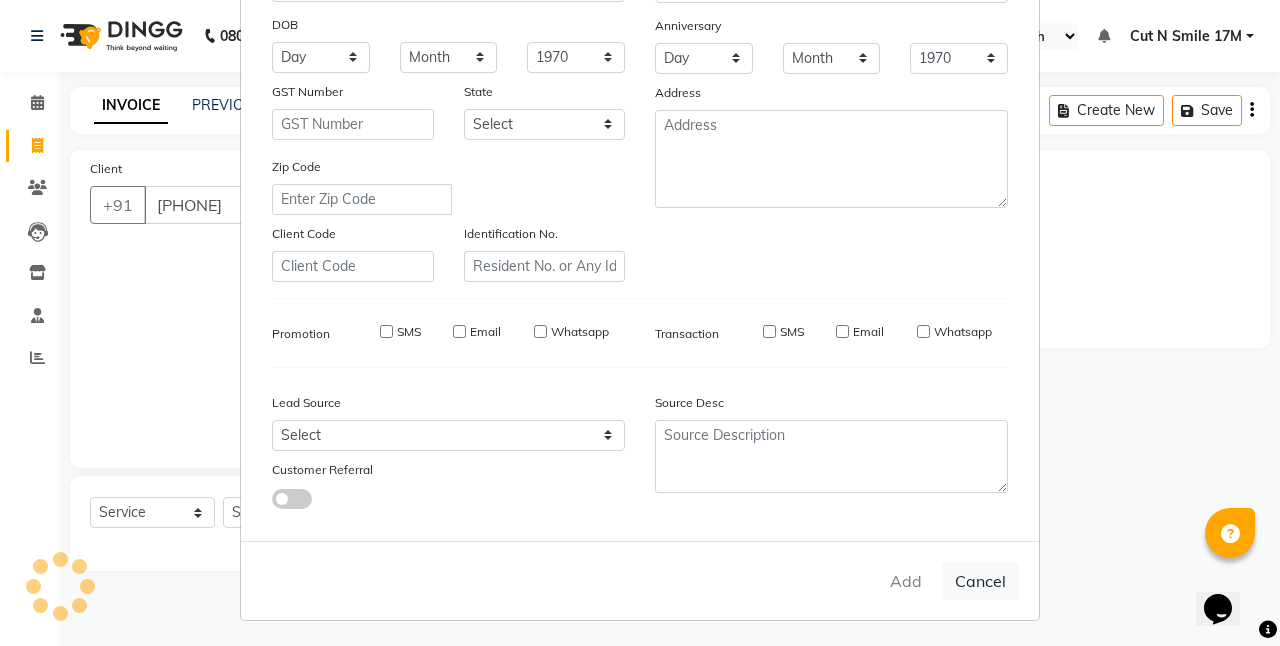 type on "86******39" 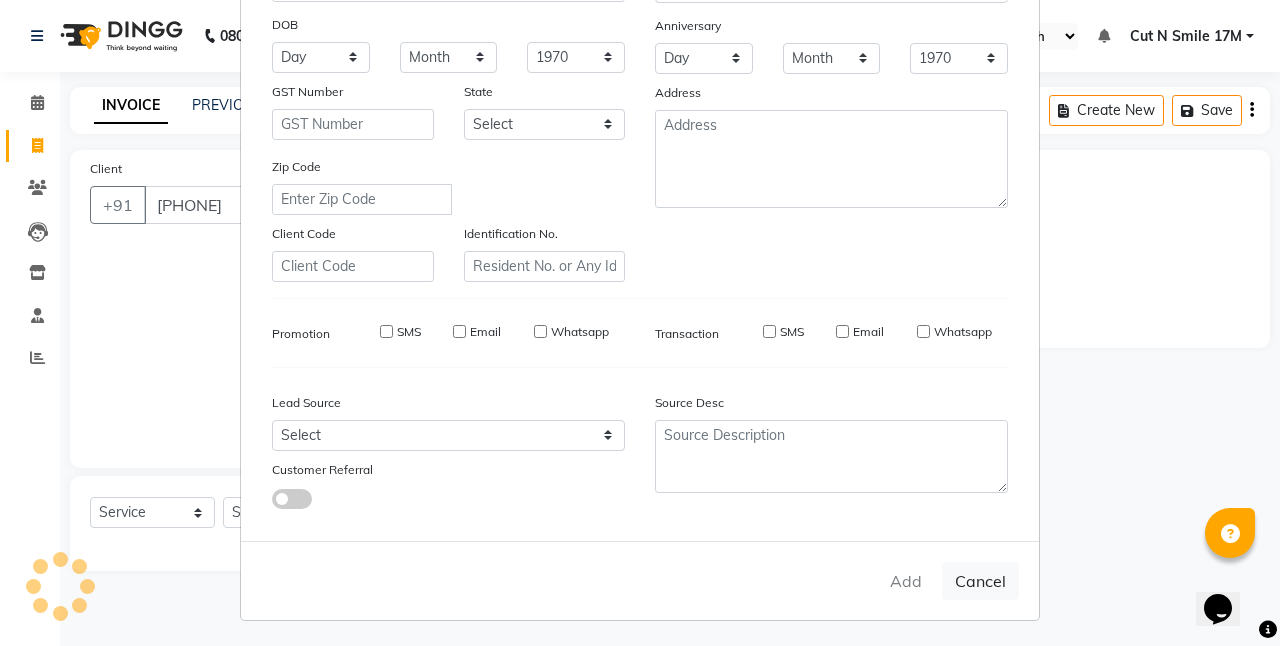 type 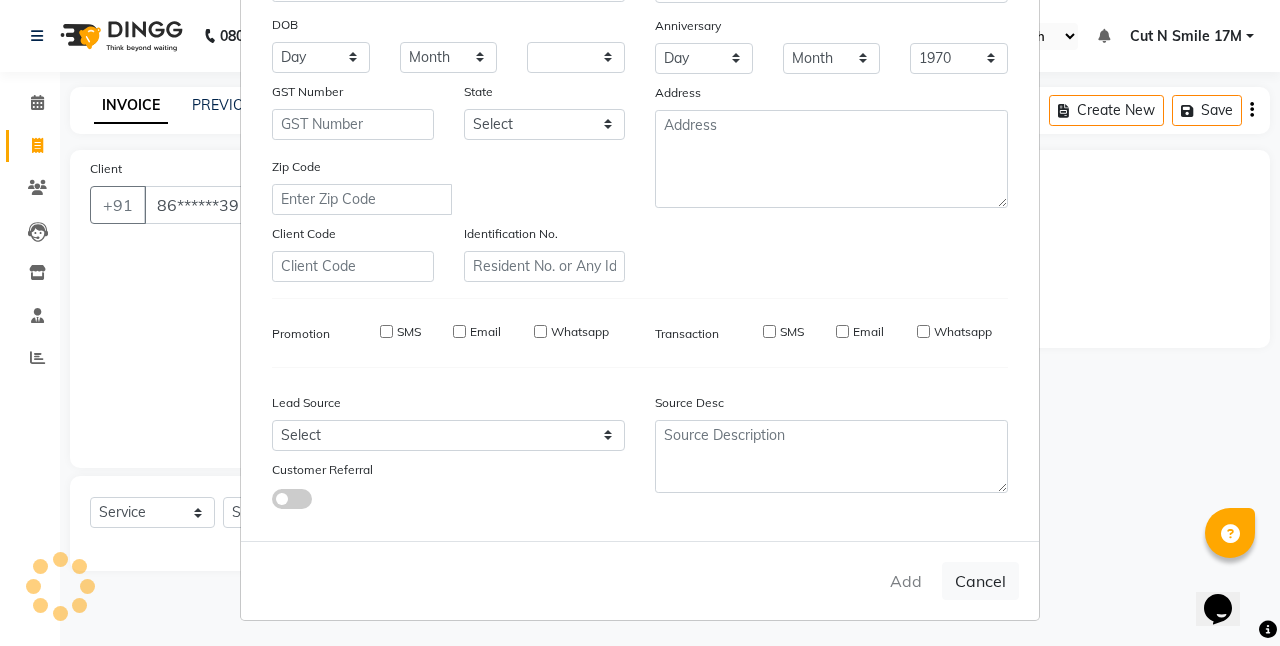 type 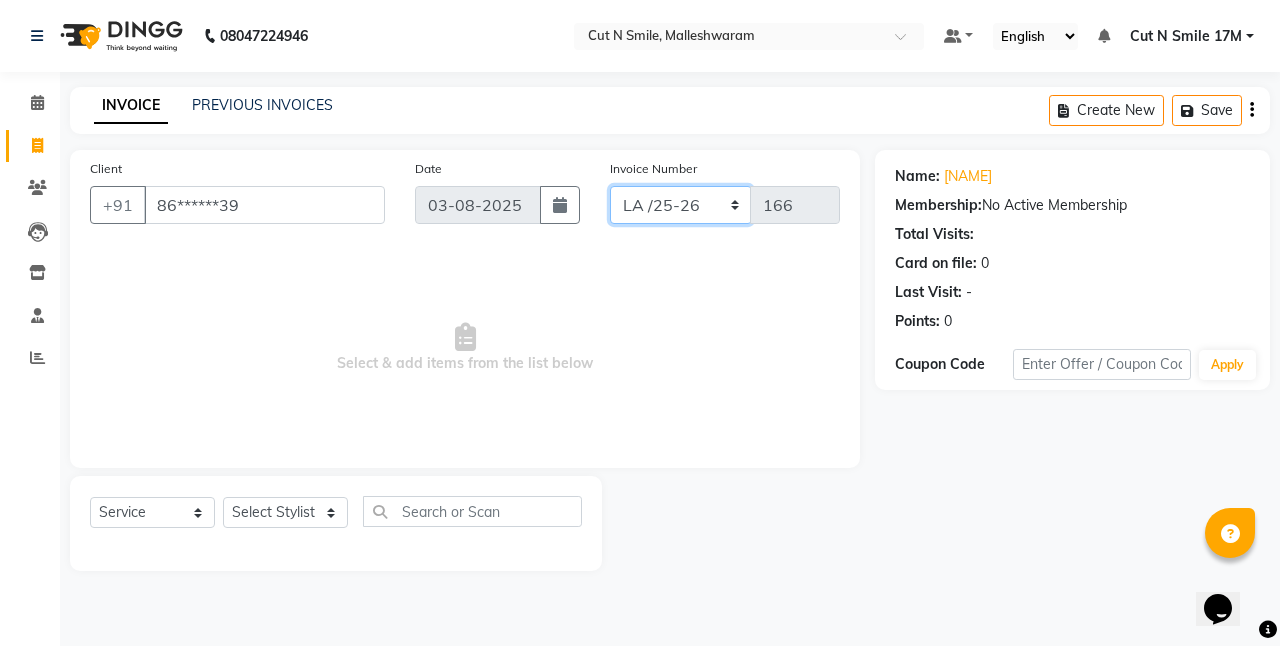 drag, startPoint x: 658, startPoint y: 206, endPoint x: 665, endPoint y: 220, distance: 15.652476 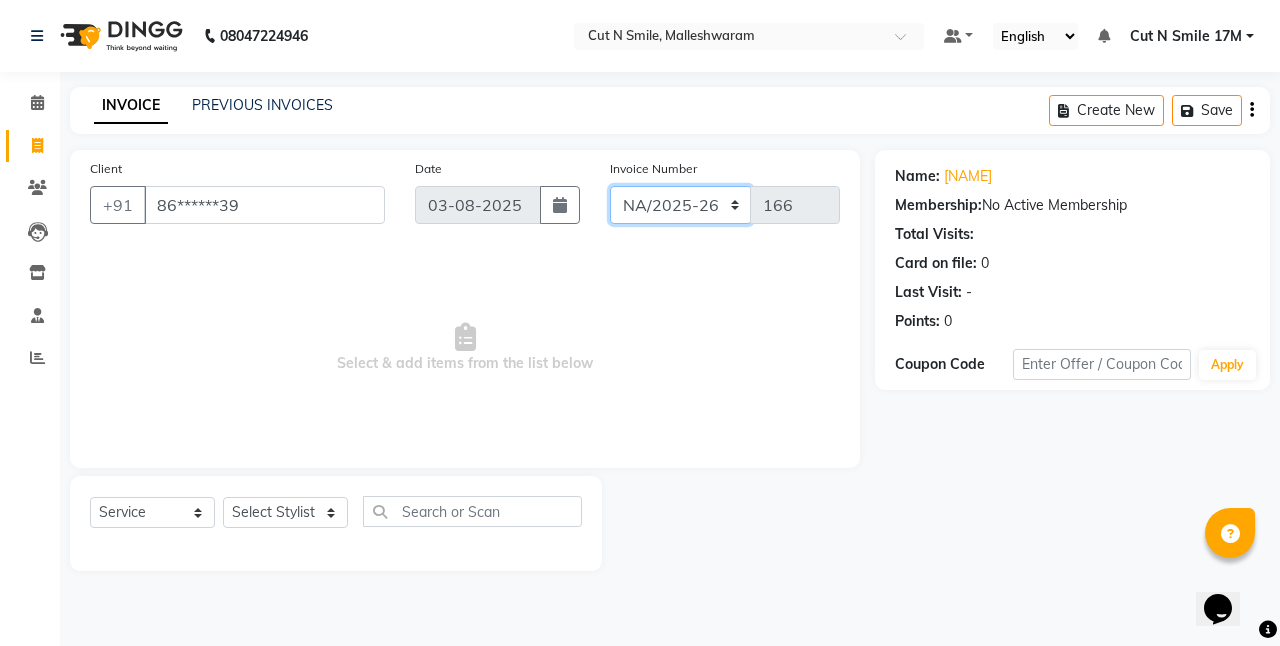 click on "NW/25-26 SW/2025-26 NA/2025-26 VN/25-26 LA /25-26" 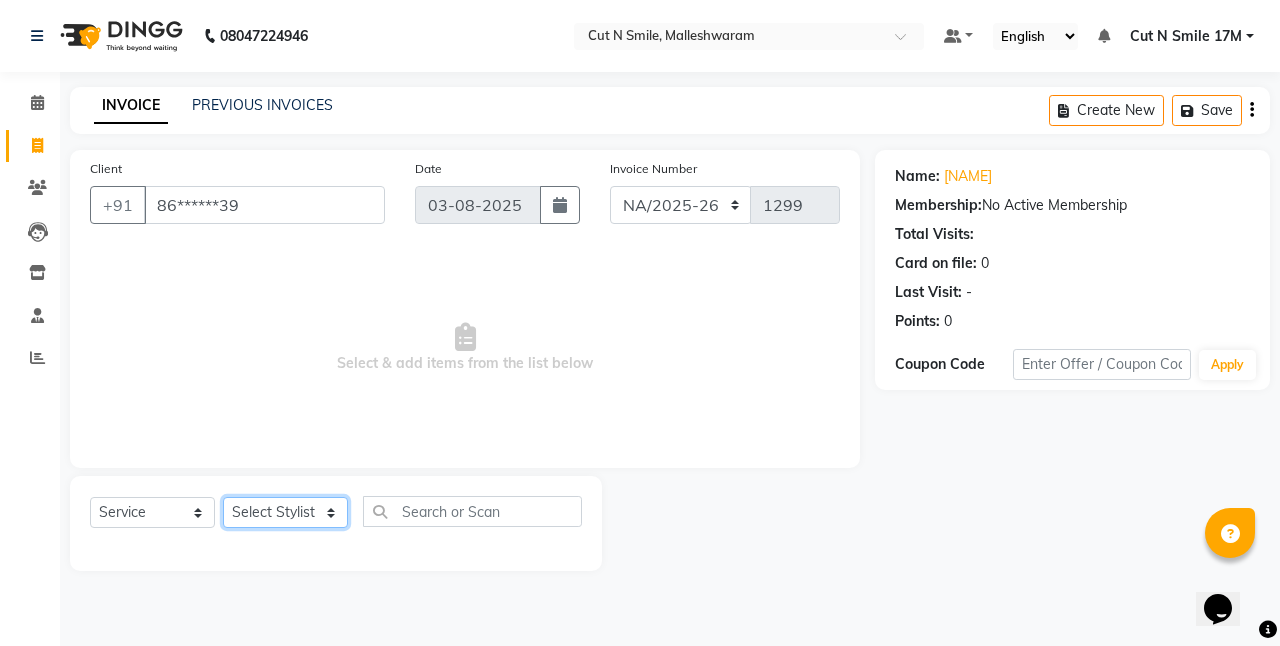 click on "Select Stylist Aarif 17M Adnan 9M Ajim 17M  Ali 17M Ali ML Alim ML Anjali 17M Armaan 17M Armaan 17O Arshad 17O Asahika ML Babbu ML  Cena 17M Chandrika 9M CNS 17 Malleshwaram CNS 9 Malleshwaram CNS Mahalakshmi Layout Cut N Smile 17O Deena 9M Dharani 17M  Fahim 9M Firoz ML Ganesh 9M Ganga 9M Govind ML Jessy 17M Madhu Thakur 17O Manjunath 17M Meena ML Mercy ML Mohammed 17M Monika 17M Mosim ML Nabijan 9M Nagrathna 9M Naveed 17M Pankaj 17M  Pavan Pavithra 9M Prashanth 9M Raghu 17M Rahil 9M Rajan ML Raju 9M Ranjith 9M Raza Raza 17M Riyaz 17O Sandeep 9M Sangeetha 17M Shakeel 17ML Shakir ML Shameem 17M Sharafath ML Sharanya  Sharanya ML SHubham 17M Sopna ML Sushila Suvarna 17M Tanjua 9M Teja 17M Tofeek 9M Tulsi 17O Viresh 17M Vishal 17M Vishal Bhatti 17O  Wasim ML" 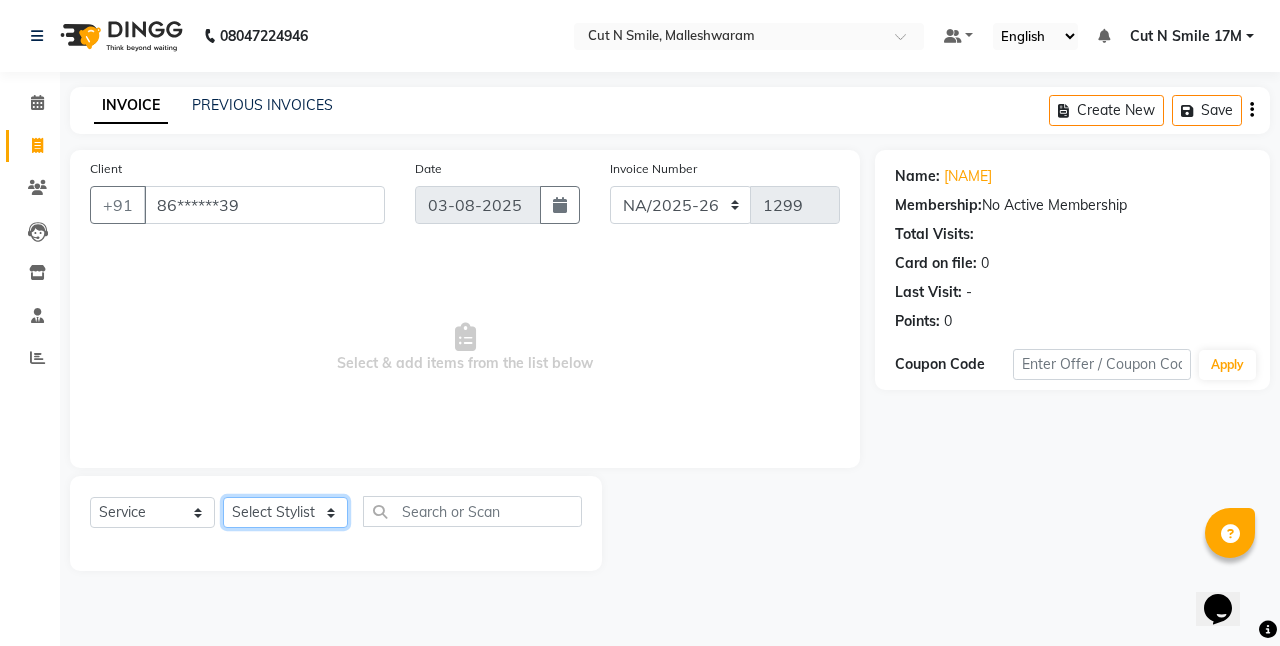 select on "[PHONE]" 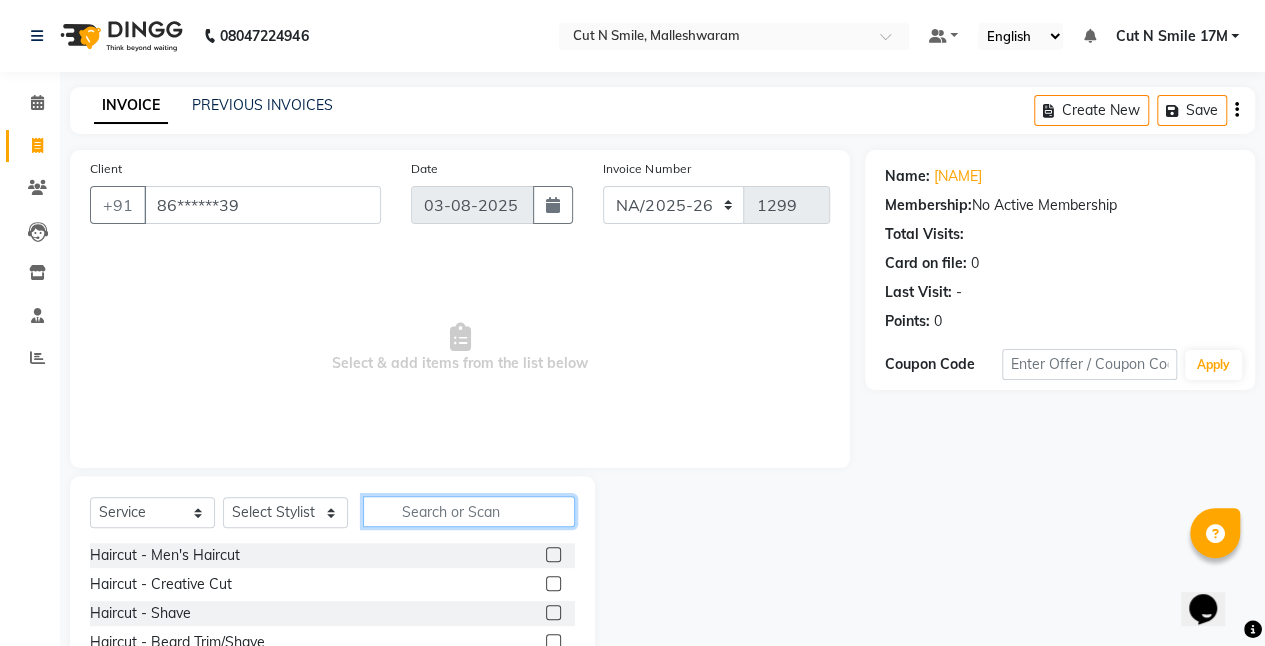 click 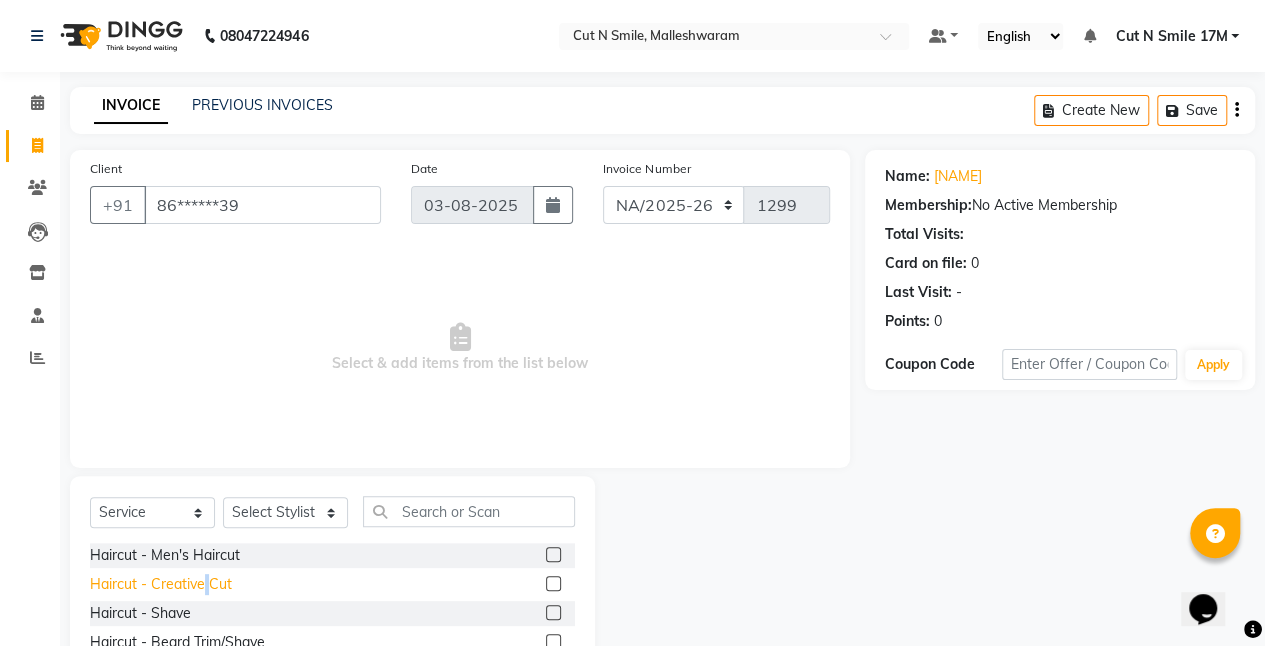 click on "Haircut  - Creative Cut" 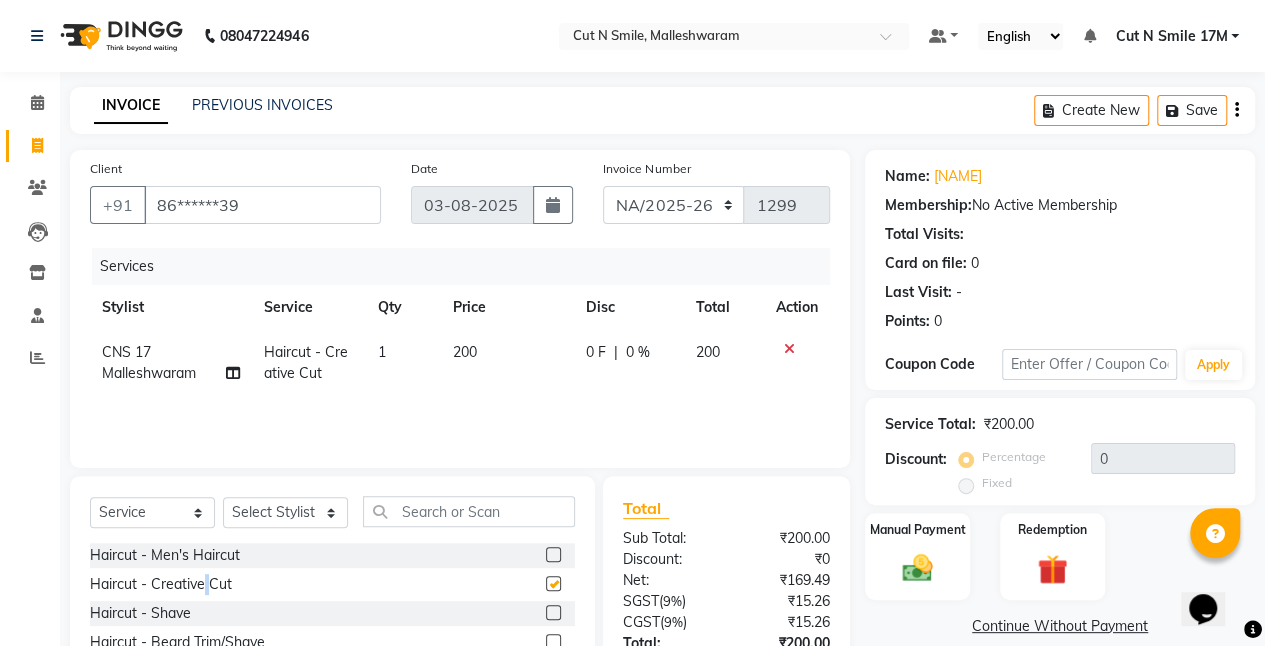 checkbox on "false" 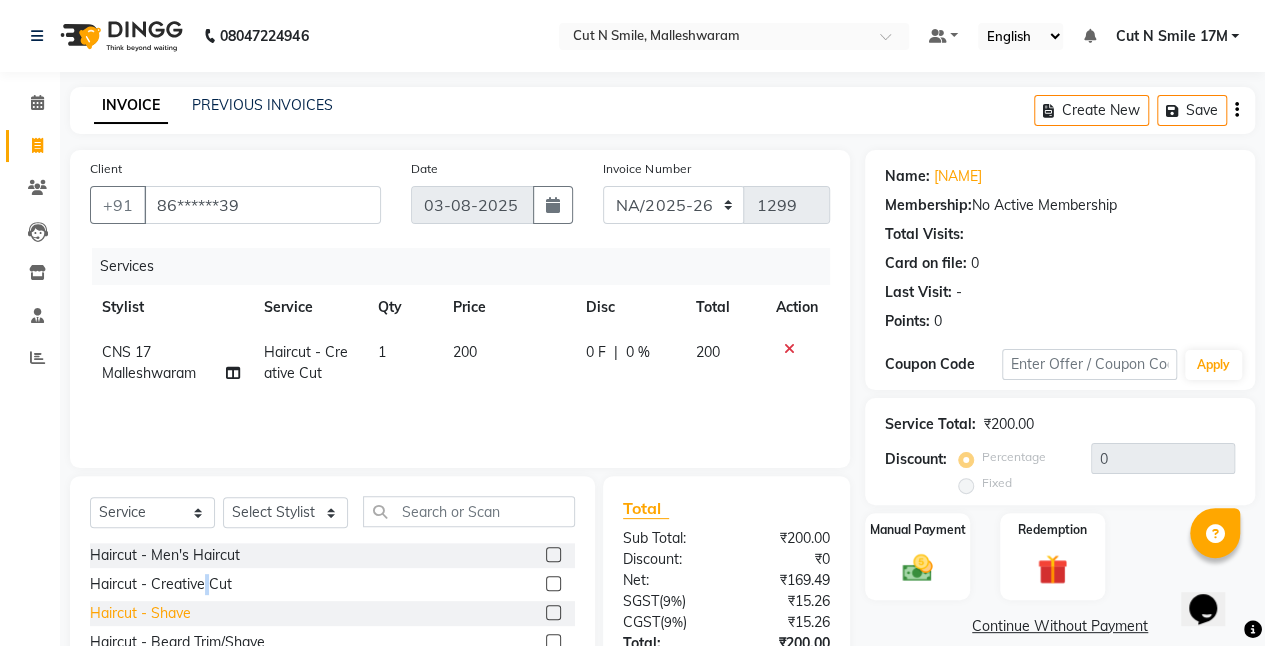 scroll, scrollTop: 154, scrollLeft: 0, axis: vertical 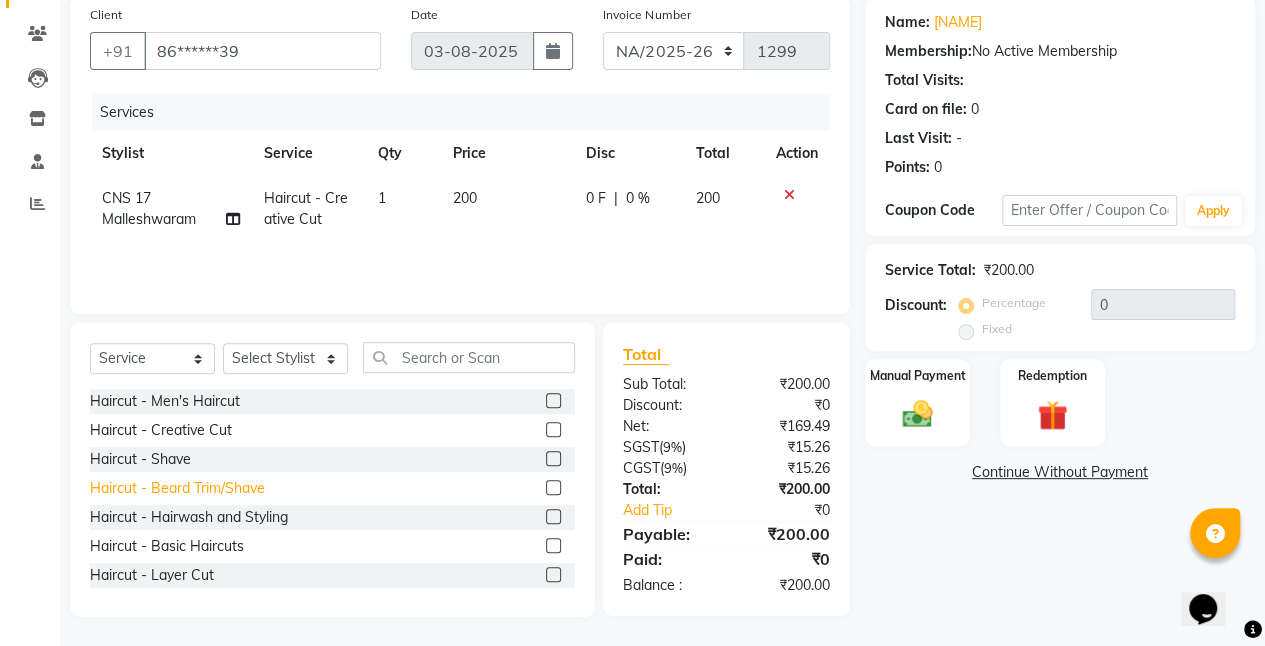 click on "Haircut  - Beard Trim/Shave" 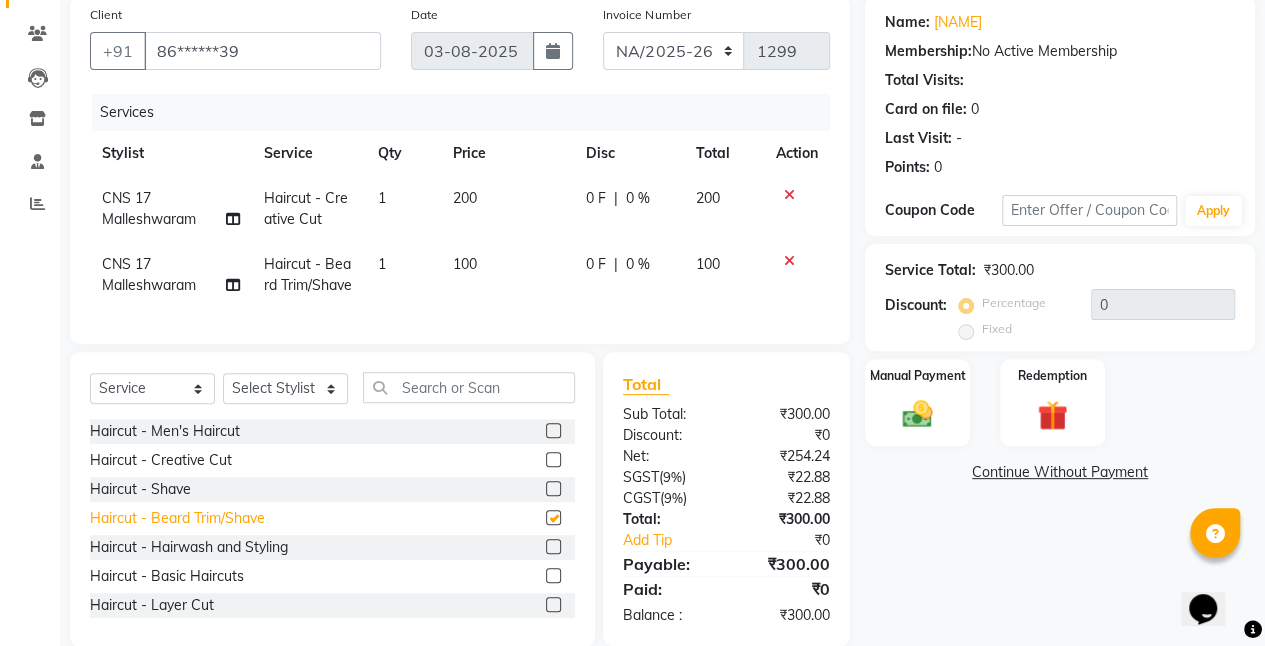 checkbox on "false" 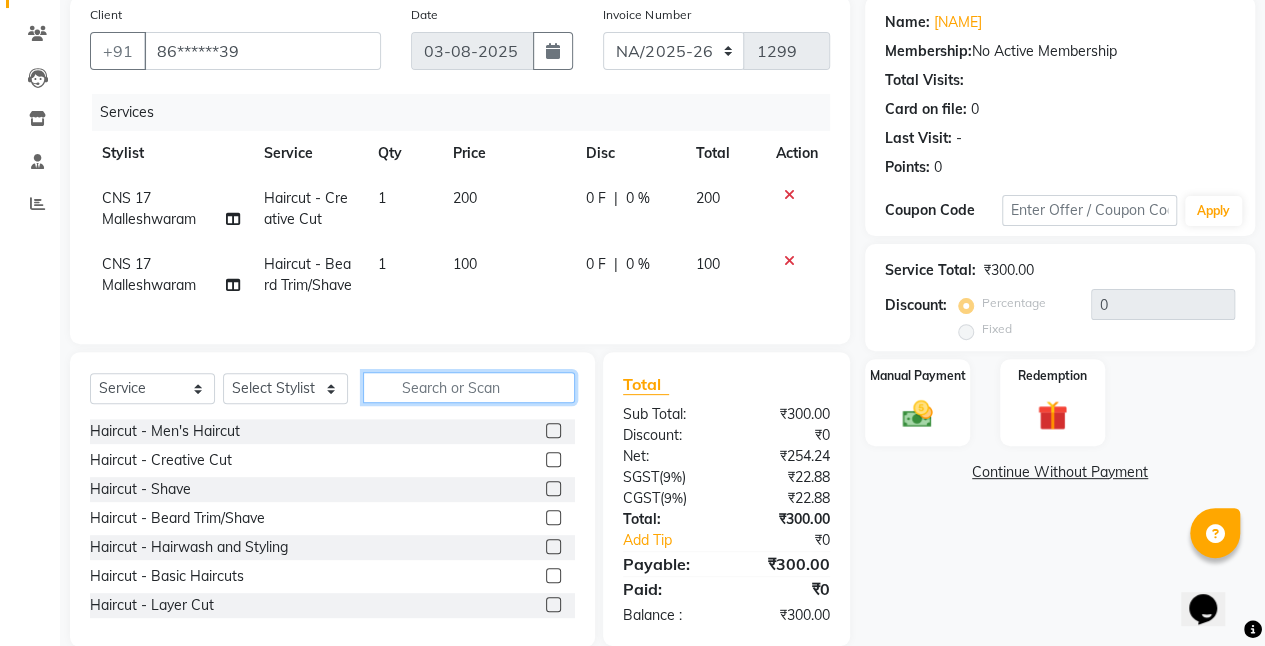 drag, startPoint x: 470, startPoint y: 404, endPoint x: 472, endPoint y: 372, distance: 32.06244 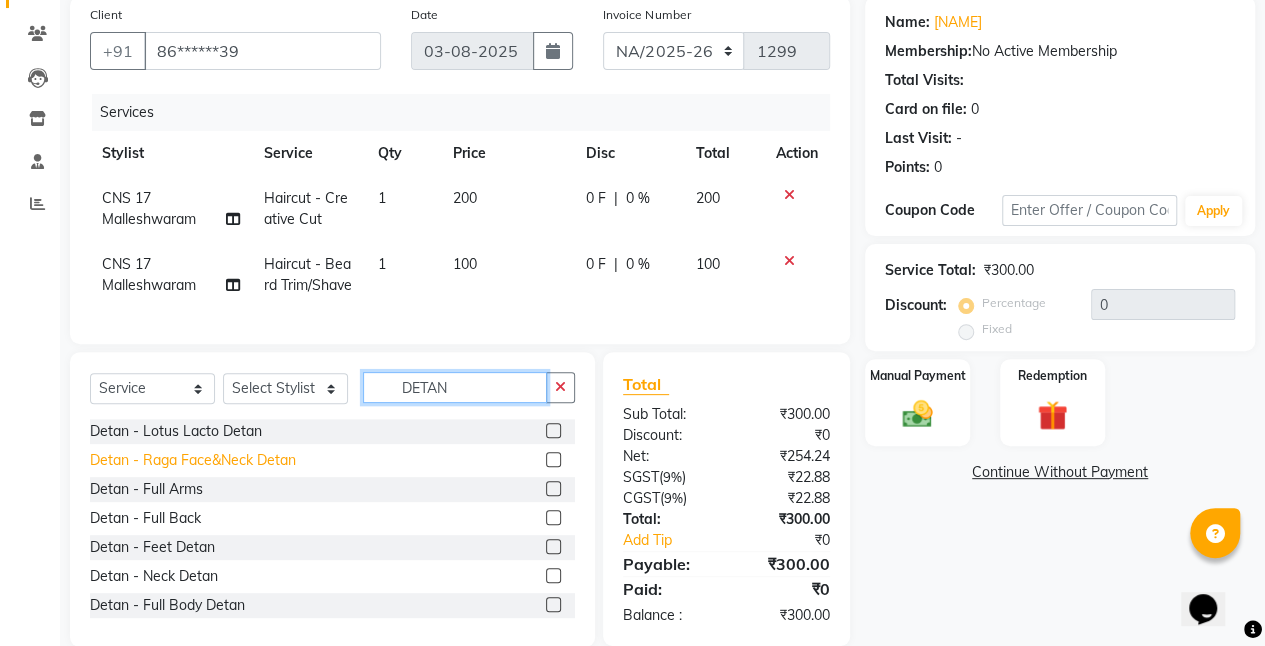 type on "DETAN" 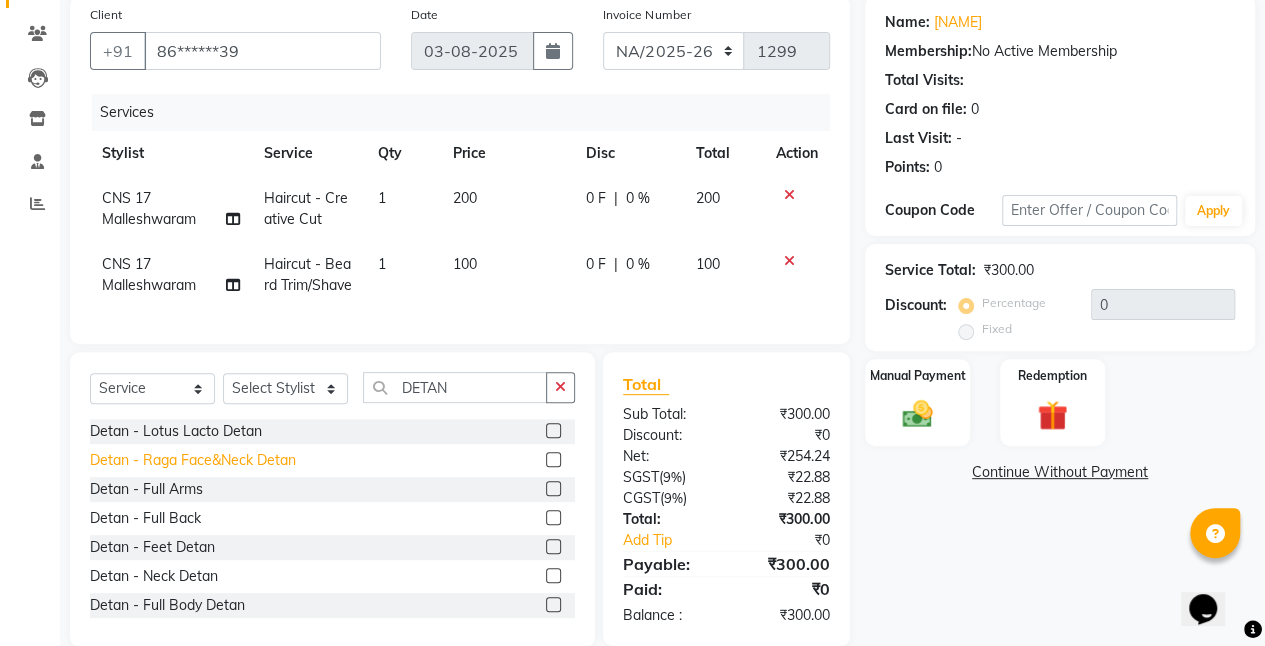 click on "Detan  - Raga Face&Neck Detan" 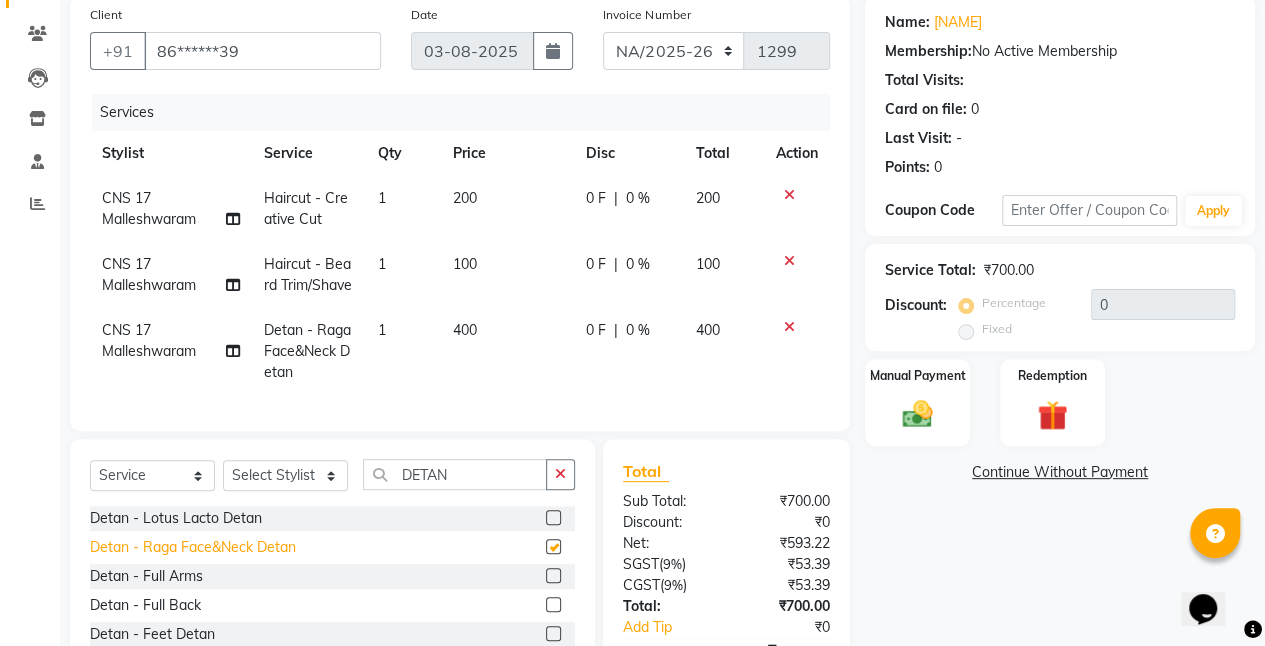 checkbox on "false" 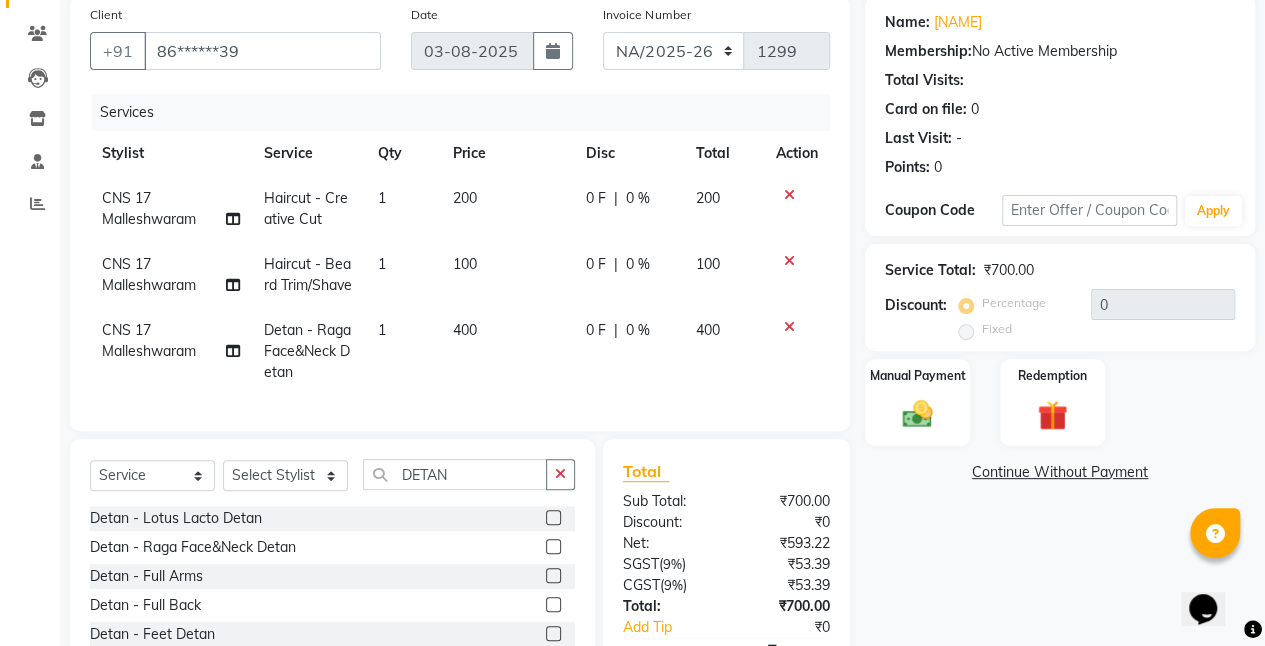 click on "100" 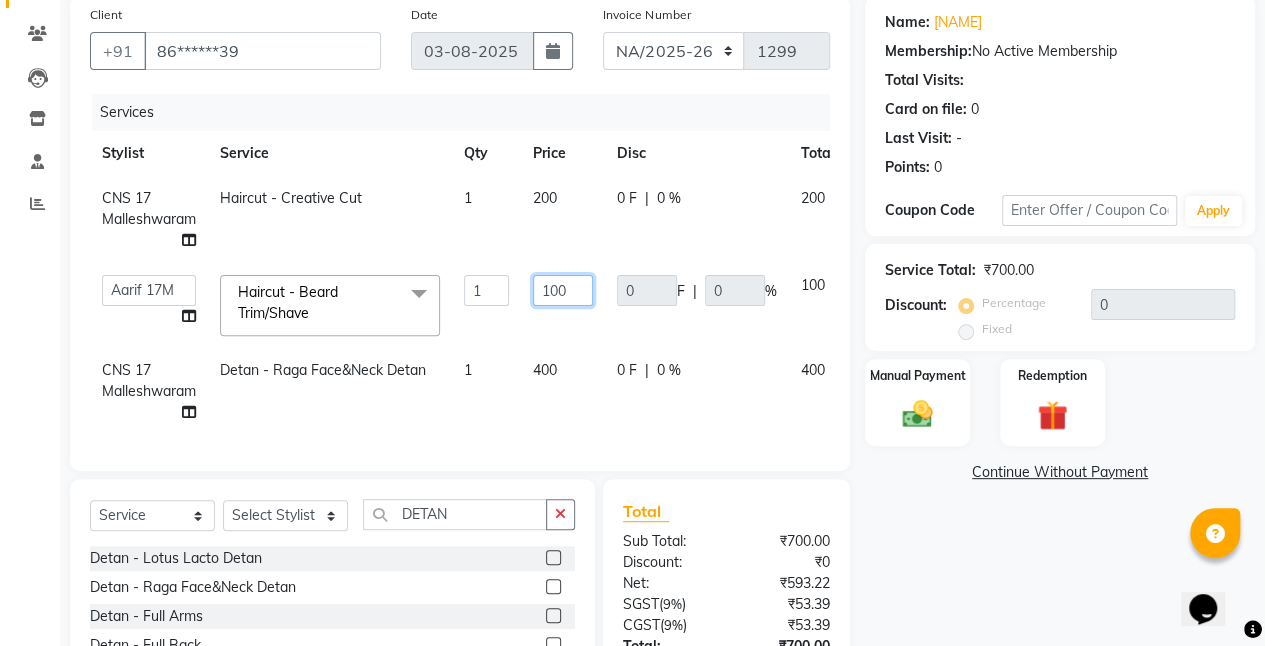 drag, startPoint x: 584, startPoint y: 300, endPoint x: 386, endPoint y: 280, distance: 199.00754 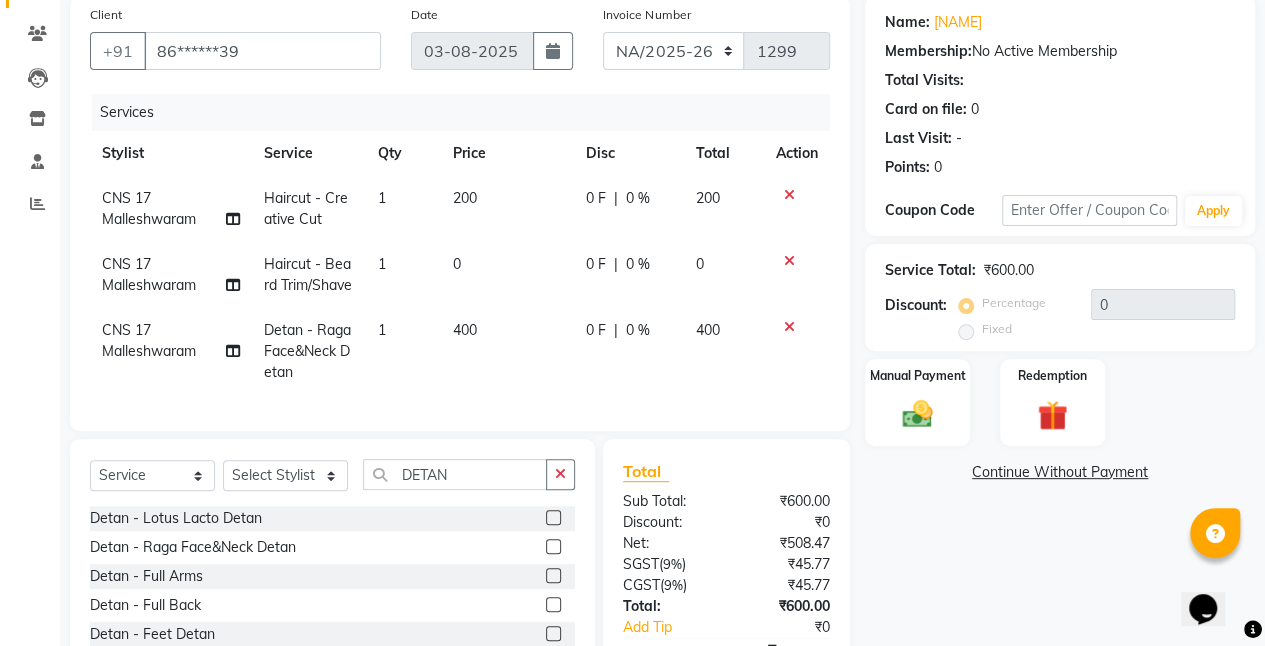 click on "Name: [NAME]  Membership:  No Active Membership  Total Visits:   Card on file:  0 Last Visit:   - Points:   0  Coupon Code Apply Service Total:  ₹[PRICE]  Discount:  Percentage   Fixed  0 Manual Payment Redemption  Continue Without Payment" 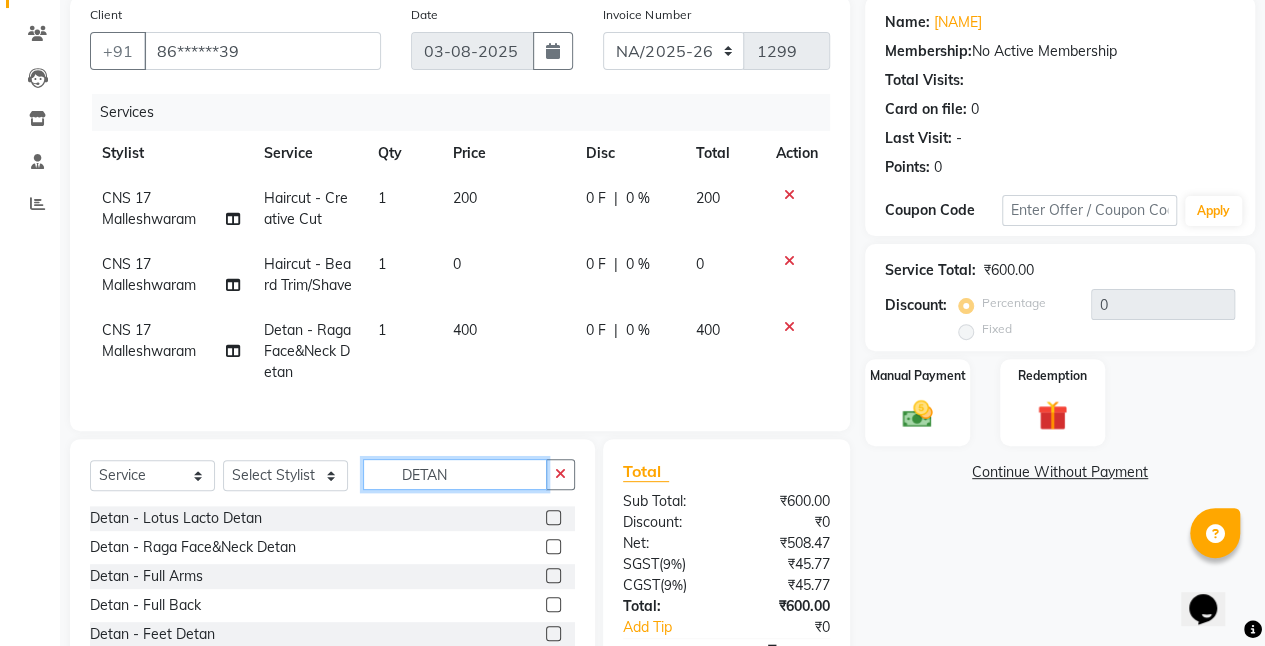drag, startPoint x: 476, startPoint y: 494, endPoint x: 322, endPoint y: 468, distance: 156.17938 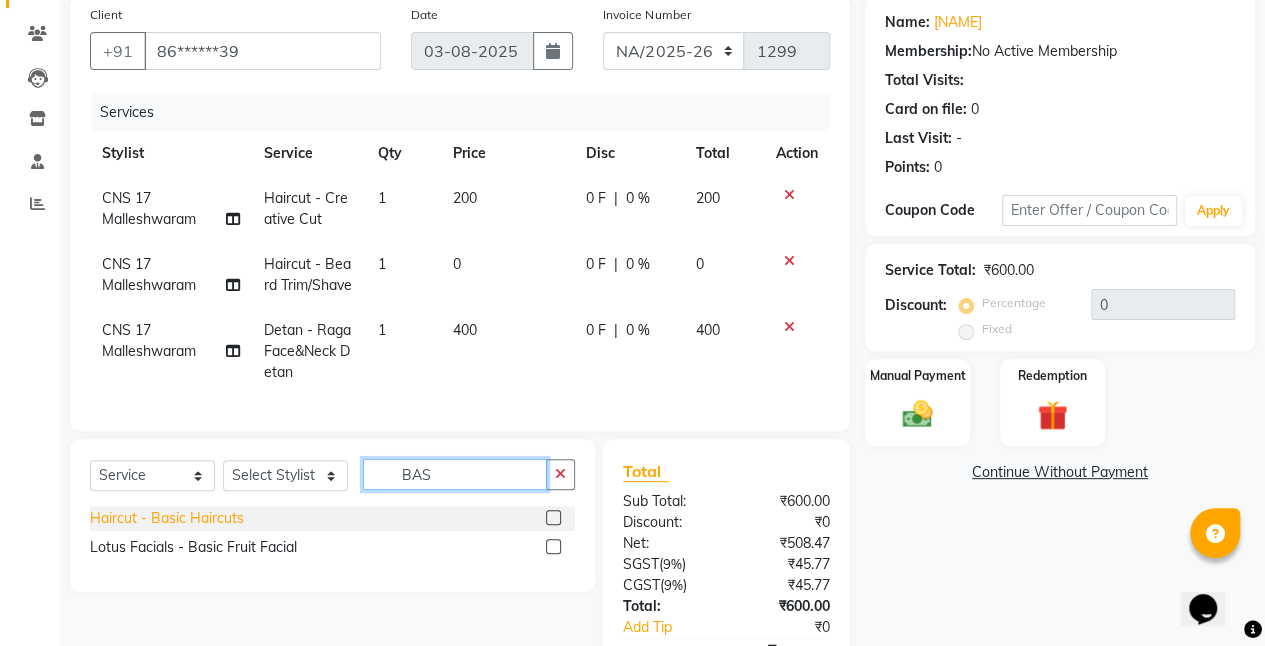 type on "BAS" 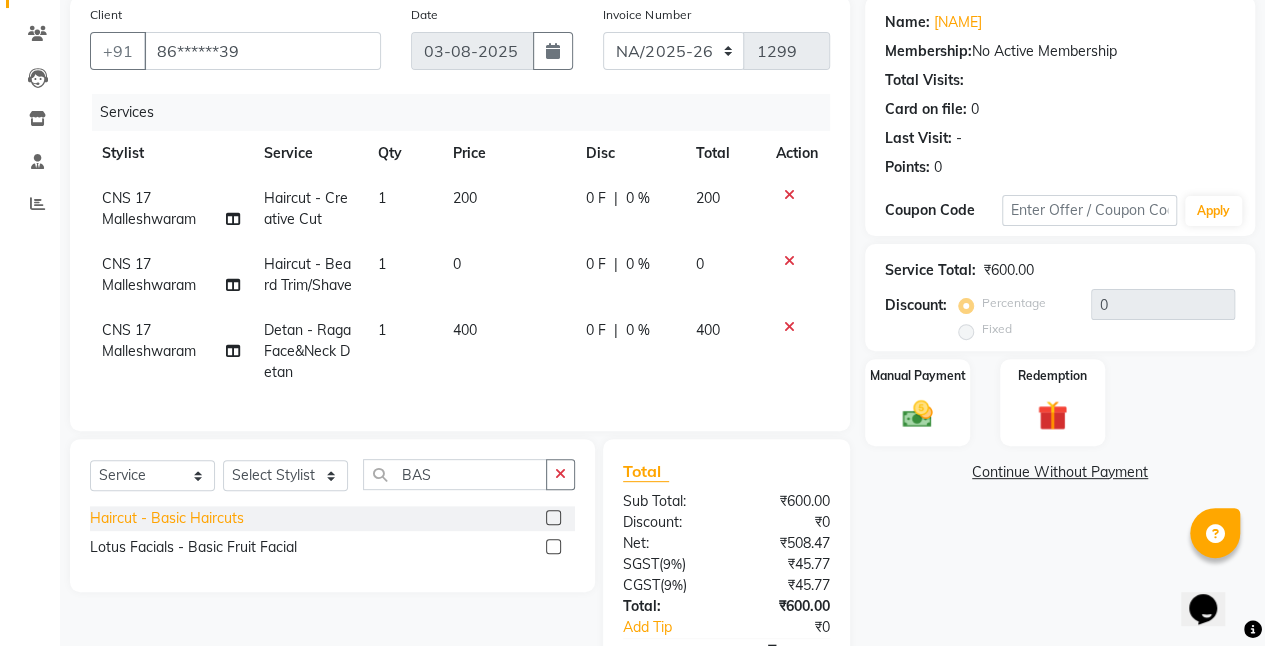 click on "Haircut - Basic Haircuts" 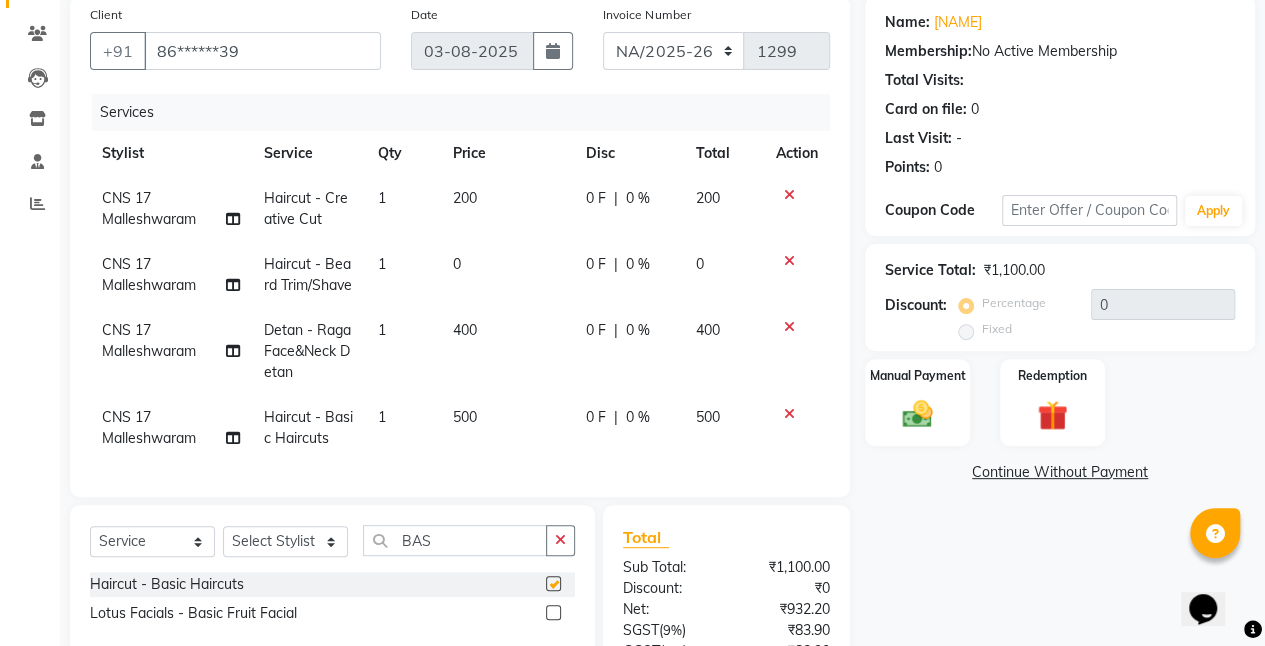 checkbox on "false" 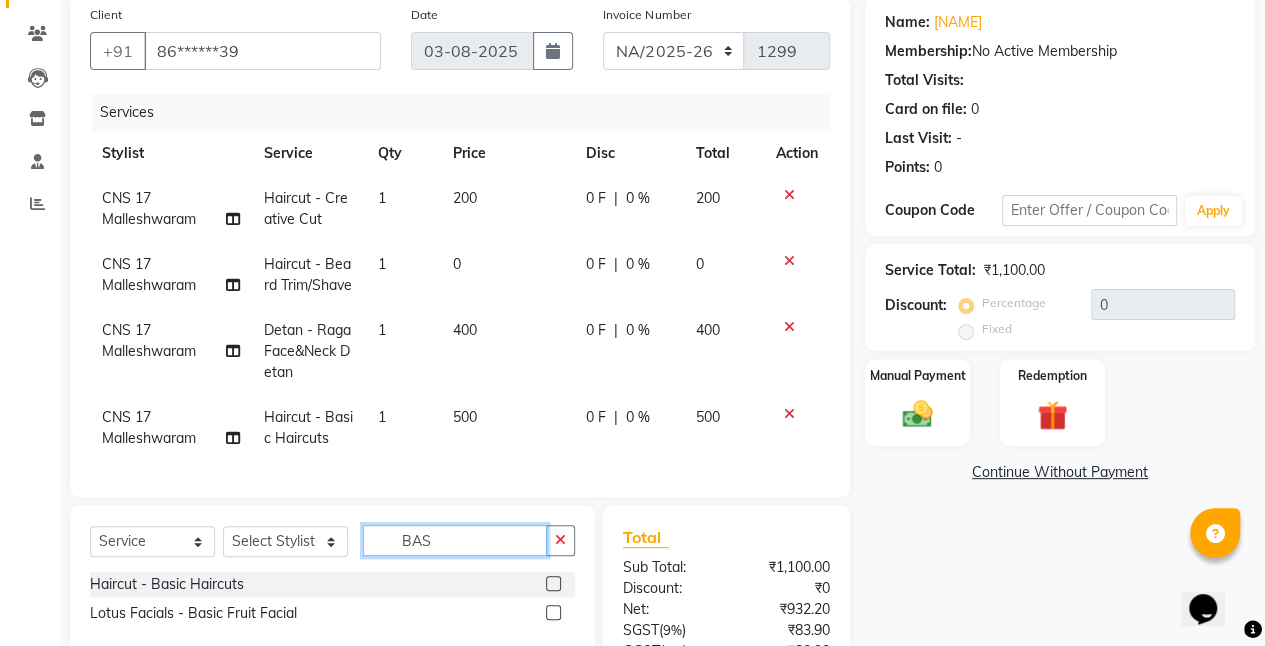 drag, startPoint x: 474, startPoint y: 550, endPoint x: 262, endPoint y: 502, distance: 217.36604 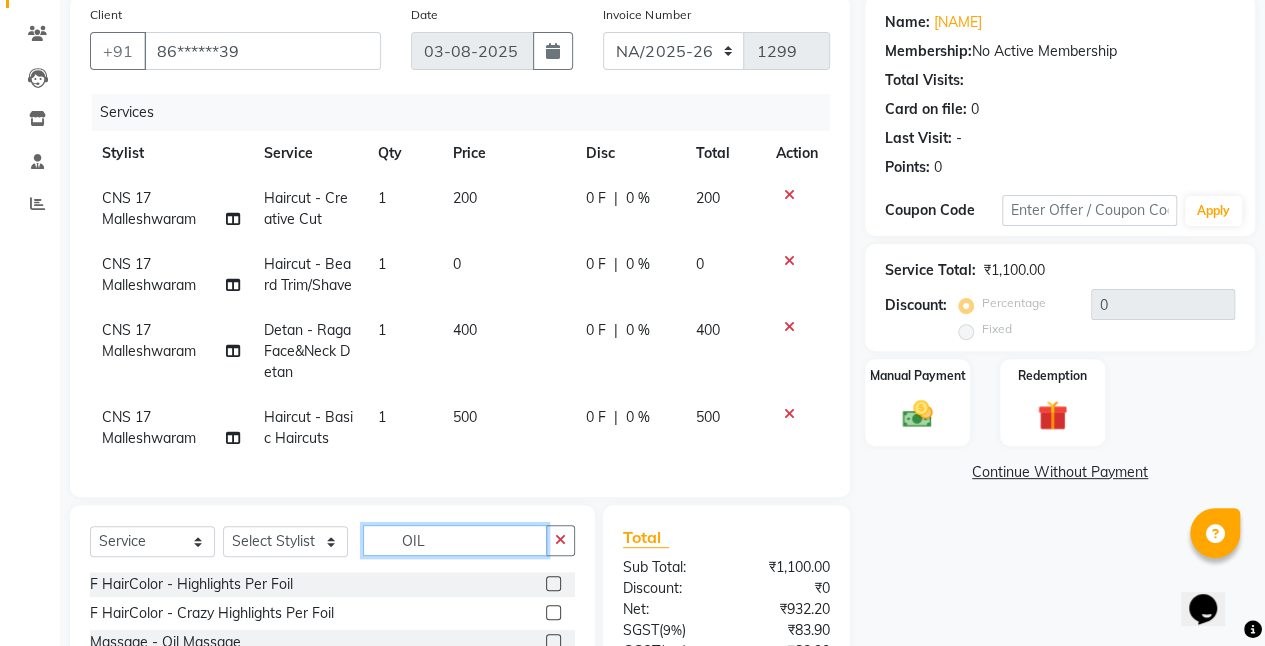 scroll, scrollTop: 352, scrollLeft: 0, axis: vertical 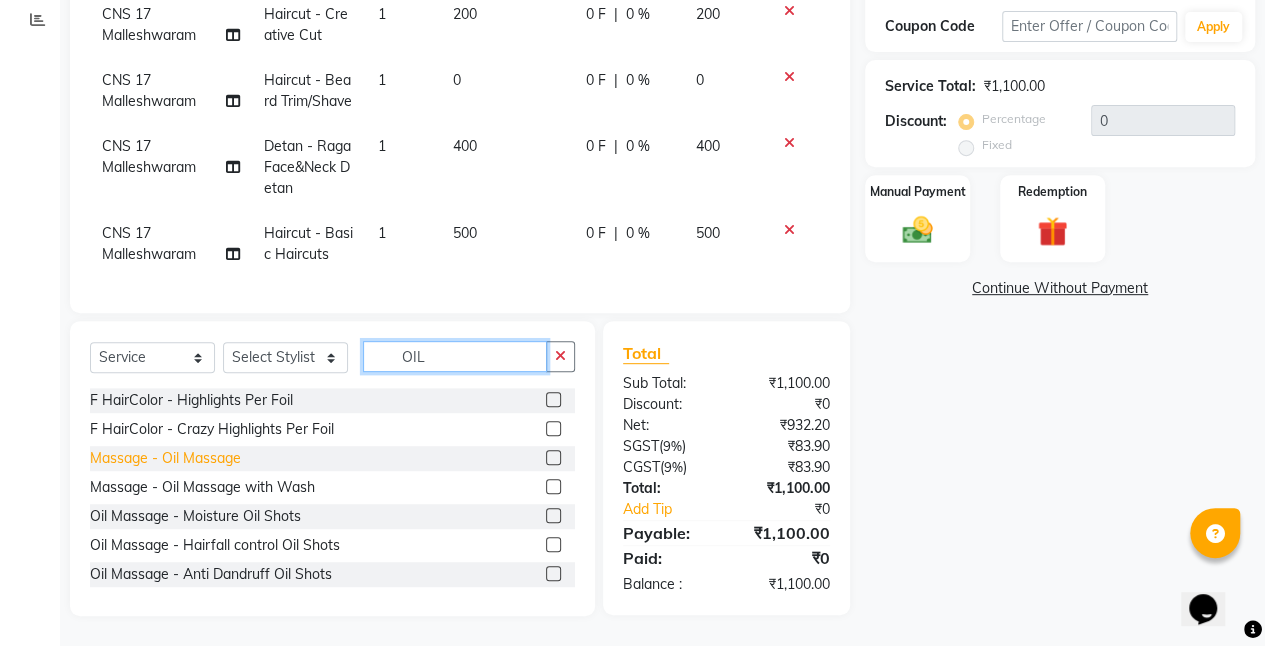 type on "OIL" 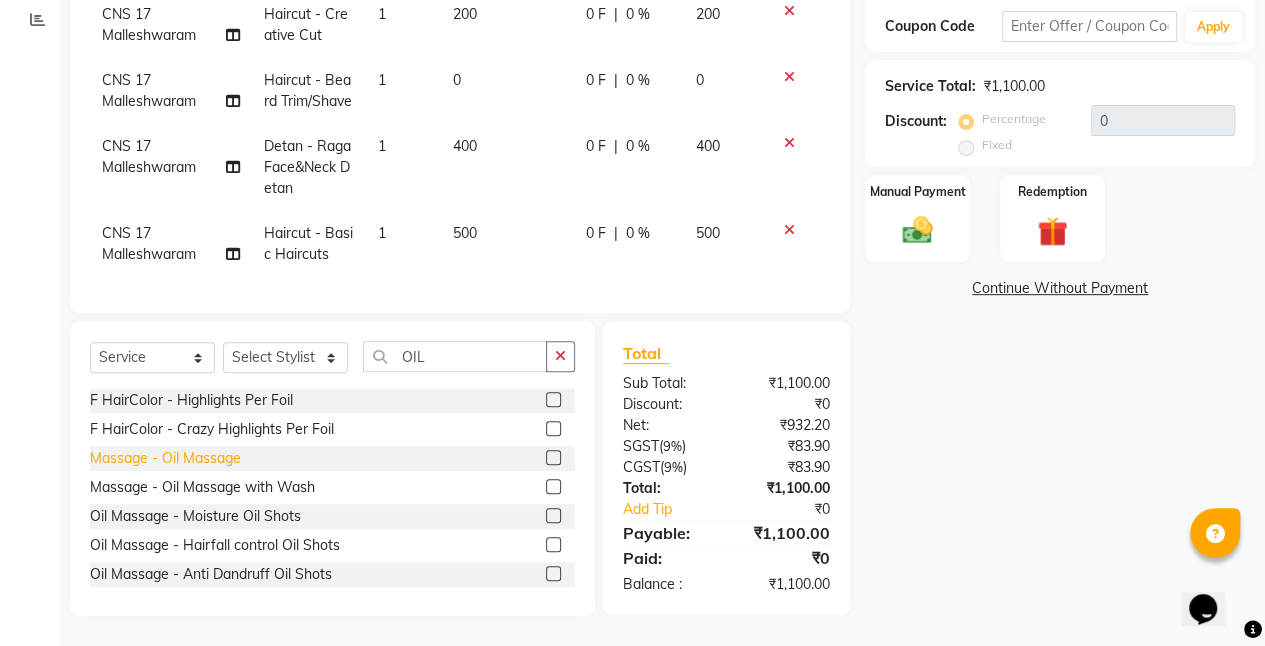 click on "Massage - Oil Massage" 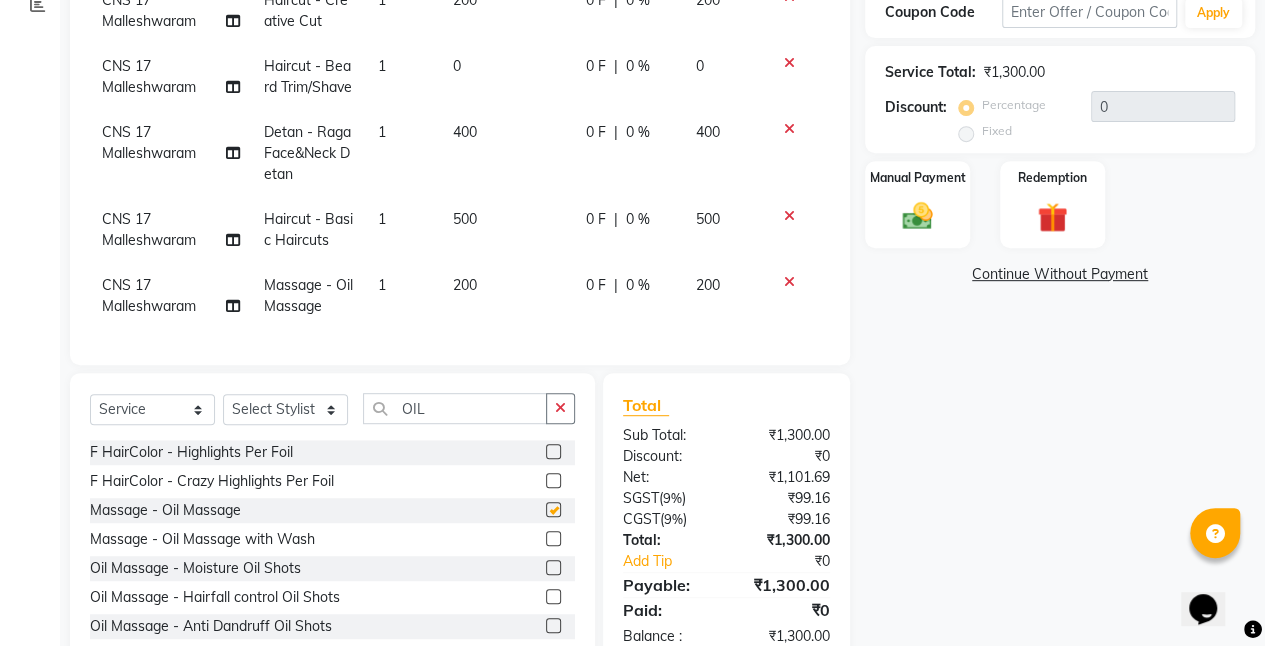 checkbox on "false" 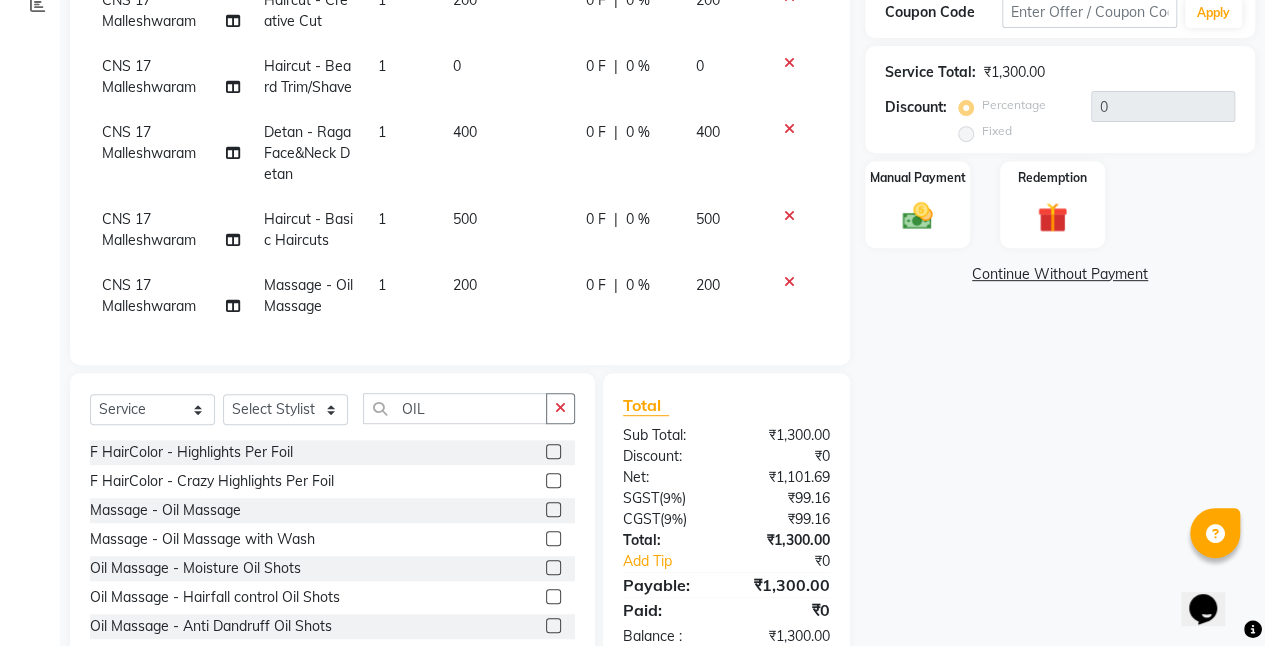 click on "200" 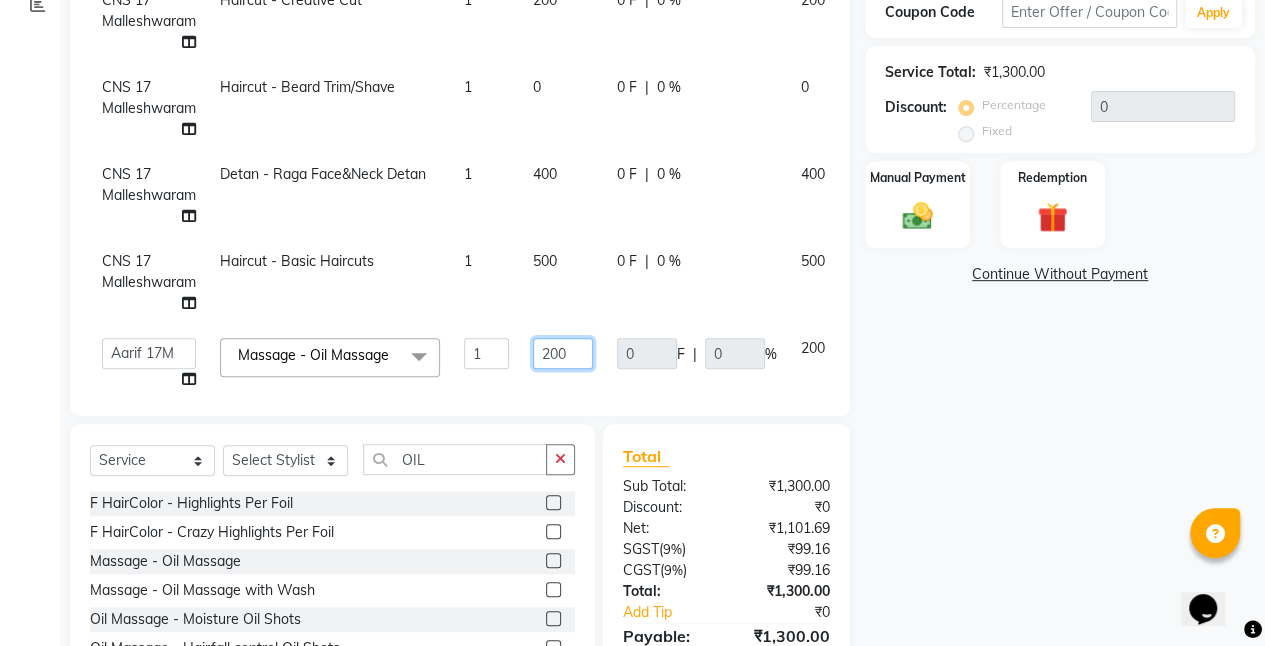 drag, startPoint x: 574, startPoint y: 356, endPoint x: 418, endPoint y: 349, distance: 156.15697 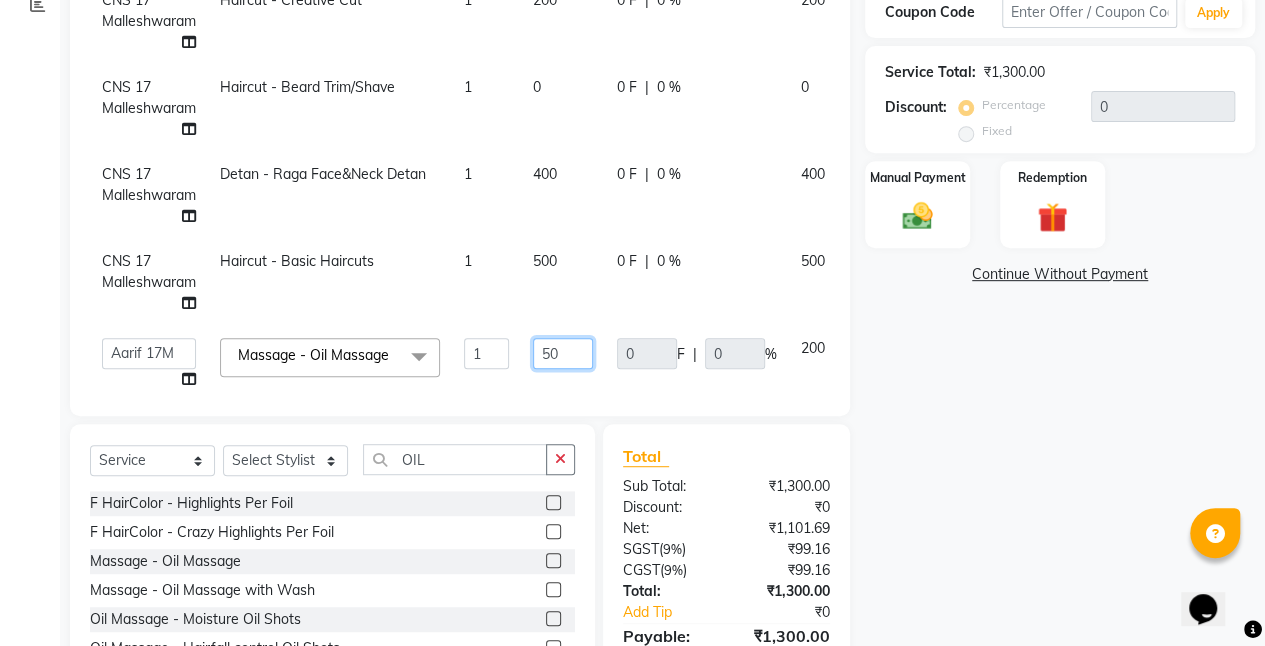 type on "500" 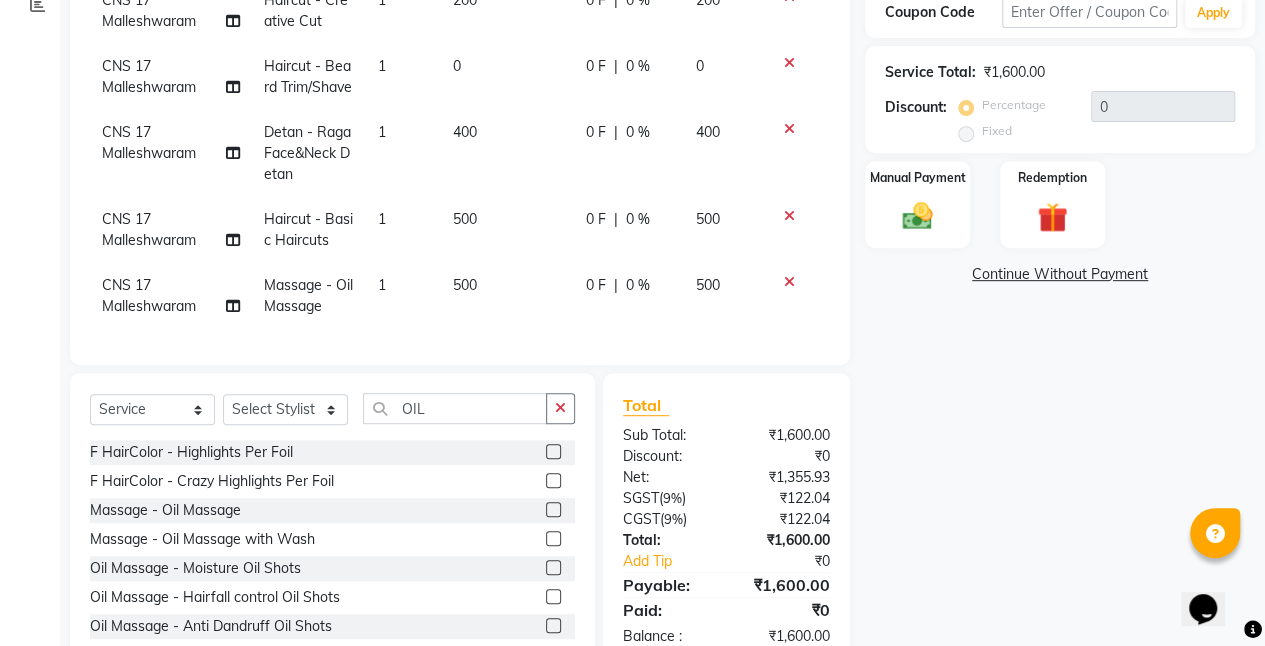click on "Name: [NAME]  Membership:  No Active Membership  Total Visits:   Card on file:  0 Last Visit:   - Points:   0  Coupon Code Apply Service Total:  ₹[PRICE]  Discount:  Percentage   Fixed  0 Manual Payment Redemption  Continue Without Payment" 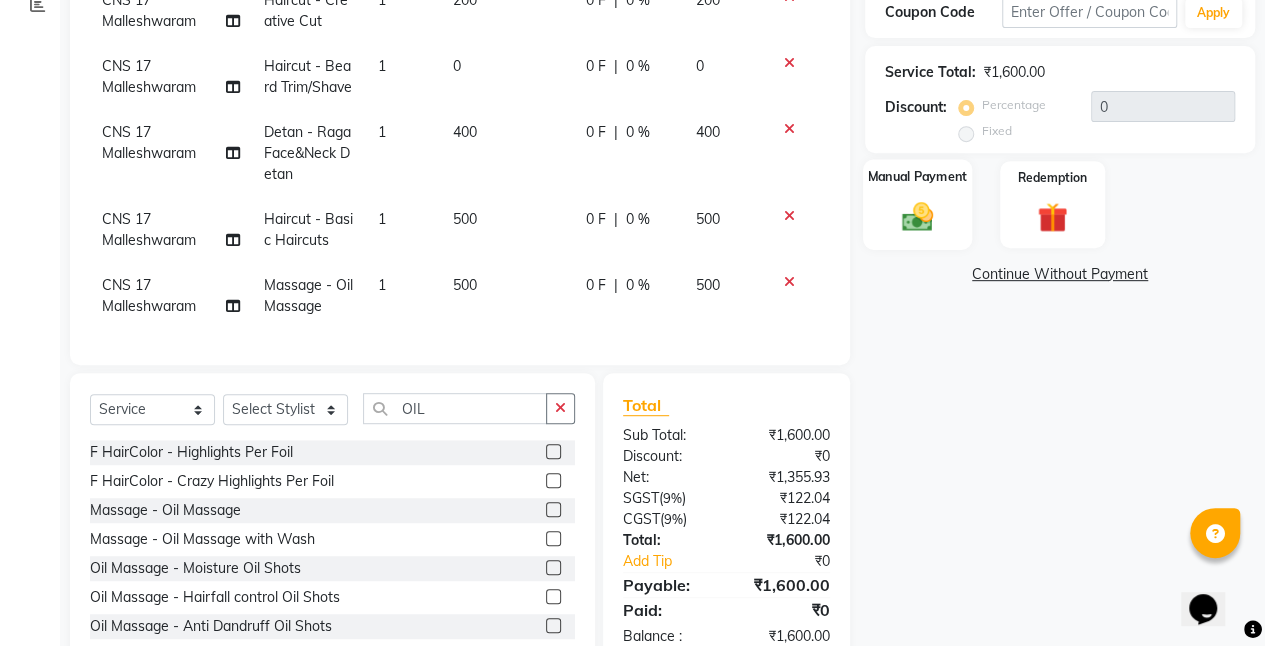 click 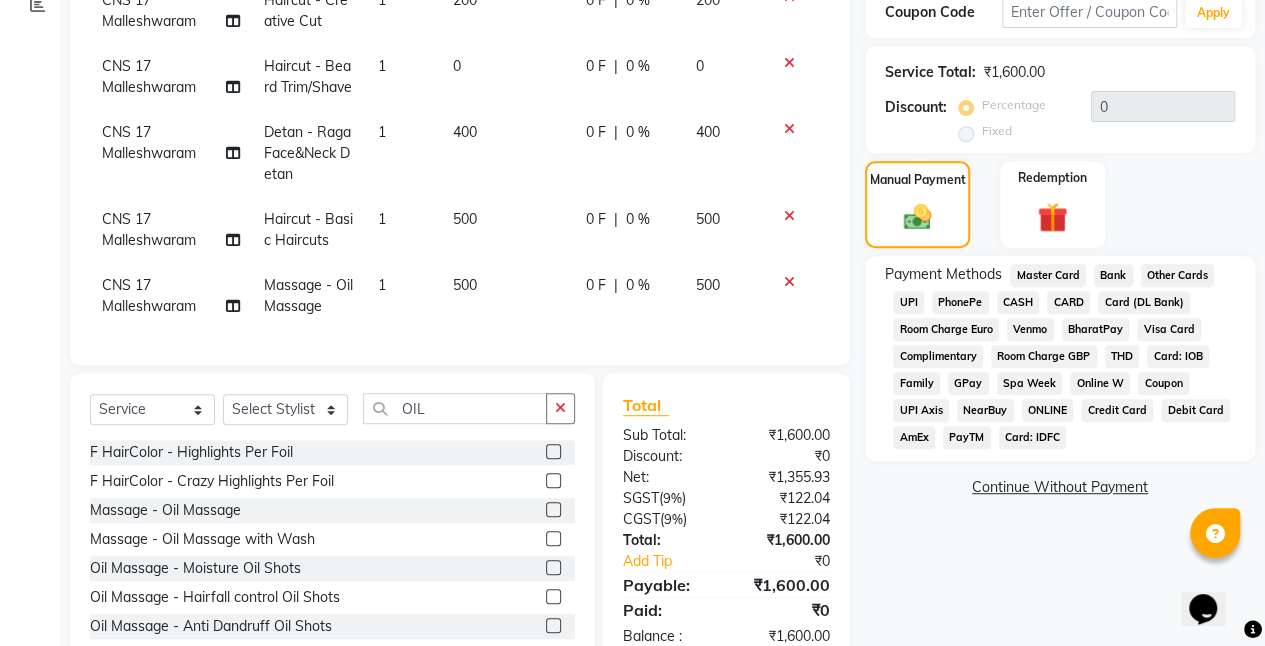 click on "UPI" 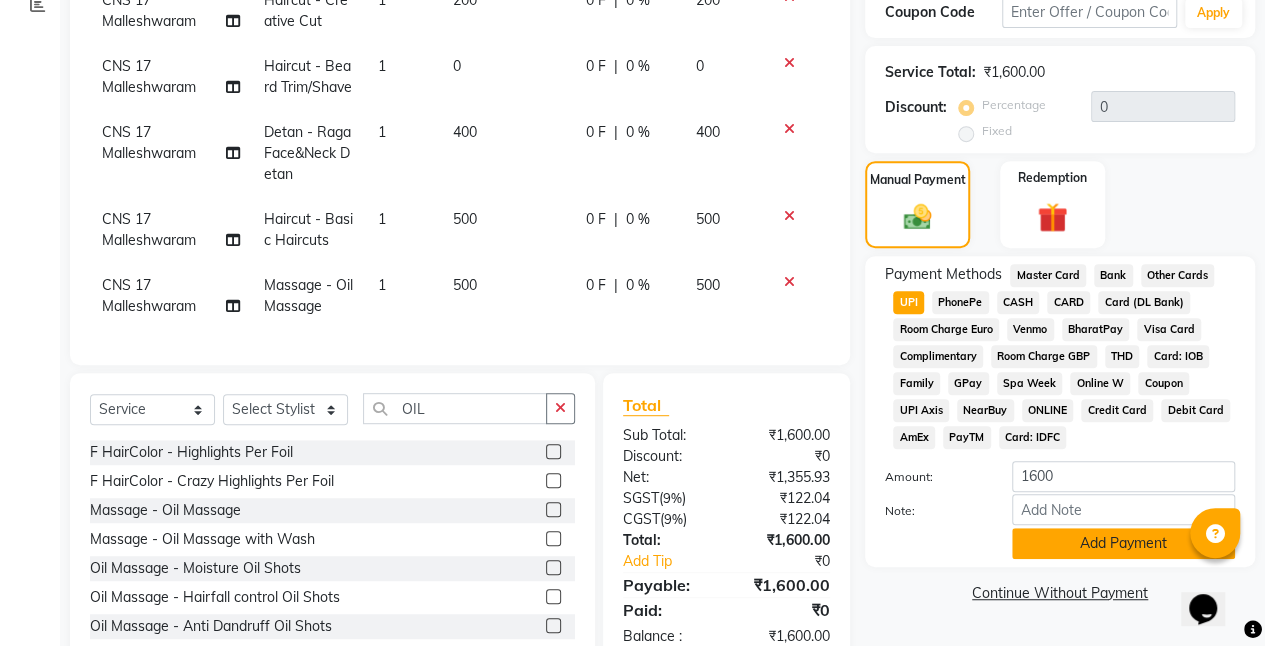 scroll, scrollTop: 403, scrollLeft: 0, axis: vertical 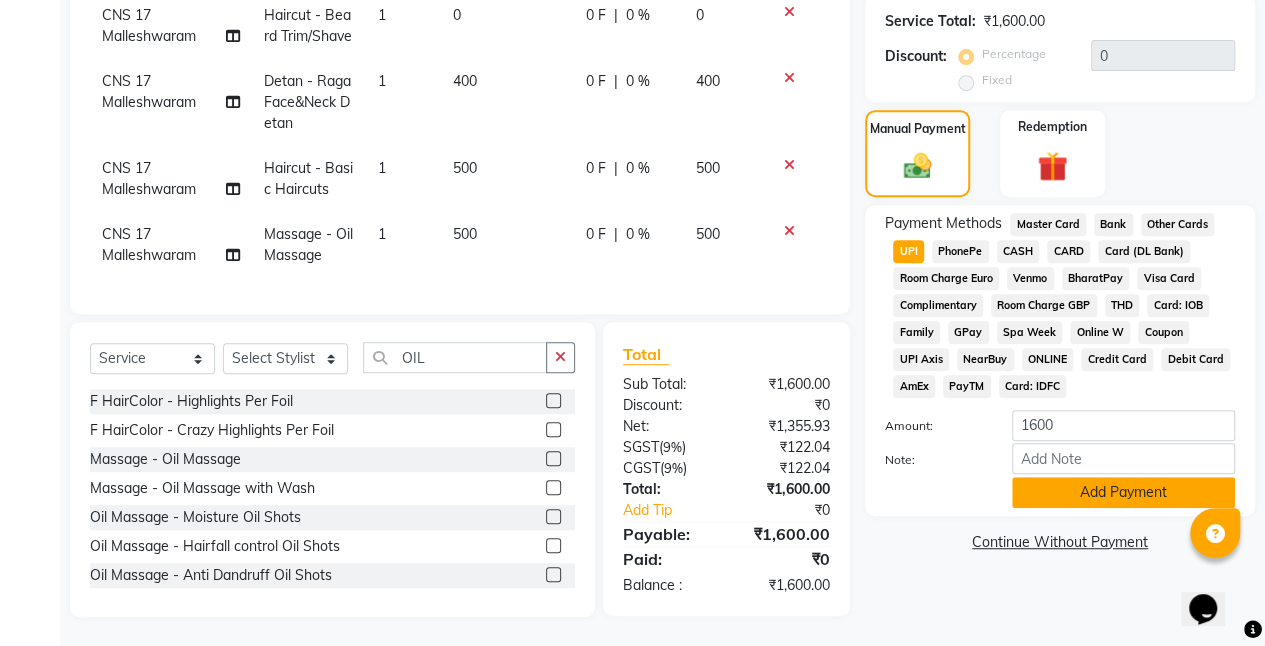 click on "Add Payment" 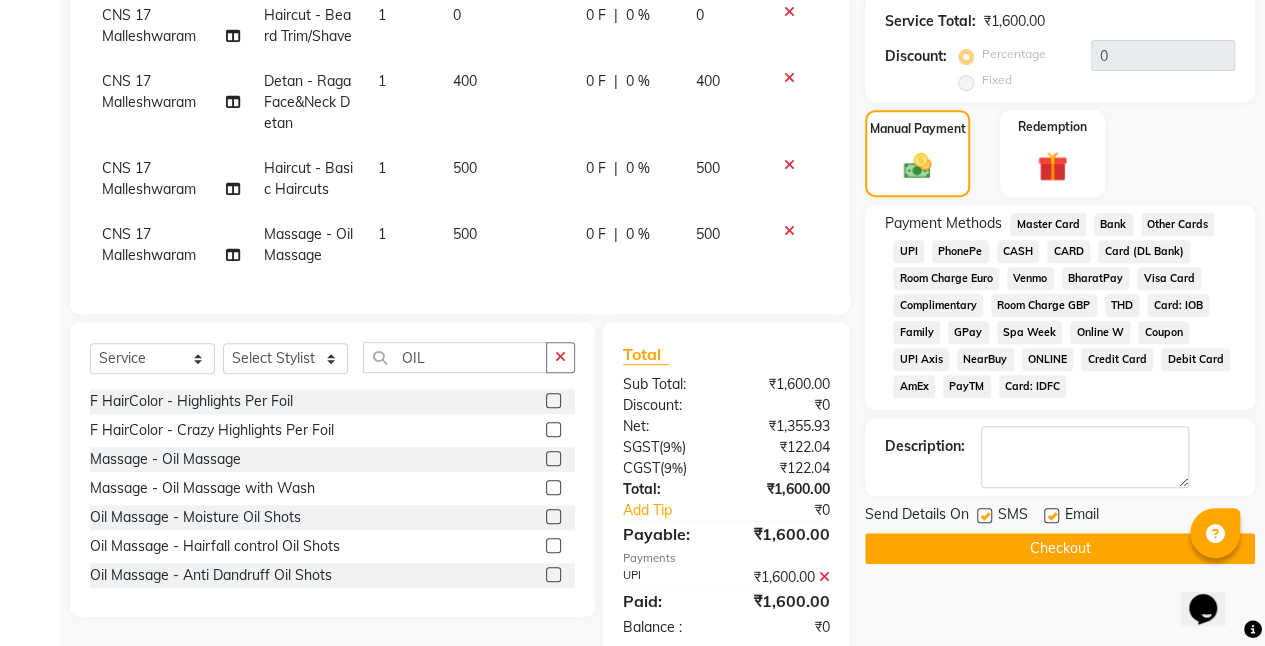 click on "Checkout" 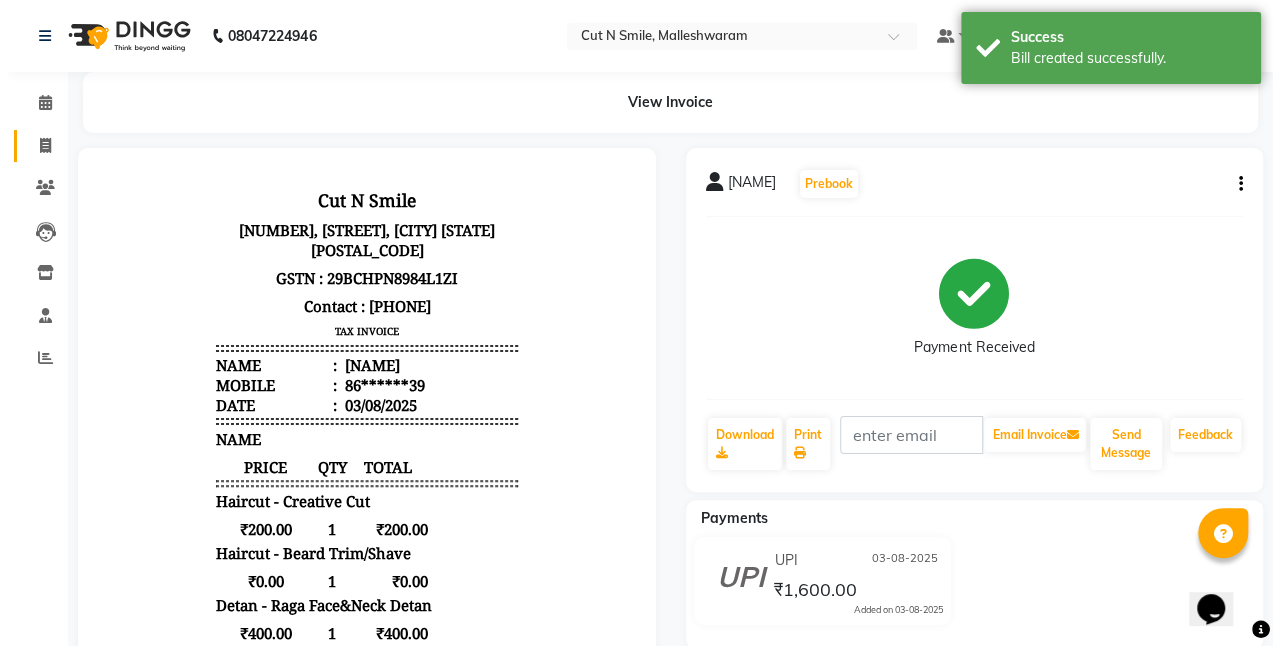 scroll, scrollTop: 0, scrollLeft: 0, axis: both 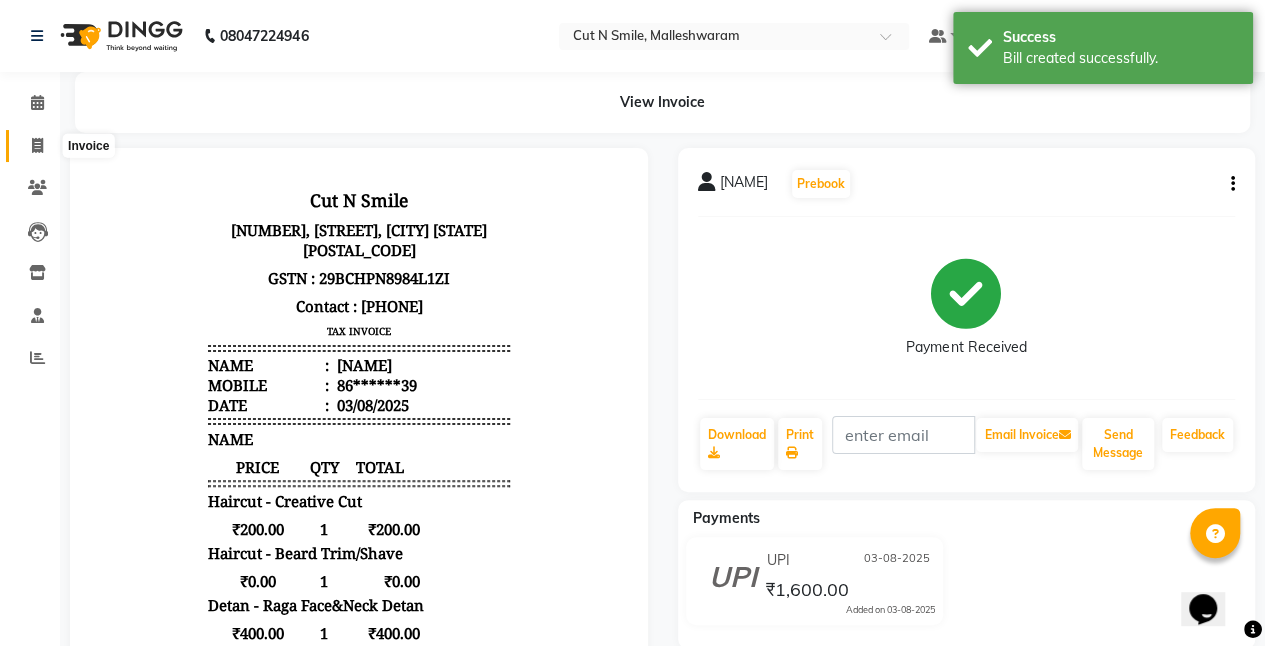 click 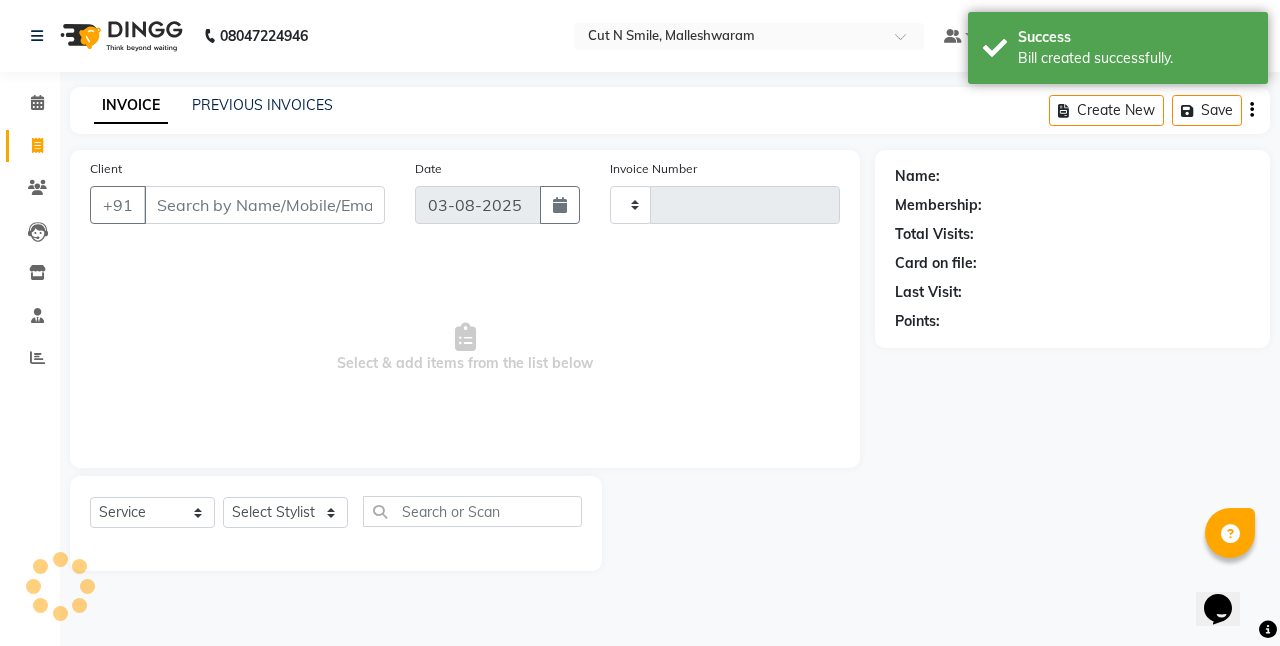 type on "166" 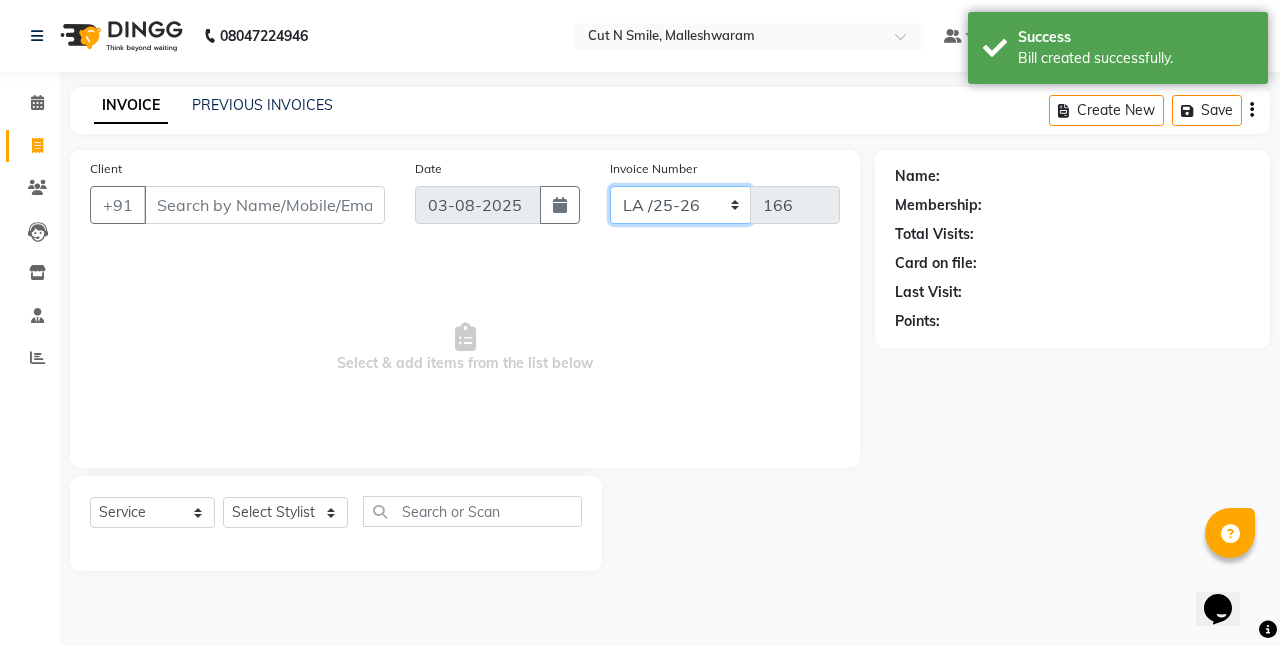 click on "NW/25-26 SW/2025-26 NA/2025-26 VN/25-26 LA /25-26" 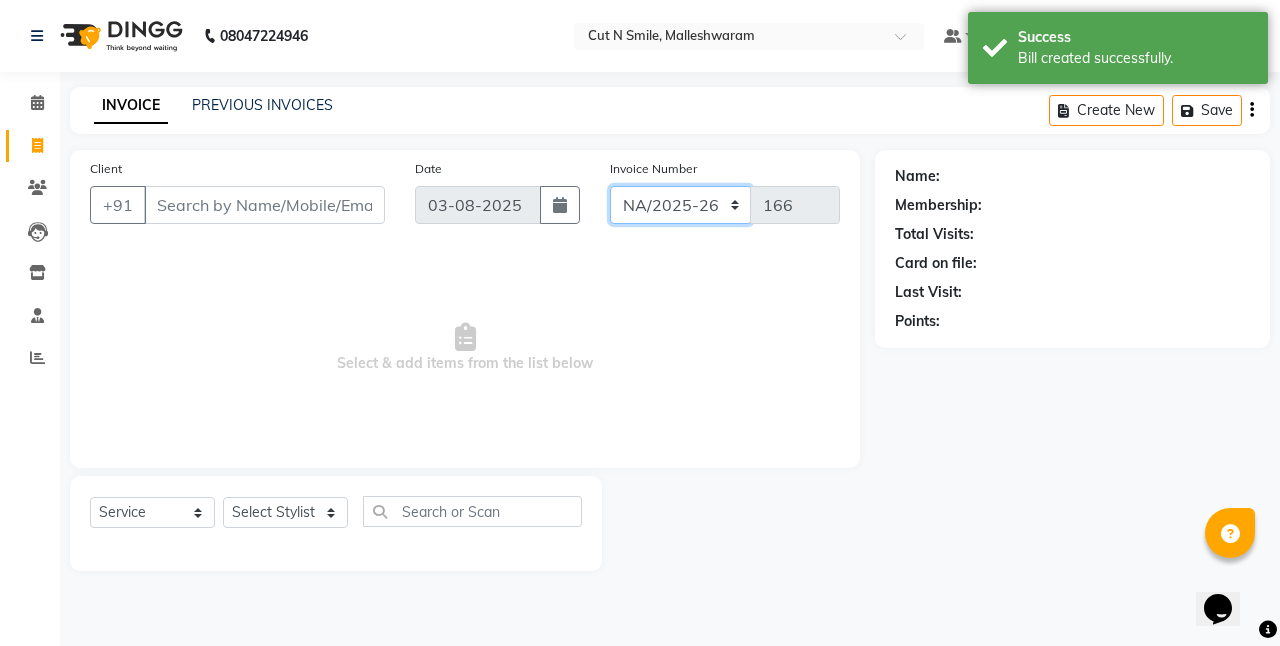click on "NW/25-26 SW/2025-26 NA/2025-26 VN/25-26 LA /25-26" 